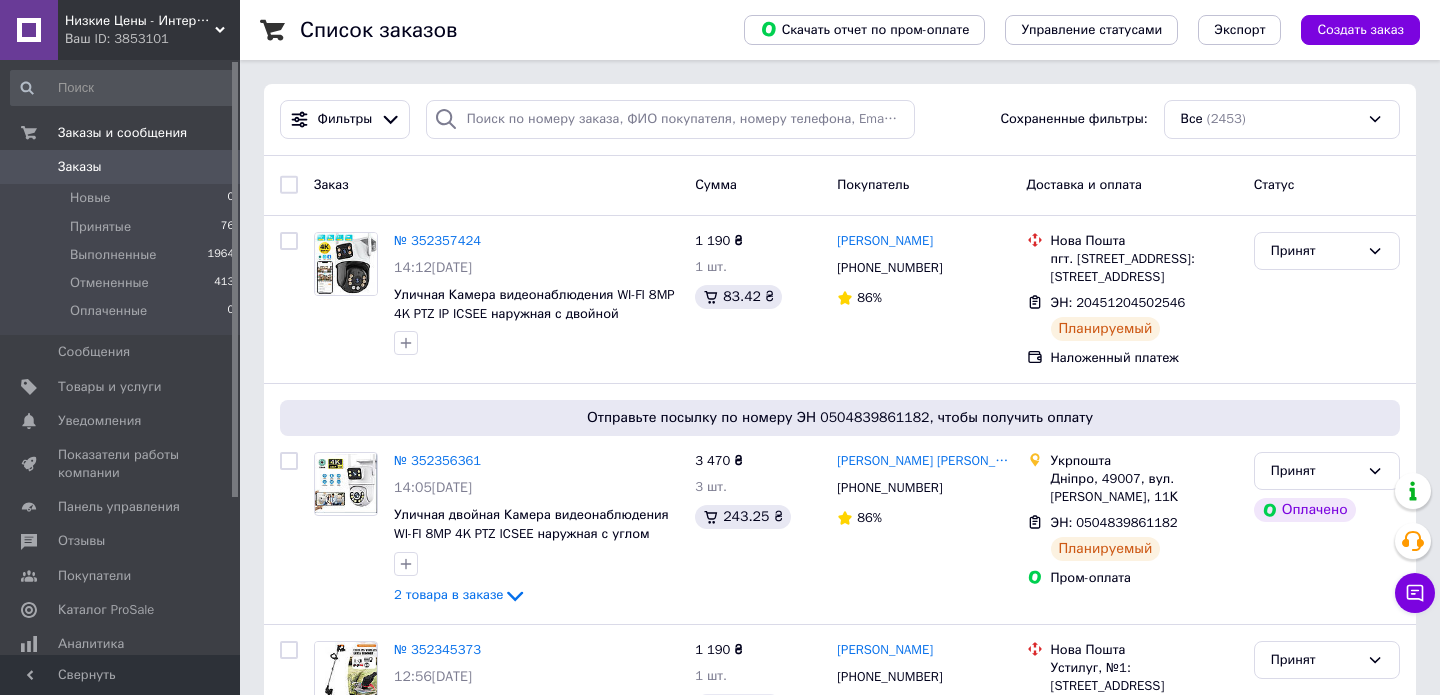 scroll, scrollTop: 0, scrollLeft: 0, axis: both 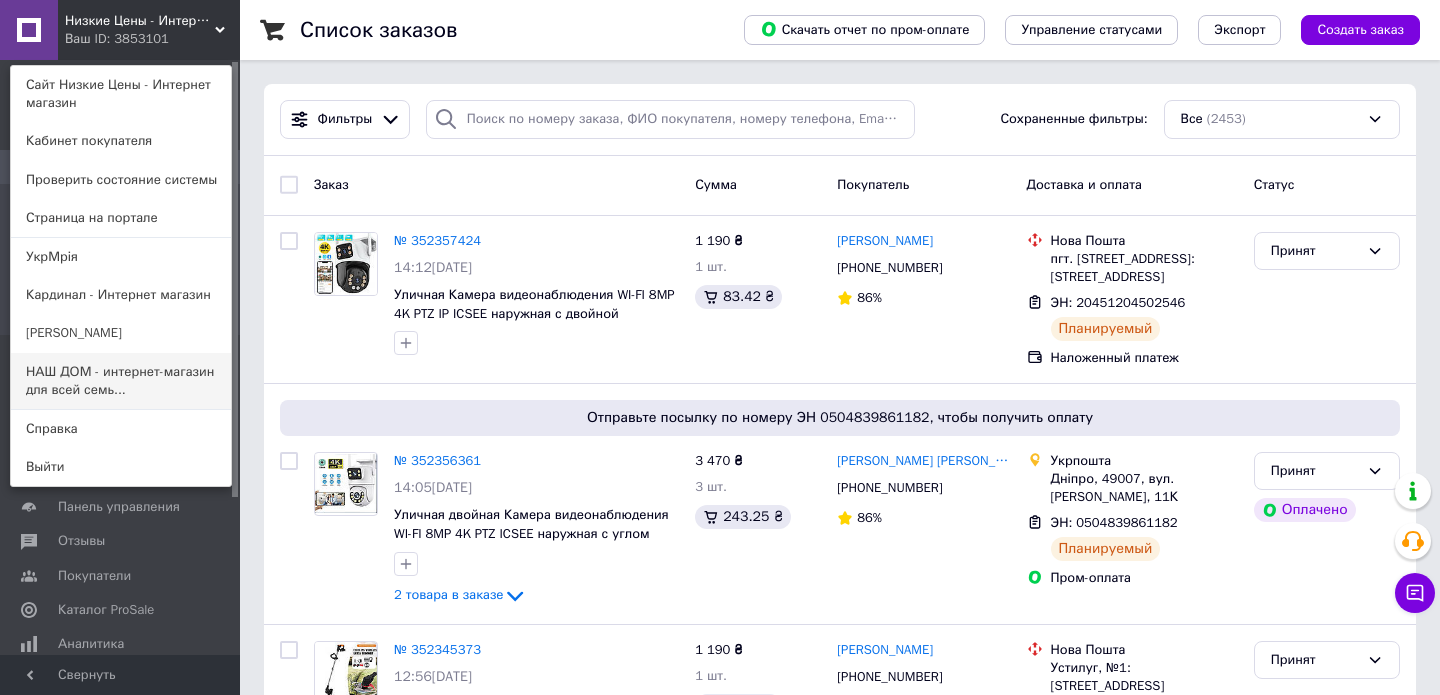 click on "НАШ ДОМ - интернет-магазин для всей семь..." at bounding box center (121, 381) 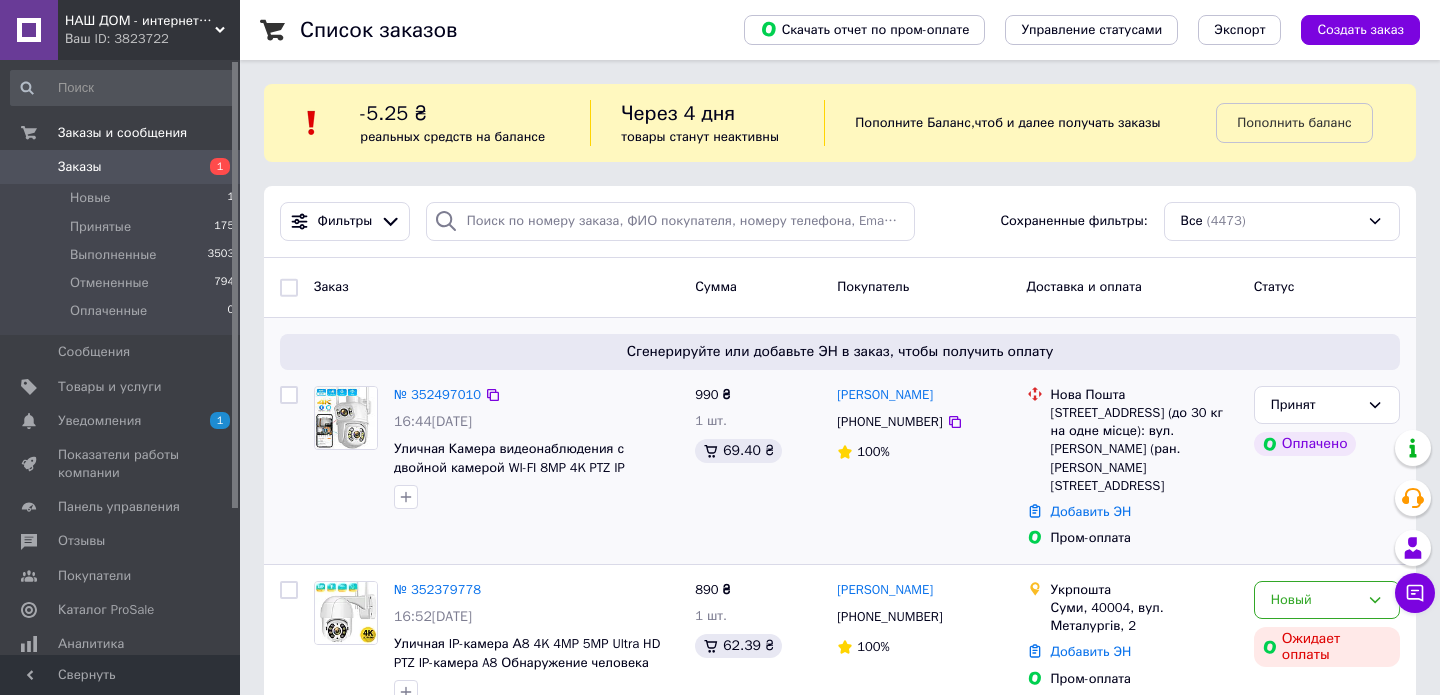 scroll, scrollTop: 0, scrollLeft: 0, axis: both 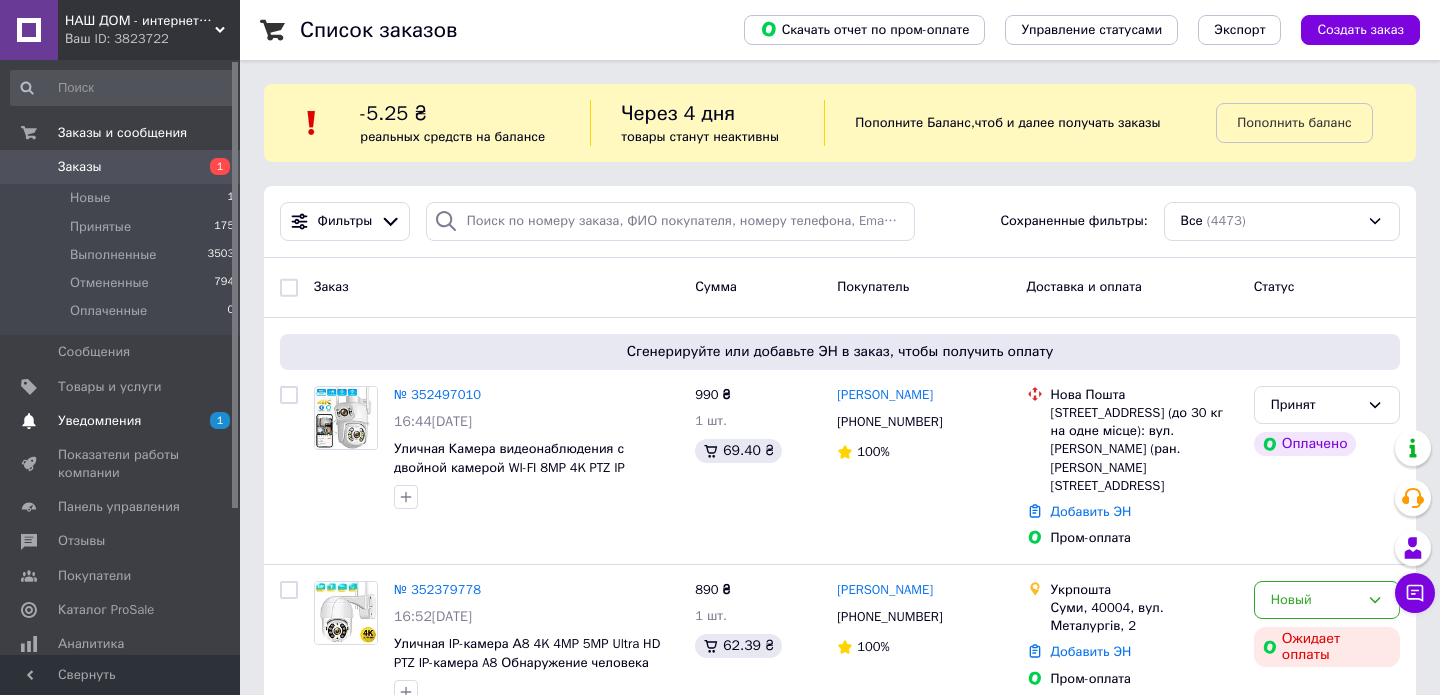 click on "Уведомления" at bounding box center (99, 421) 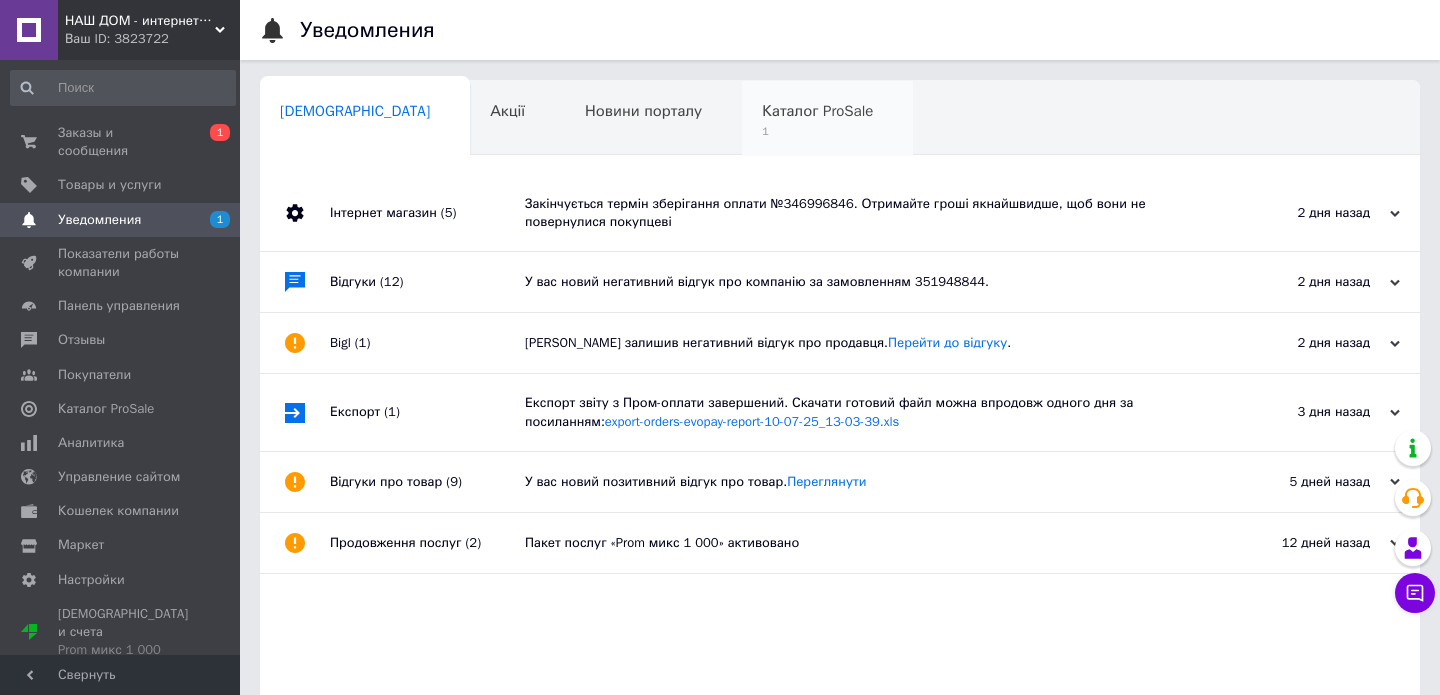 click on "Каталог ProSale" at bounding box center (817, 111) 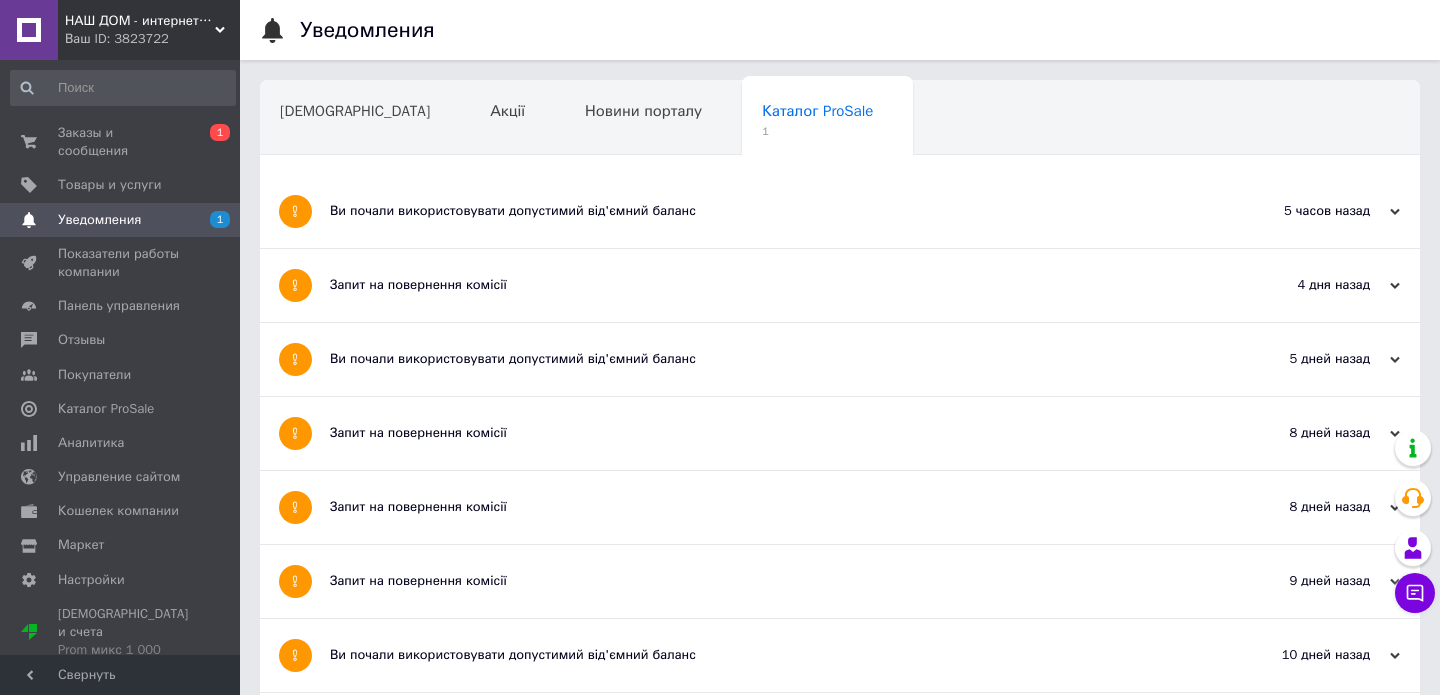 click on "Ви почали використовувати допустимий від'ємний баланс" at bounding box center [765, 211] 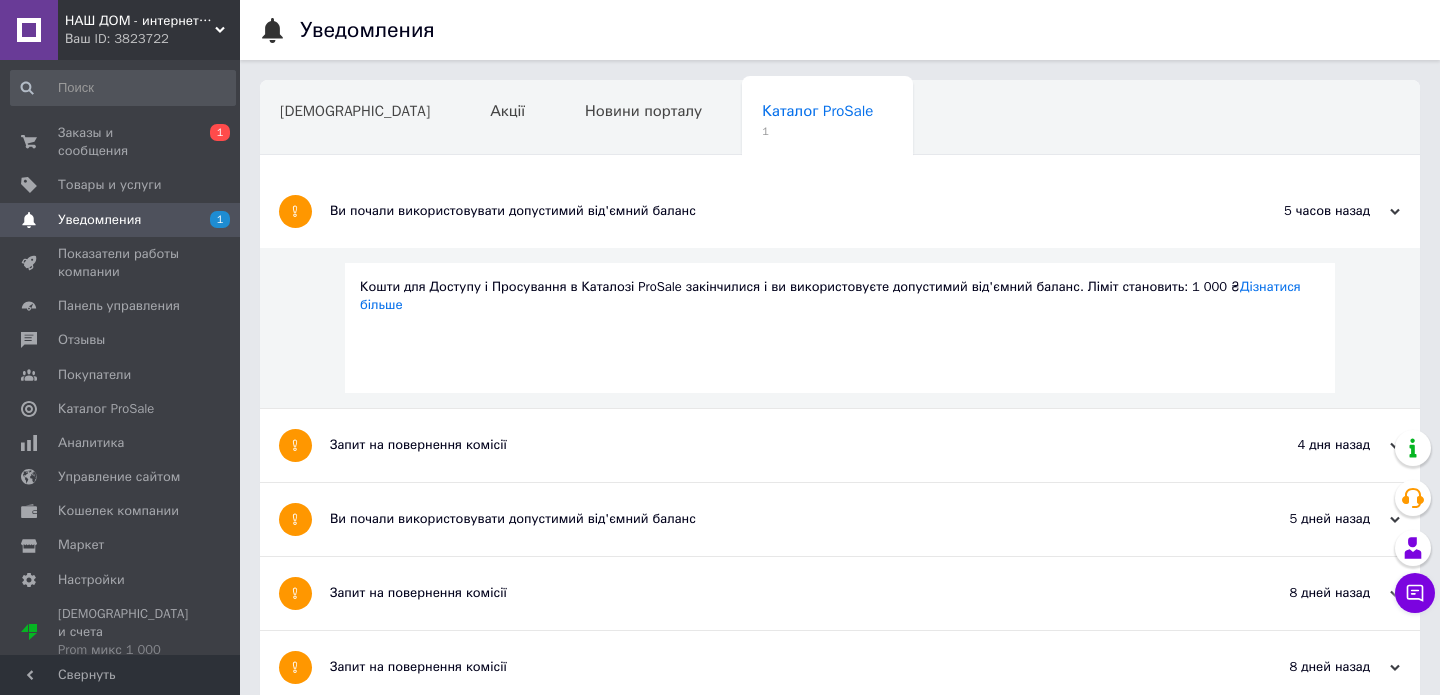 click on "Ви почали використовувати допустимий від'ємний баланс" at bounding box center (765, 211) 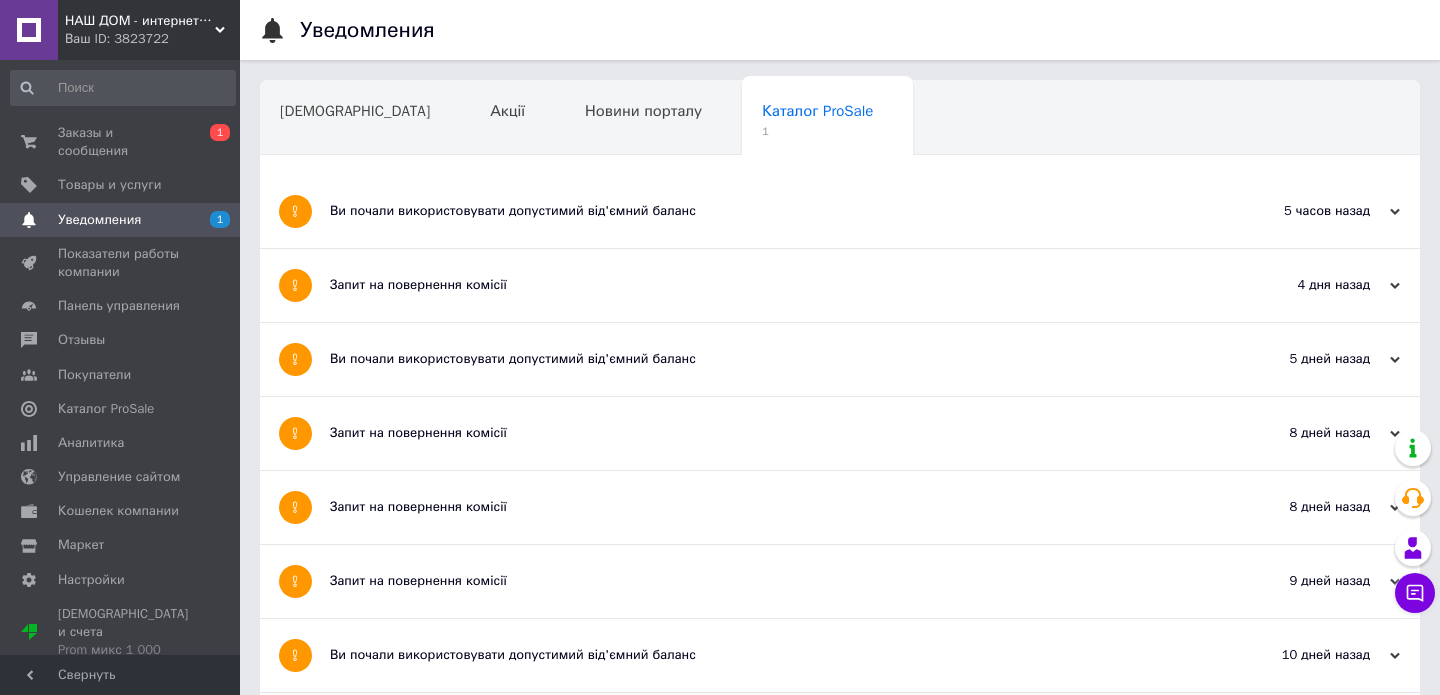 click on "Уведомления" at bounding box center [121, 220] 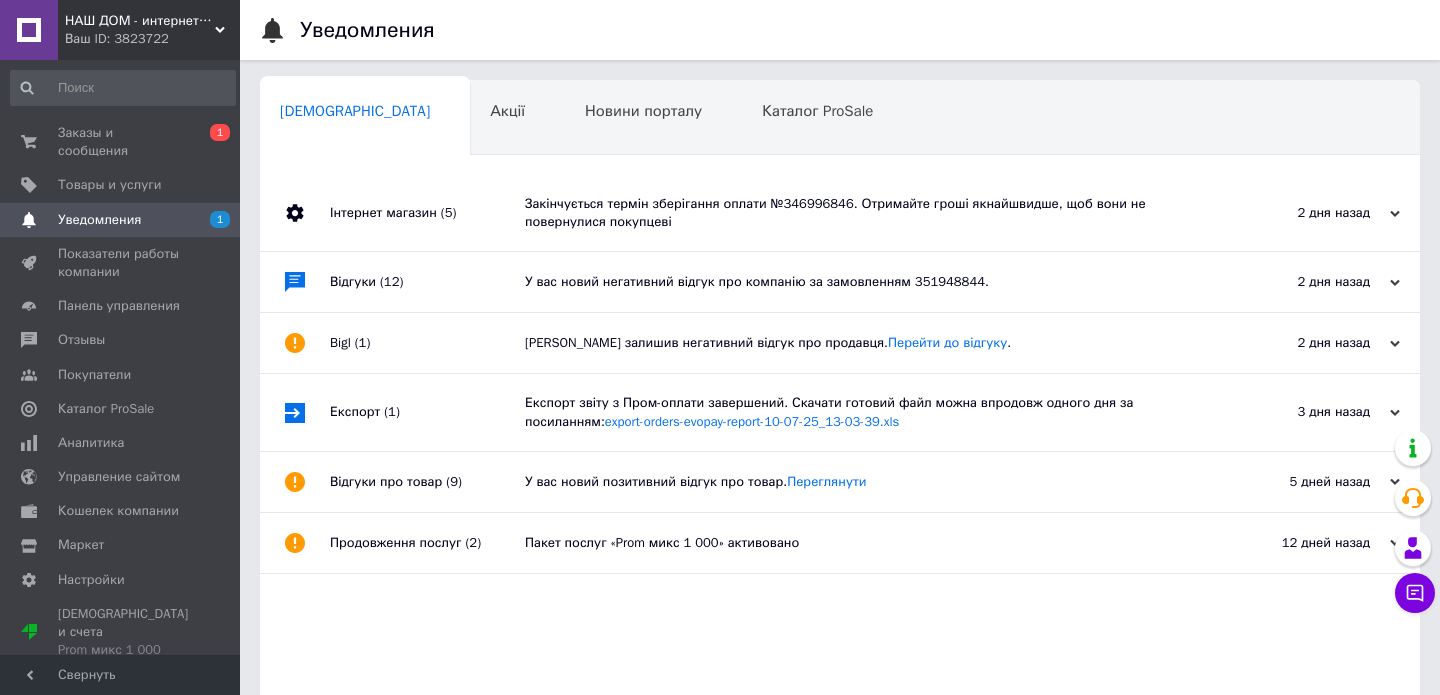click on "Інтернет магазин   (5)" at bounding box center (427, 213) 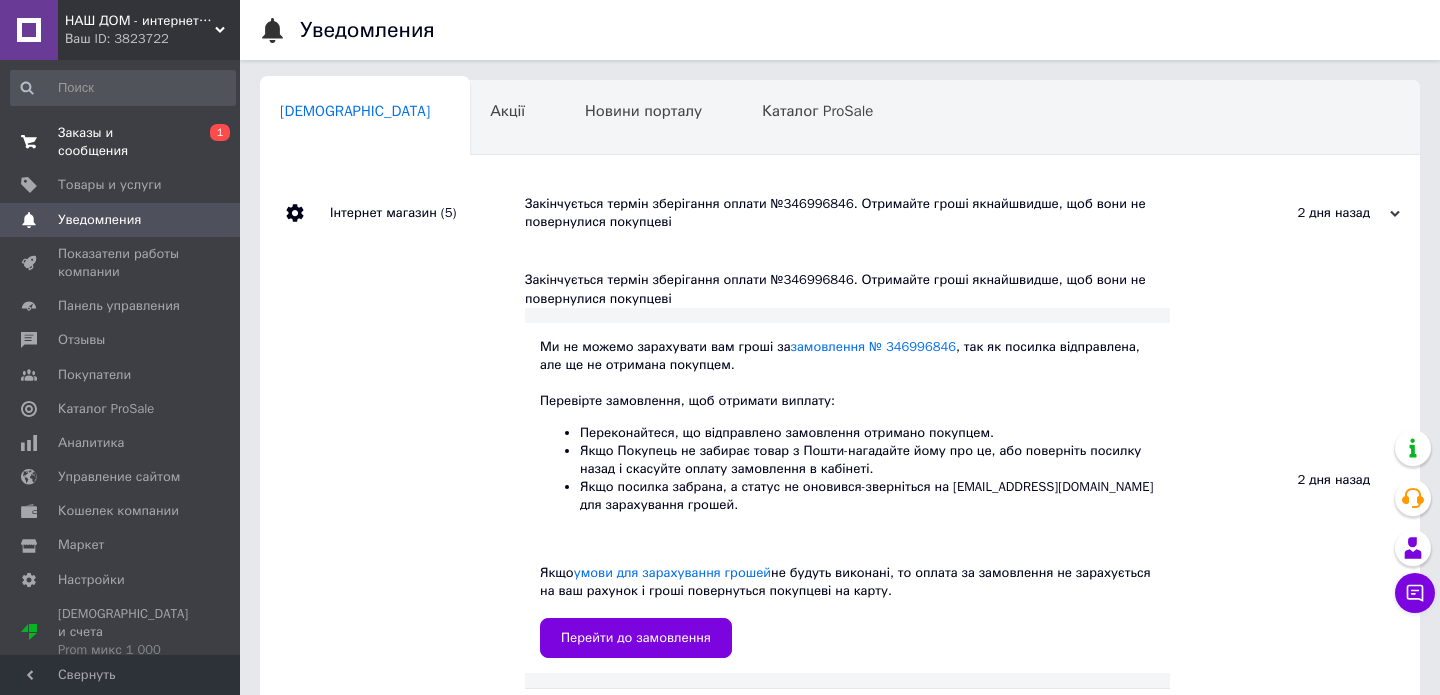 click on "Заказы и сообщения" at bounding box center [121, 142] 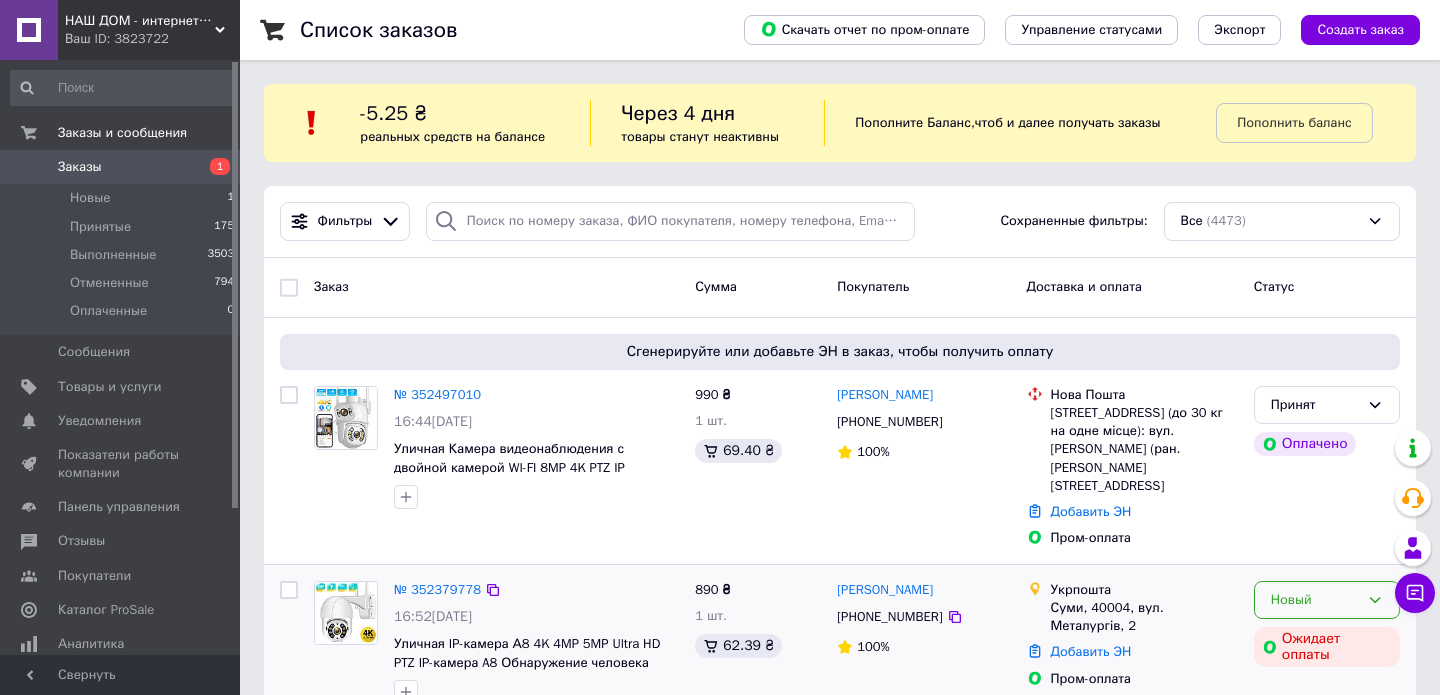 click on "Новый" at bounding box center [1315, 600] 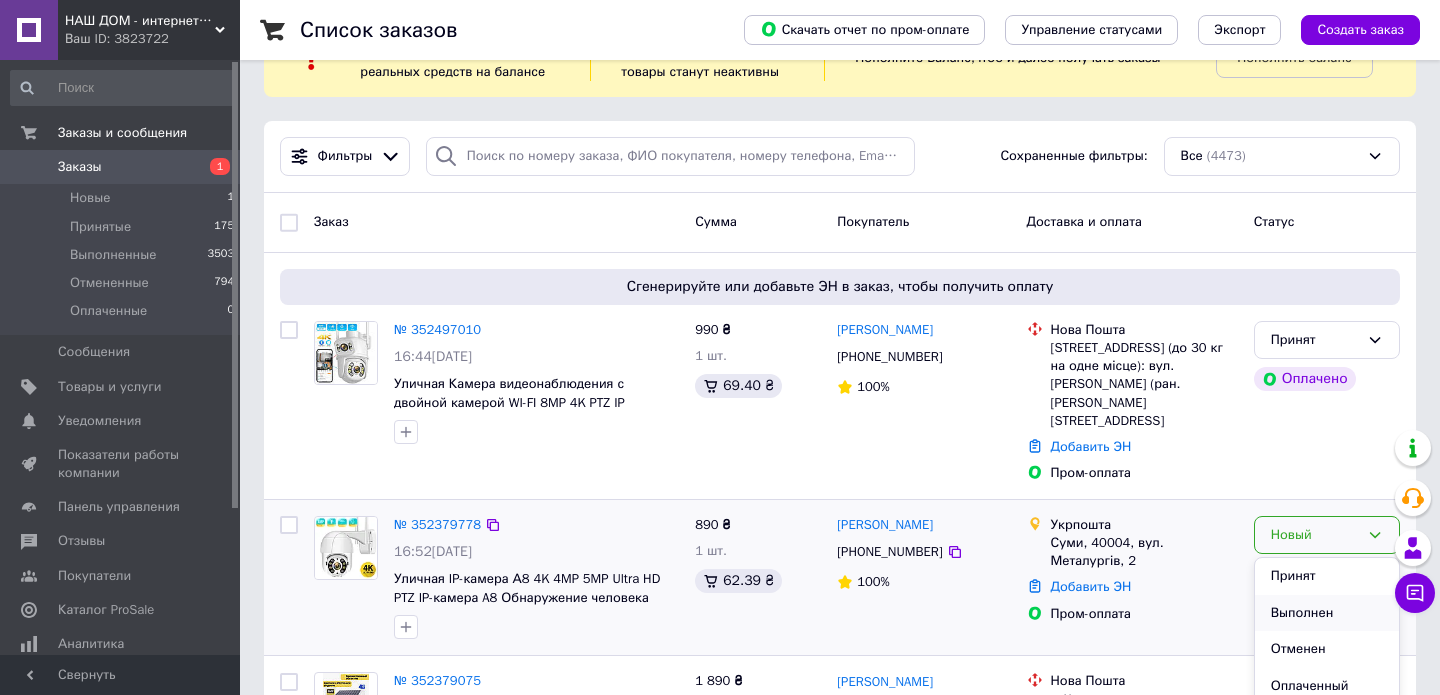 scroll, scrollTop: 78, scrollLeft: 0, axis: vertical 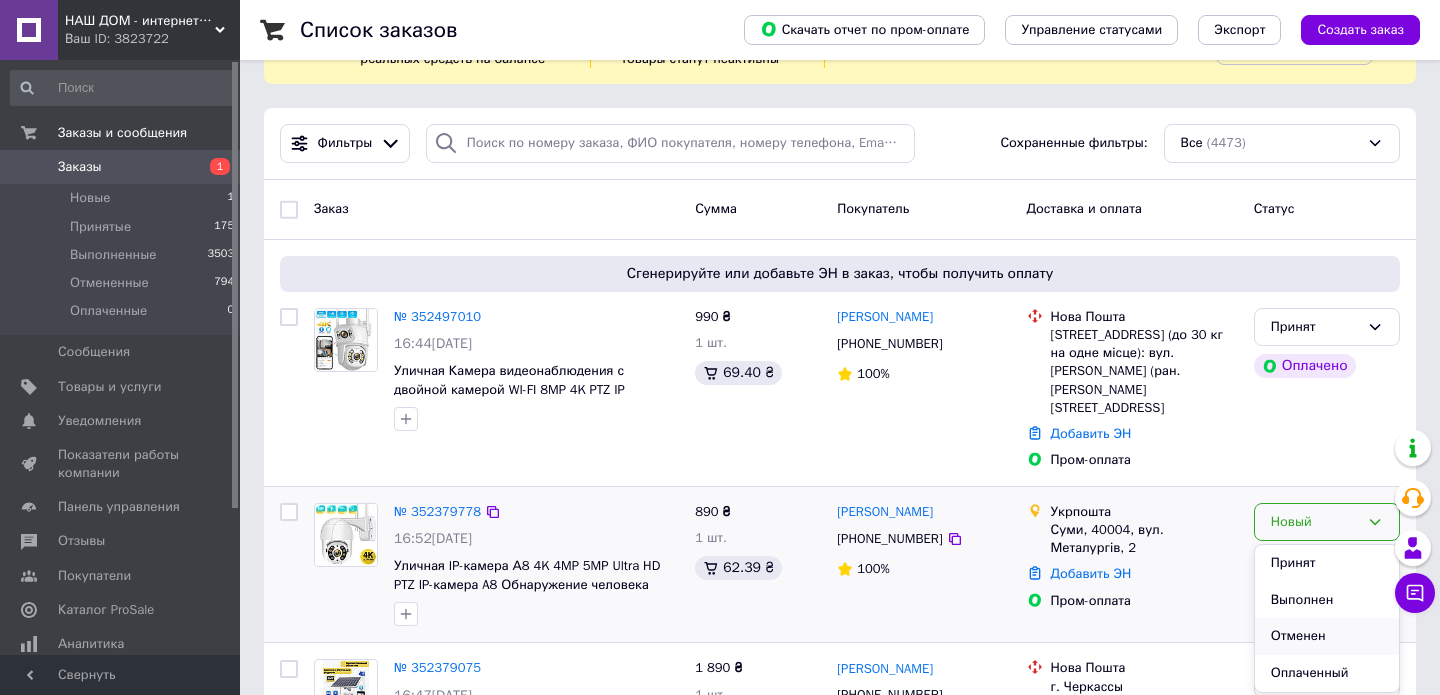 click on "Отменен" at bounding box center (1327, 636) 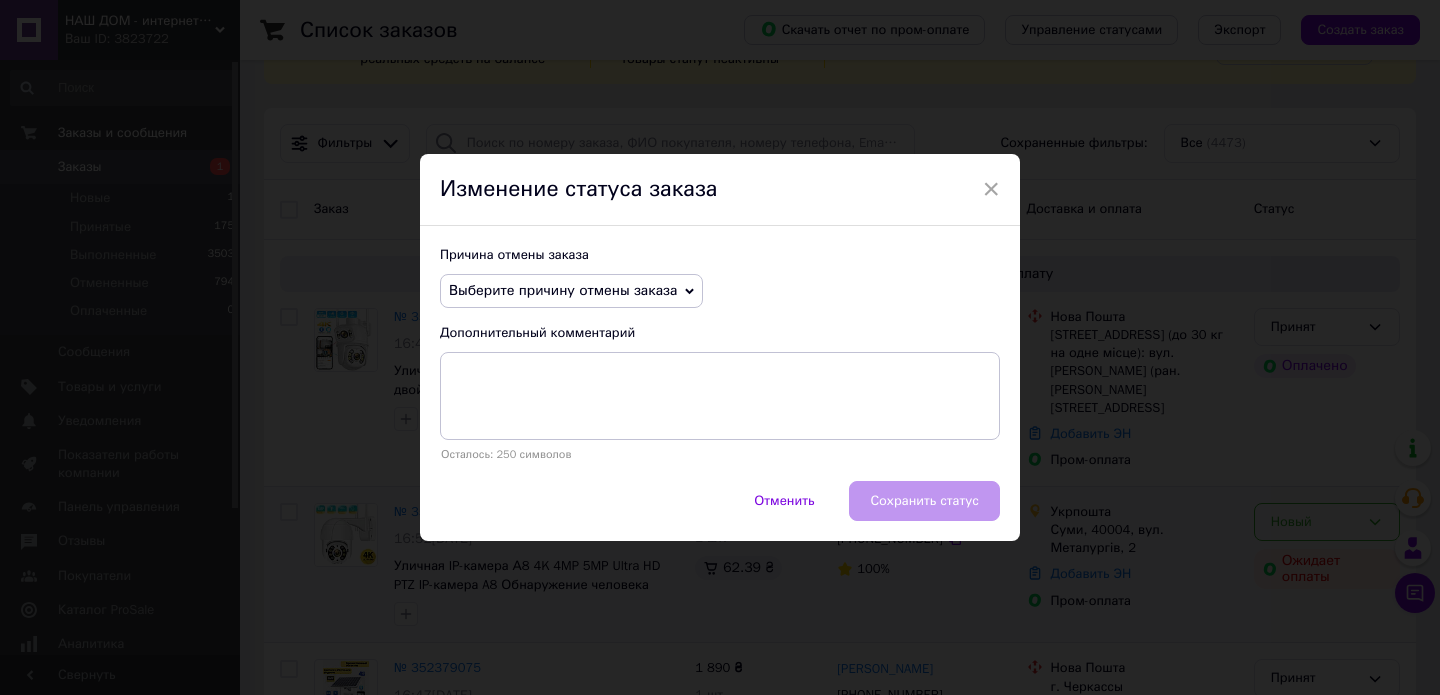 click on "Выберите причину отмены заказа" at bounding box center (571, 291) 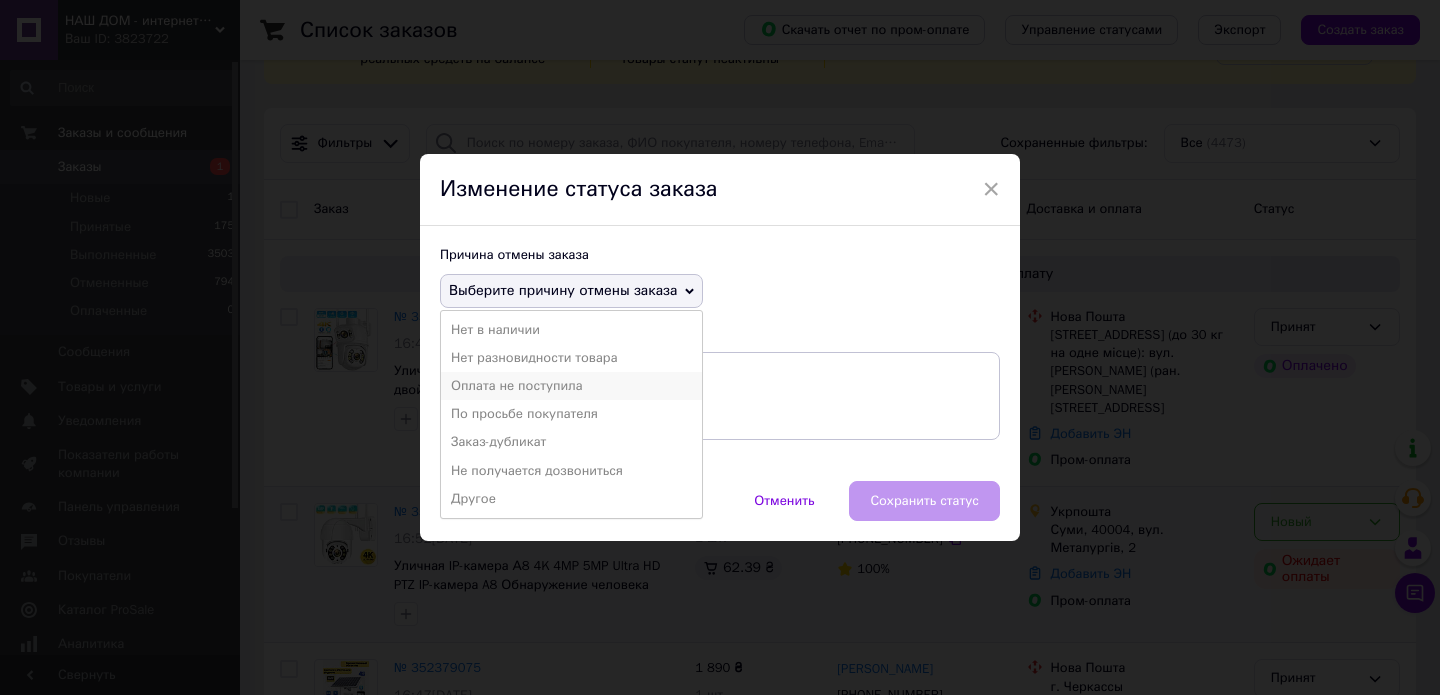 click on "Оплата не поступила" at bounding box center [571, 386] 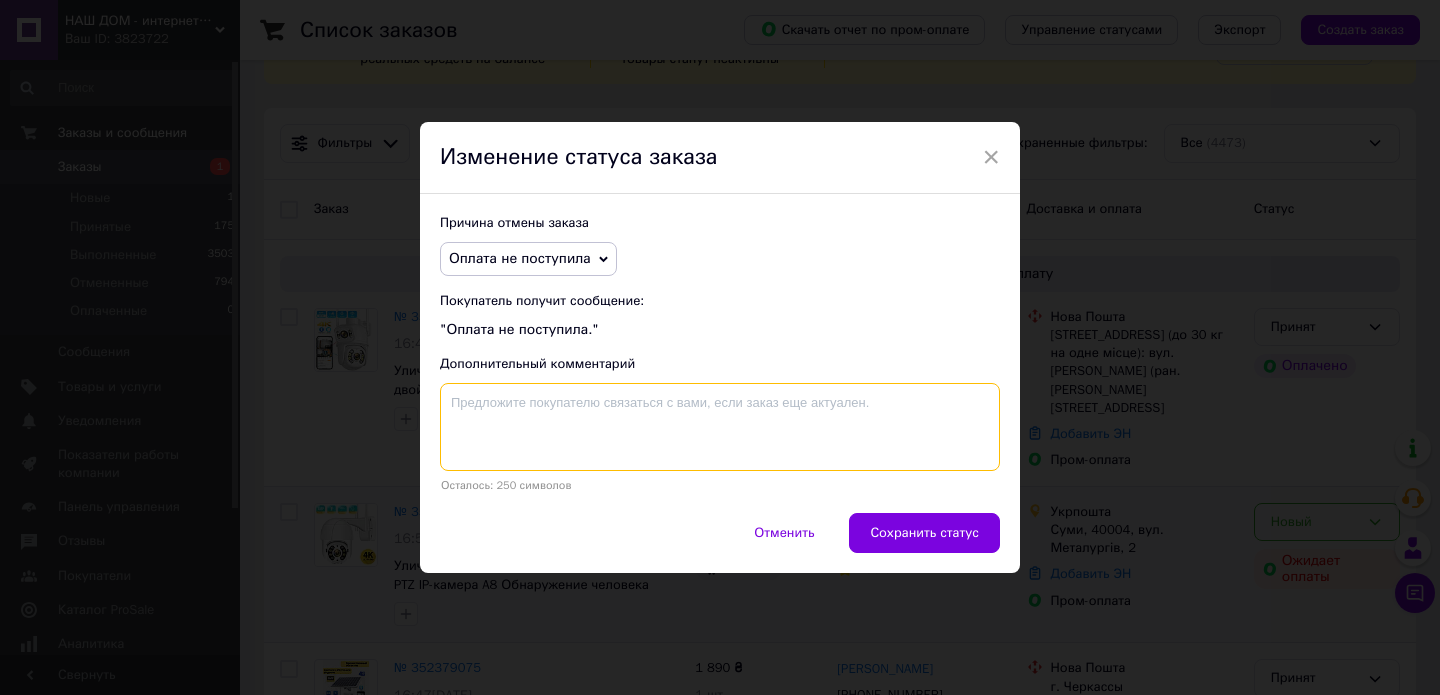 click at bounding box center (720, 427) 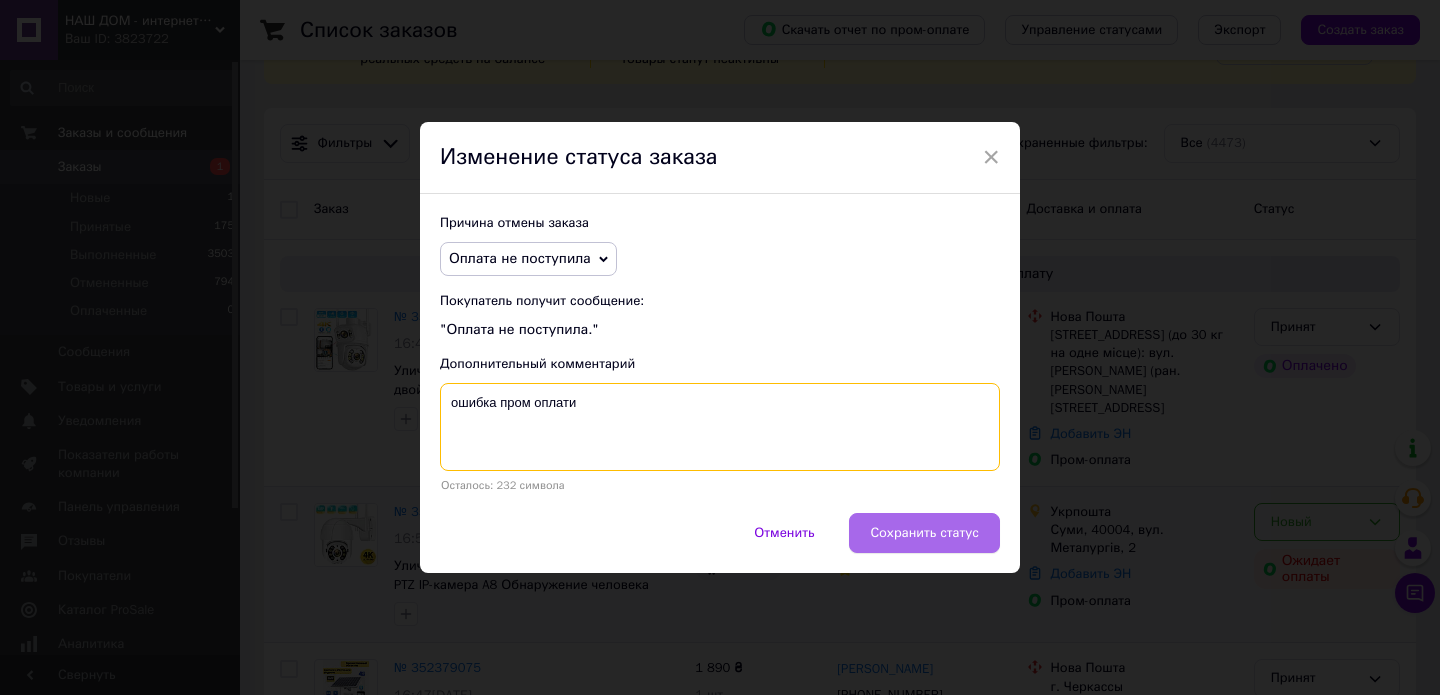 type on "ошибка пром оплати" 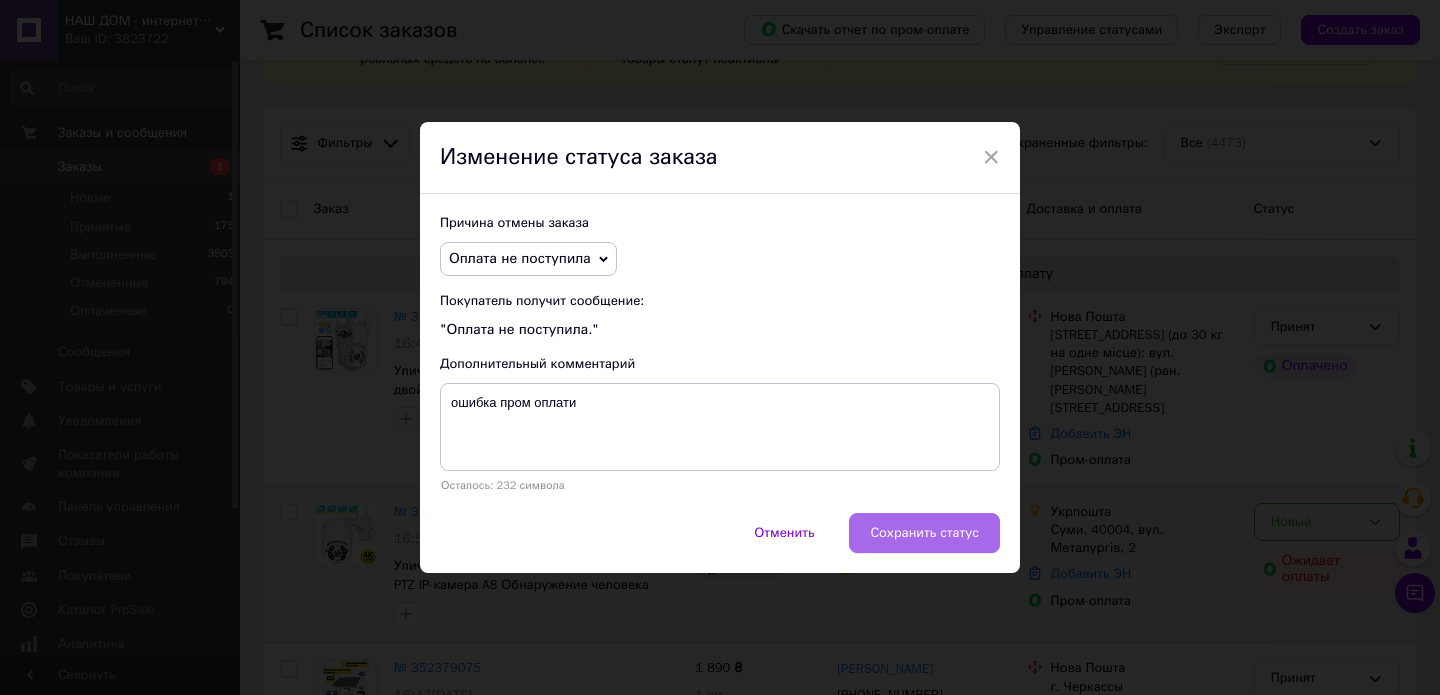 click on "Сохранить статус" at bounding box center (924, 533) 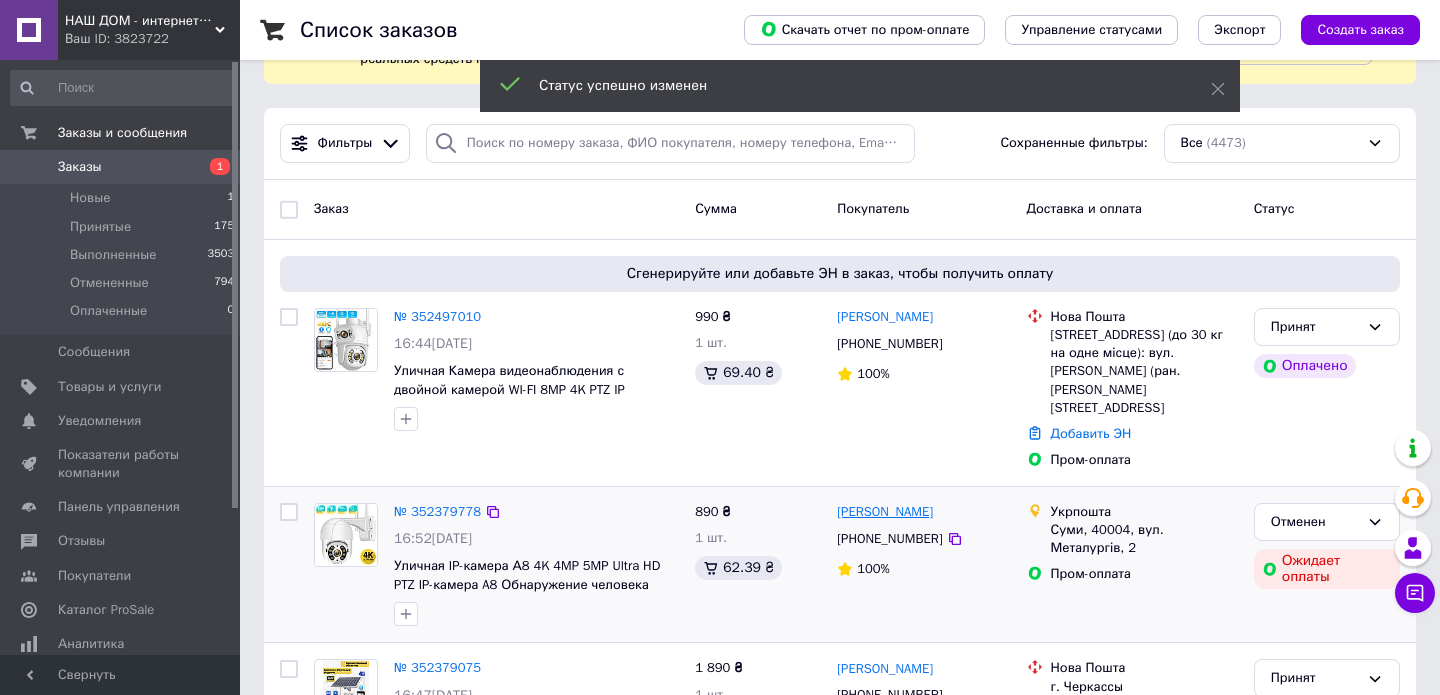 click on "Александр Охрименко" at bounding box center (885, 512) 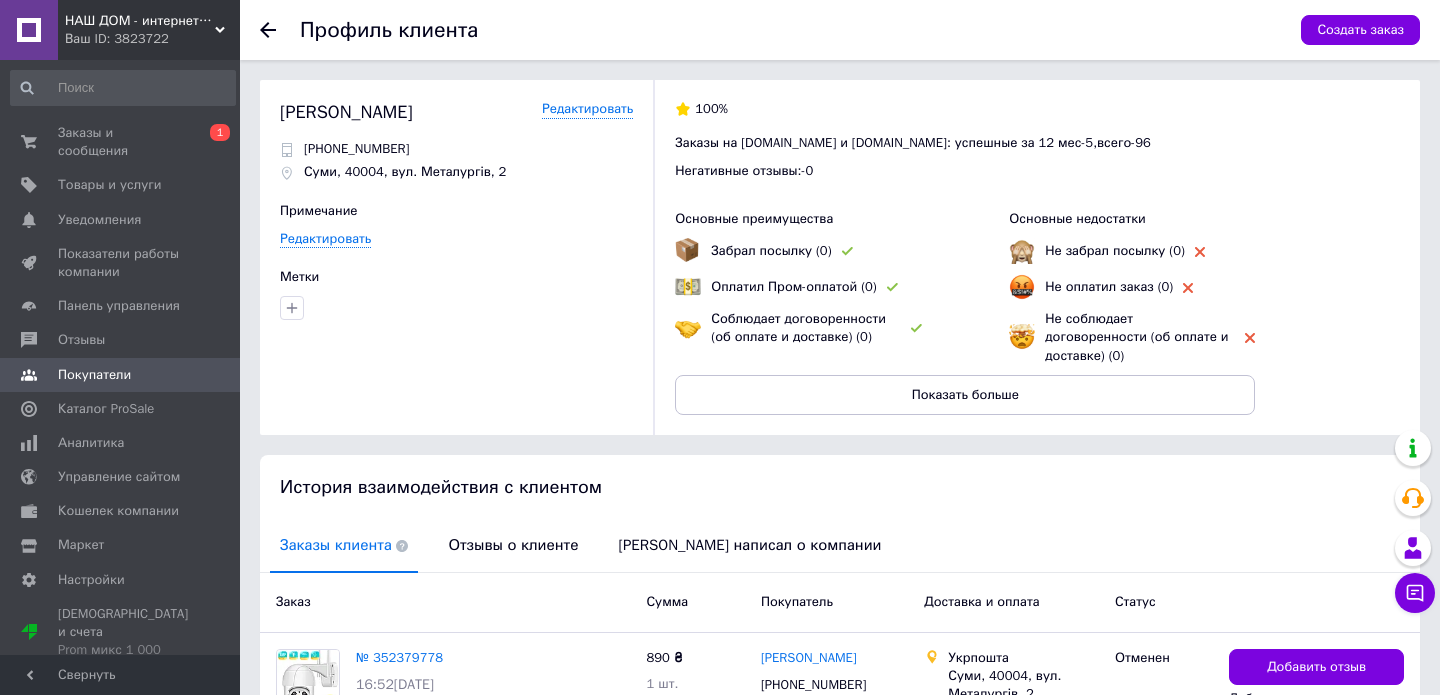 scroll, scrollTop: 157, scrollLeft: 0, axis: vertical 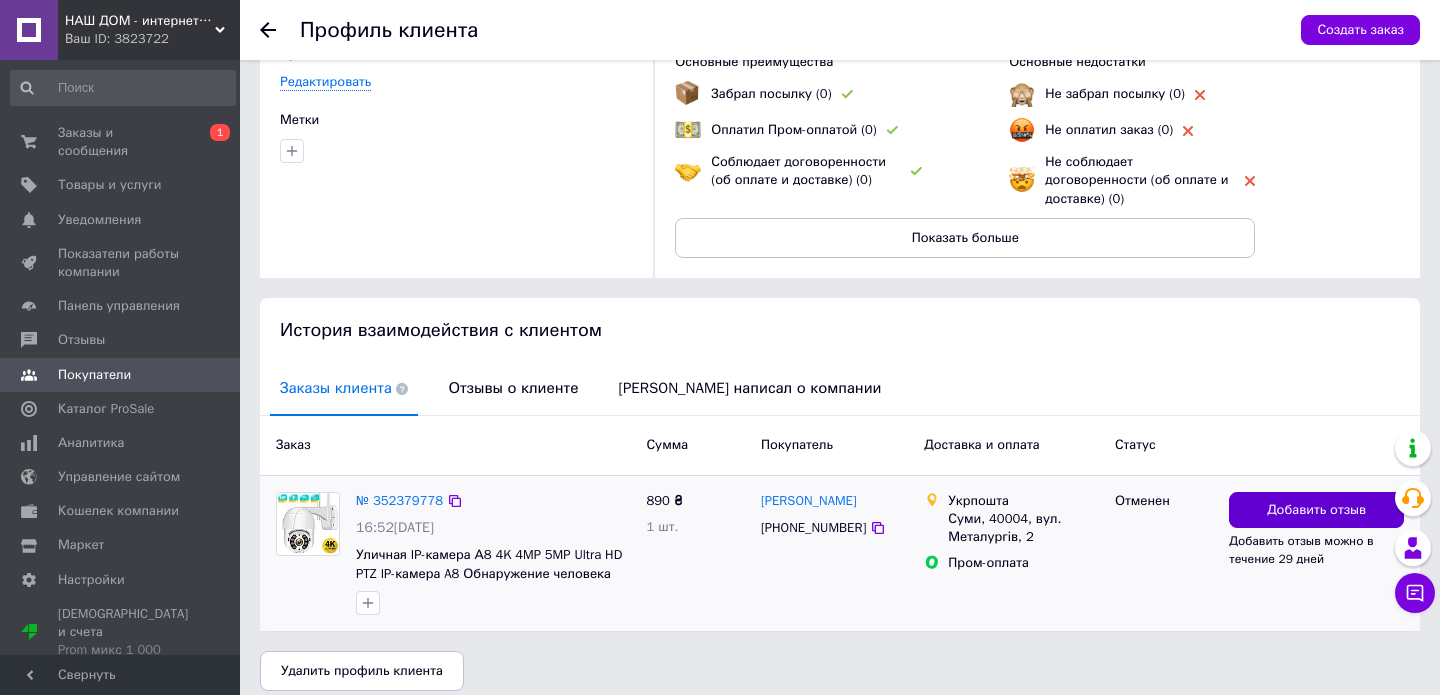 click on "Добавить отзыв" at bounding box center (1316, 510) 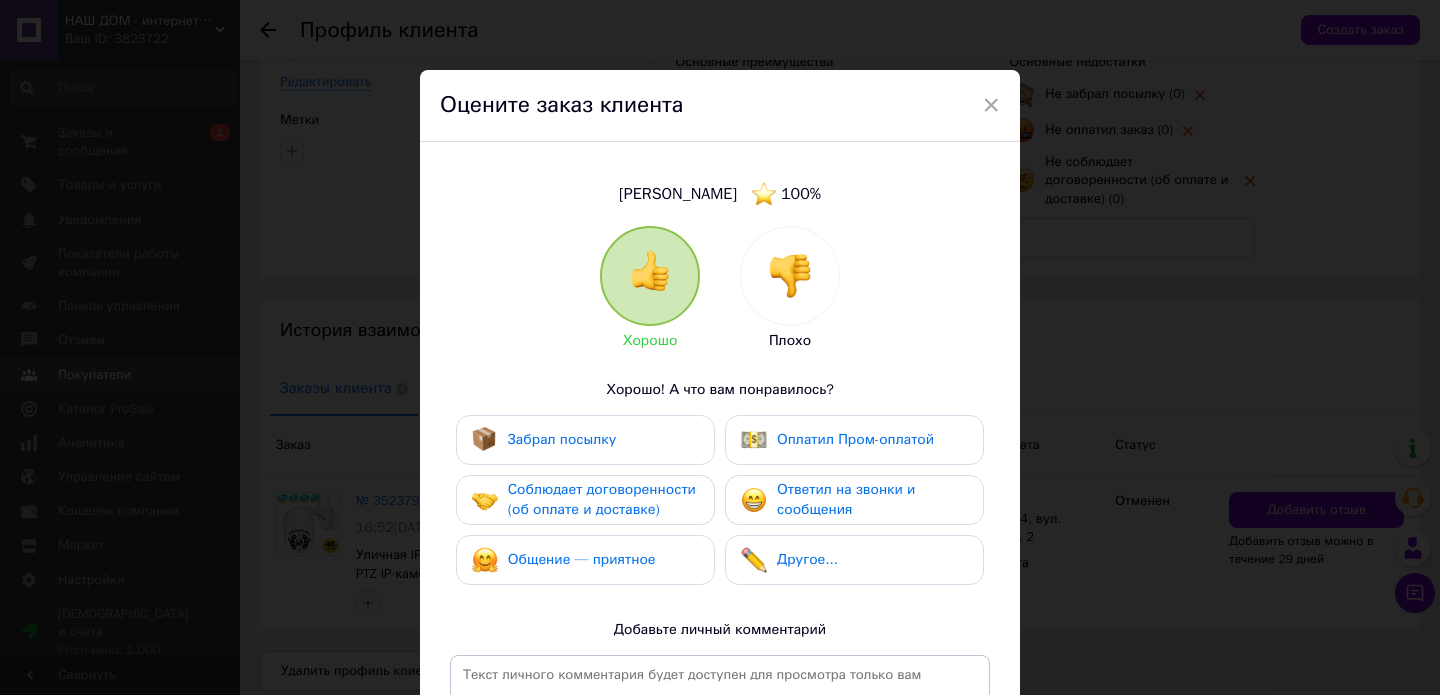 click at bounding box center (790, 276) 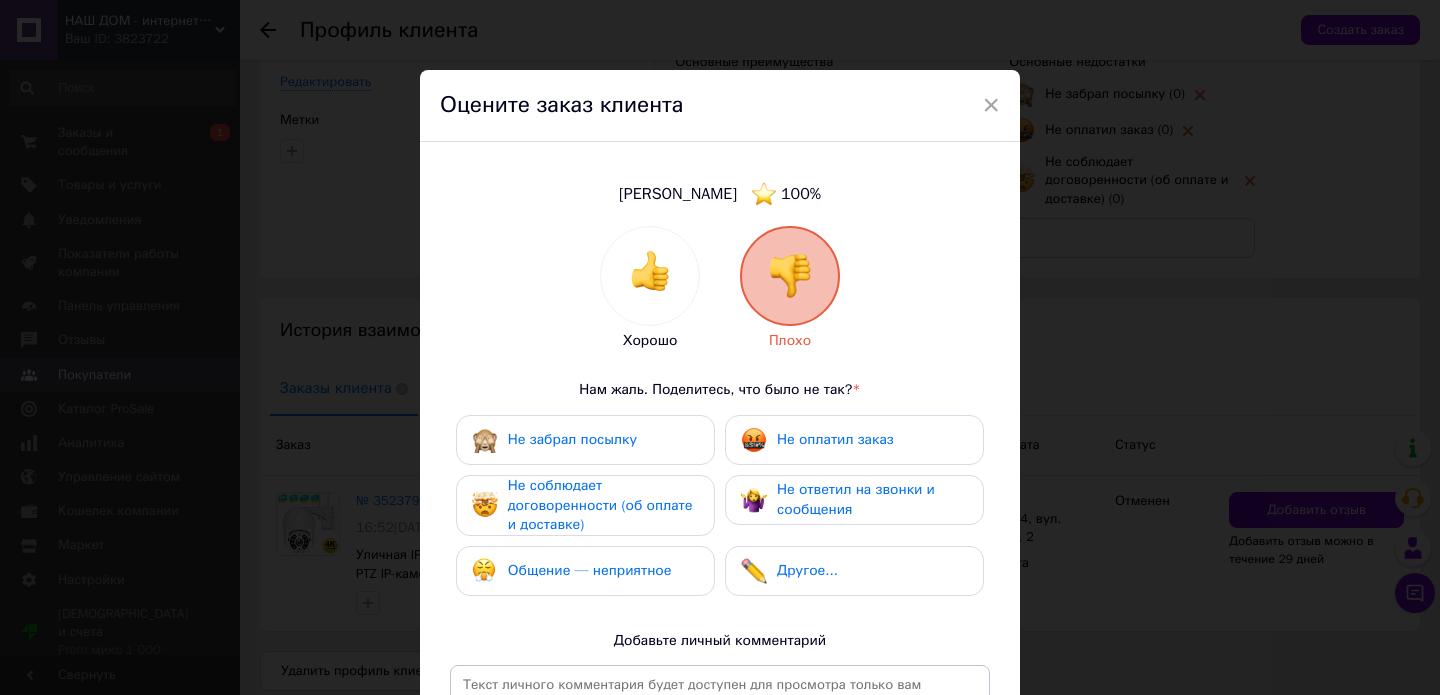 click on "Не оплатил заказ" at bounding box center [835, 440] 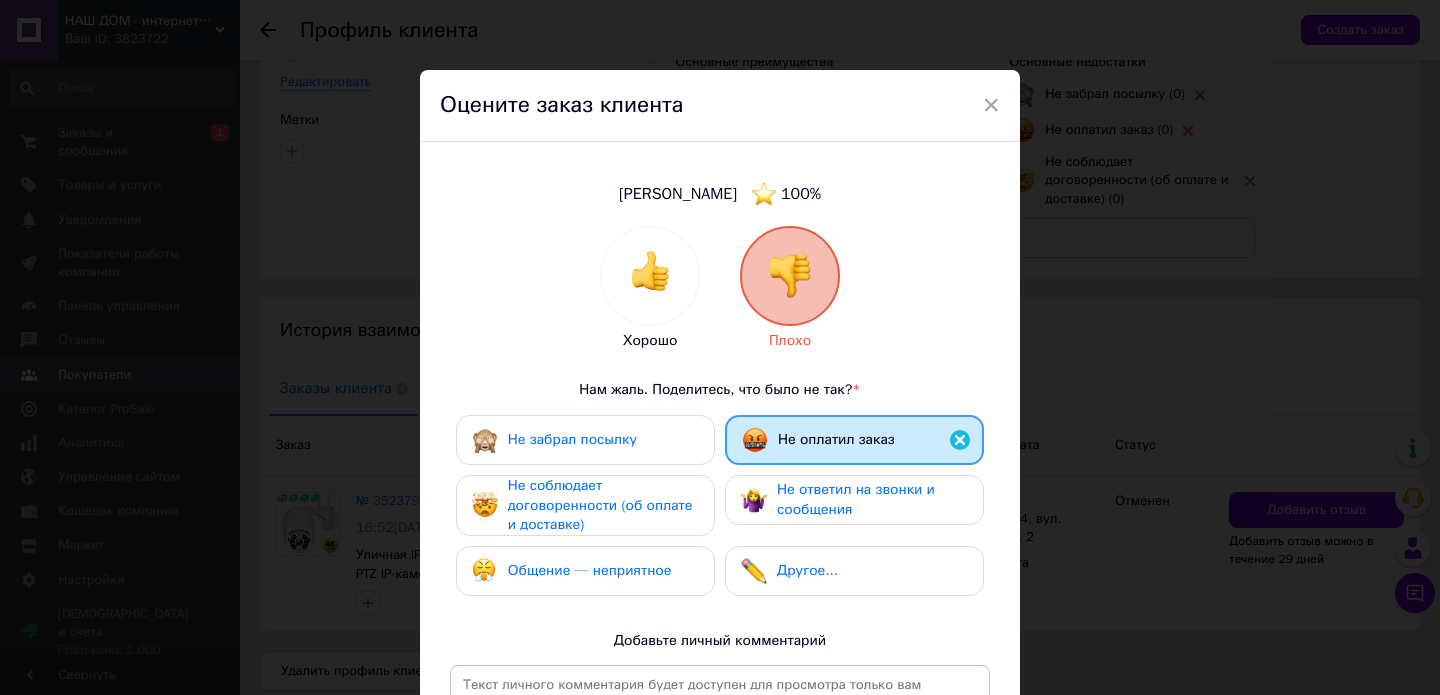 click on "Не ответил на звонки и сообщения" at bounding box center (856, 499) 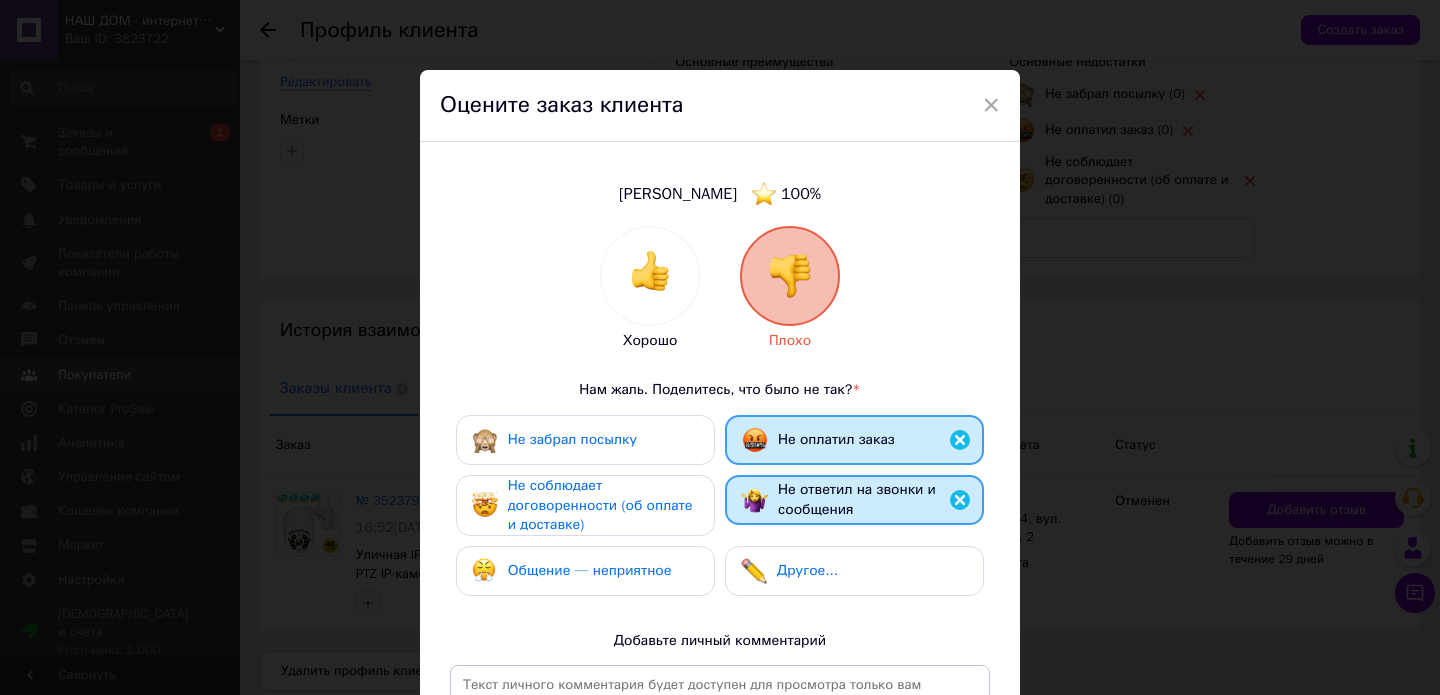 click on "Не соблюдает договоренности (об оплате и доставке)" at bounding box center [600, 505] 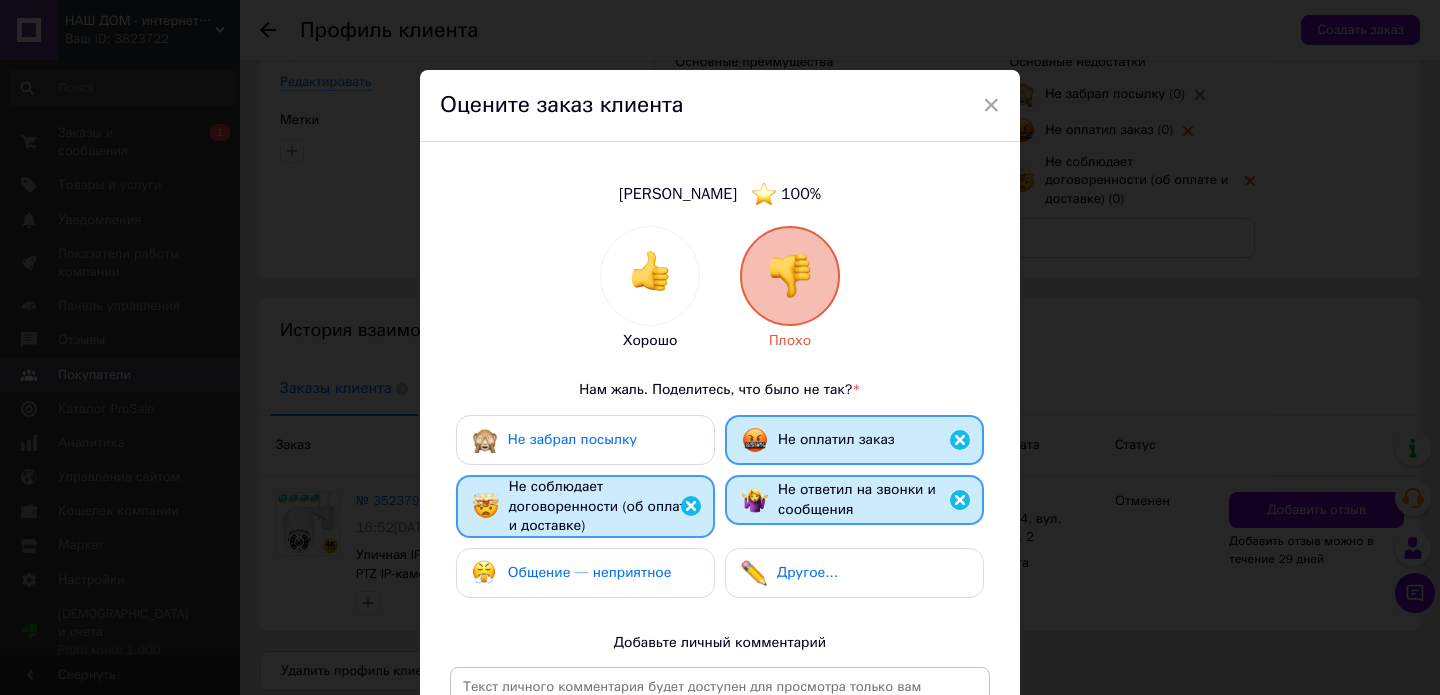 click on "Общение — неприятное" at bounding box center [590, 572] 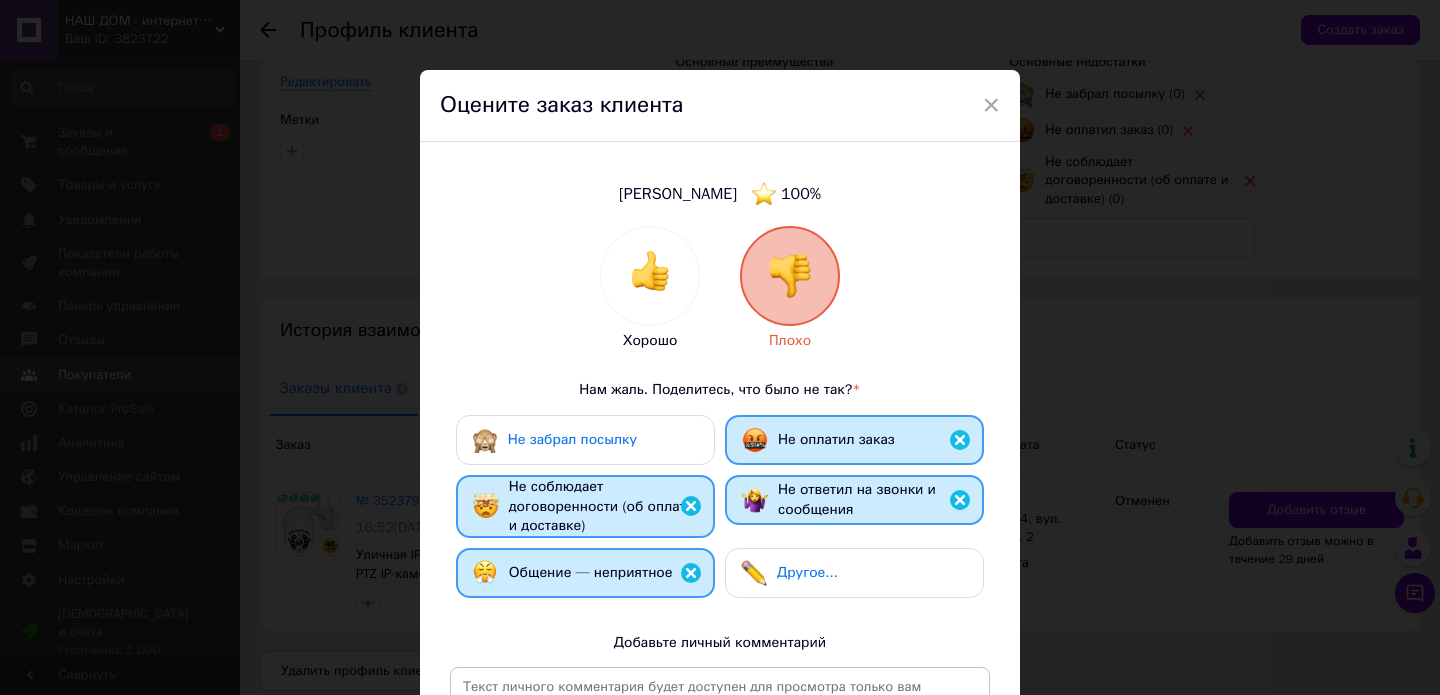 click on "Не забрал посылку" at bounding box center (572, 439) 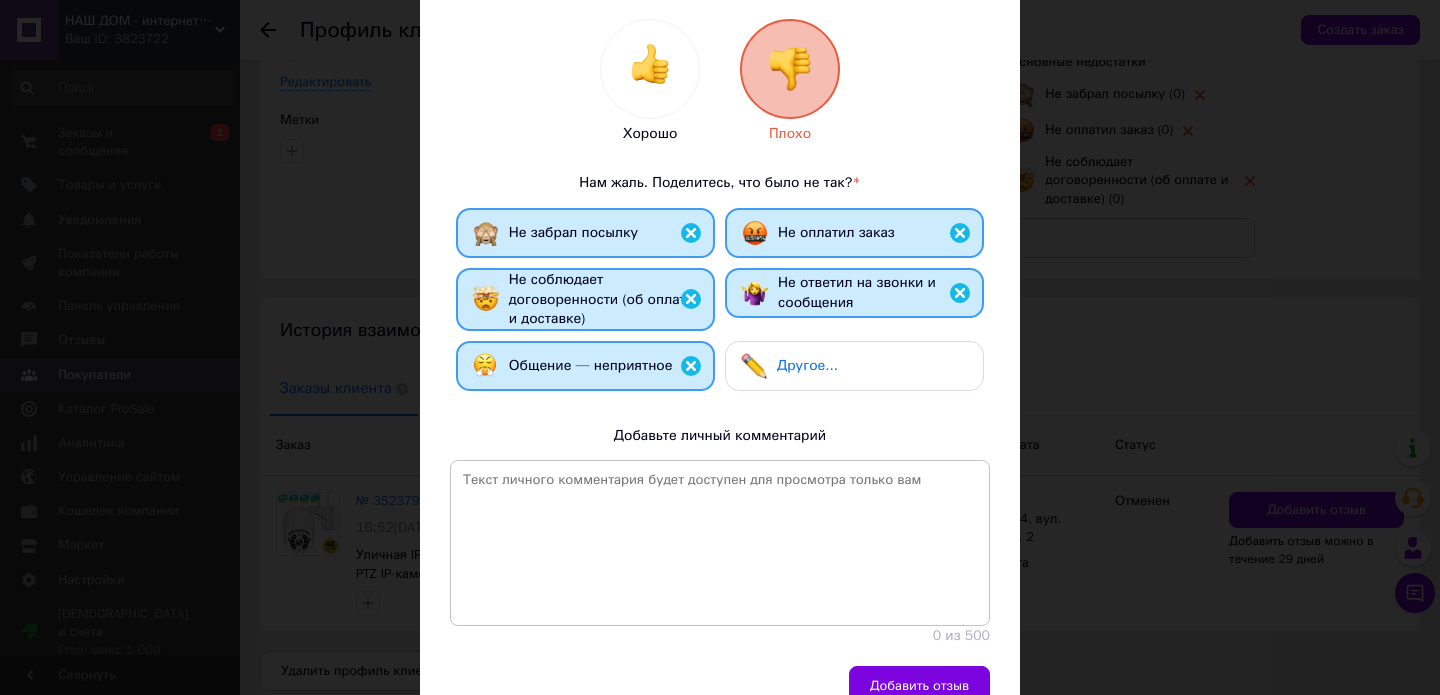 scroll, scrollTop: 292, scrollLeft: 0, axis: vertical 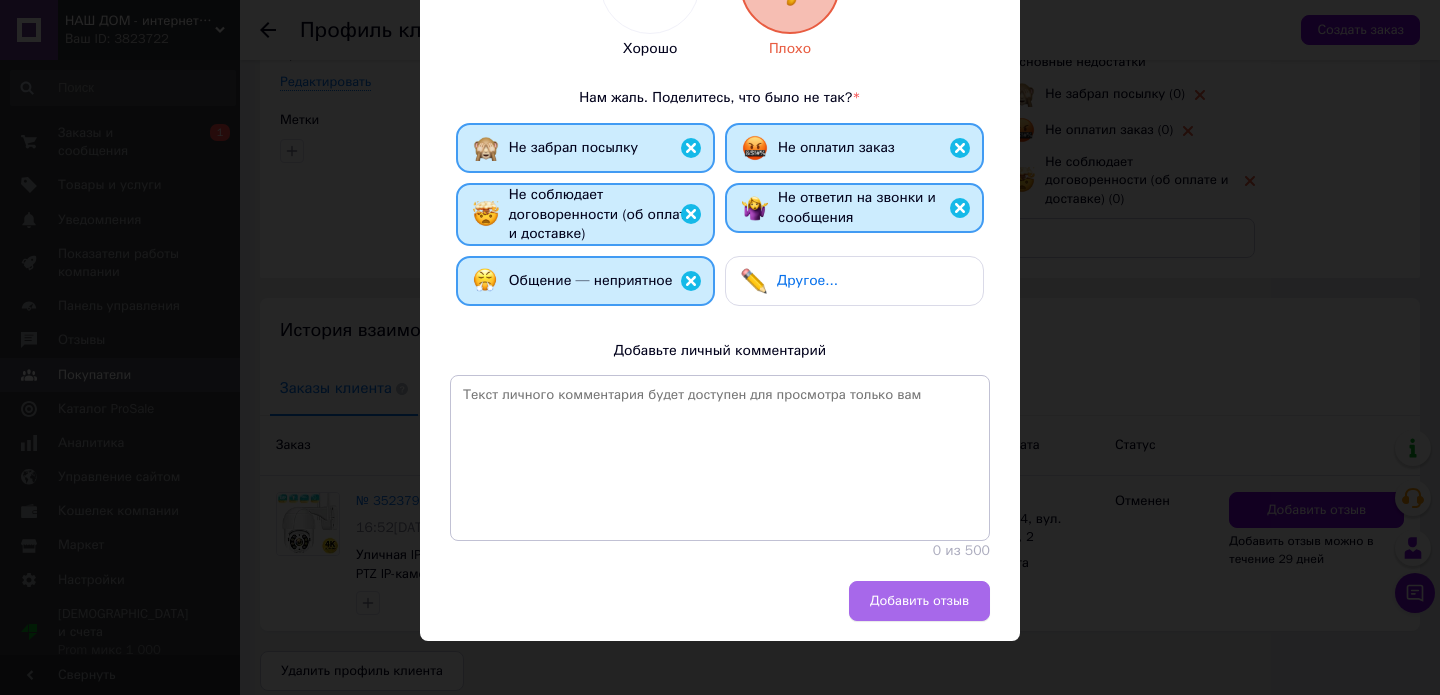 click on "Добавить отзыв" at bounding box center [919, 601] 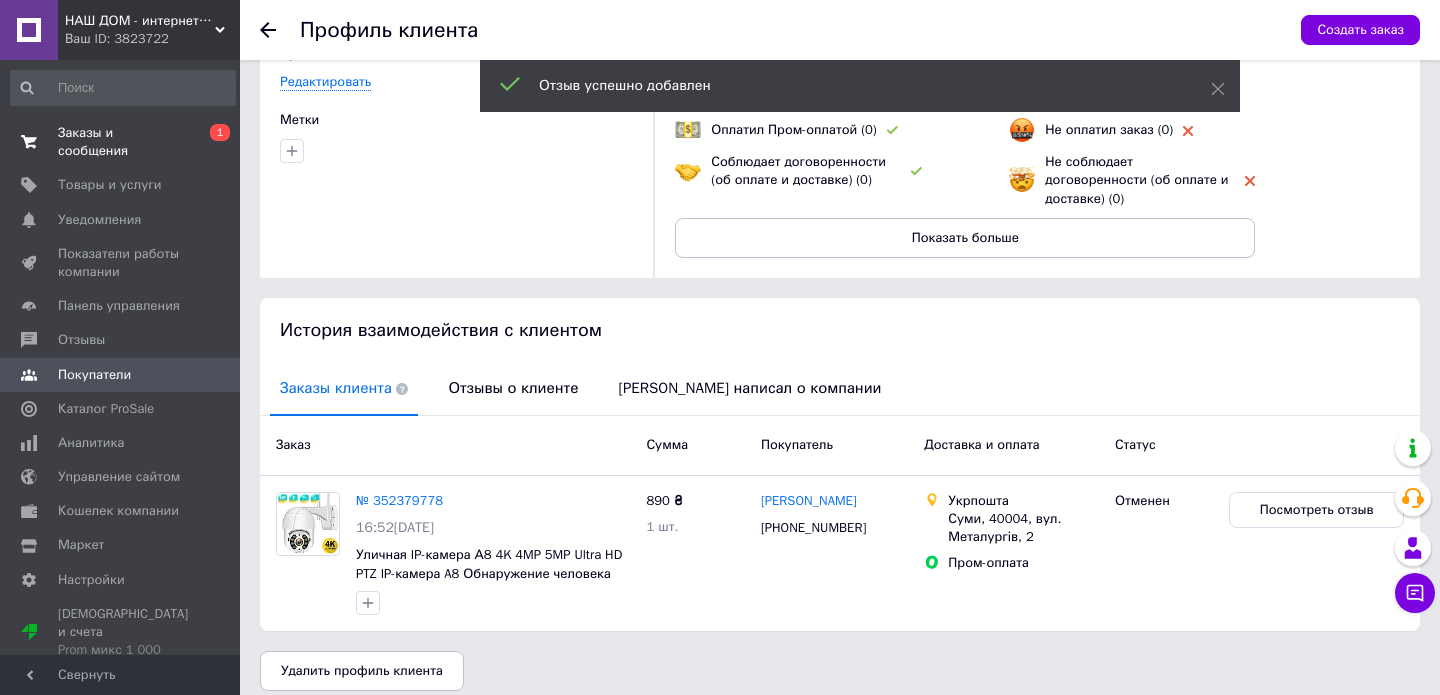 click on "Заказы и сообщения" at bounding box center (121, 142) 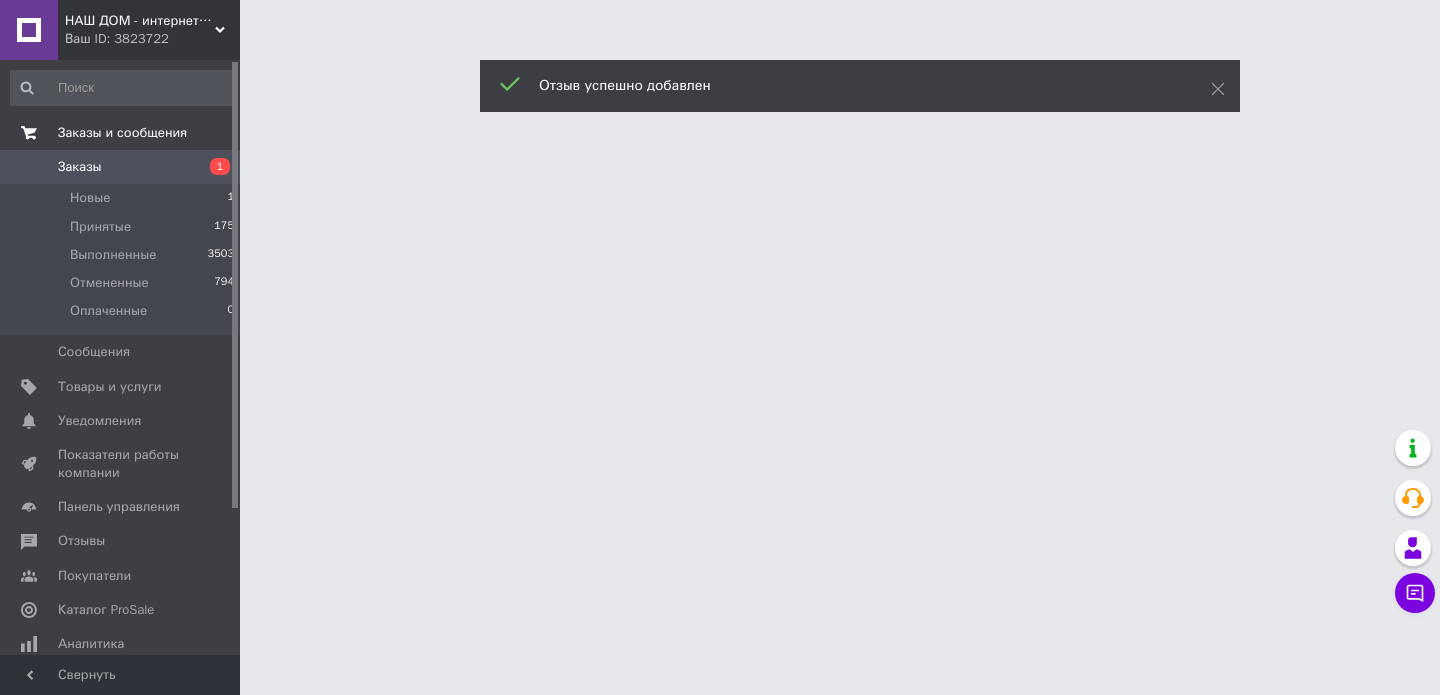 scroll, scrollTop: 0, scrollLeft: 0, axis: both 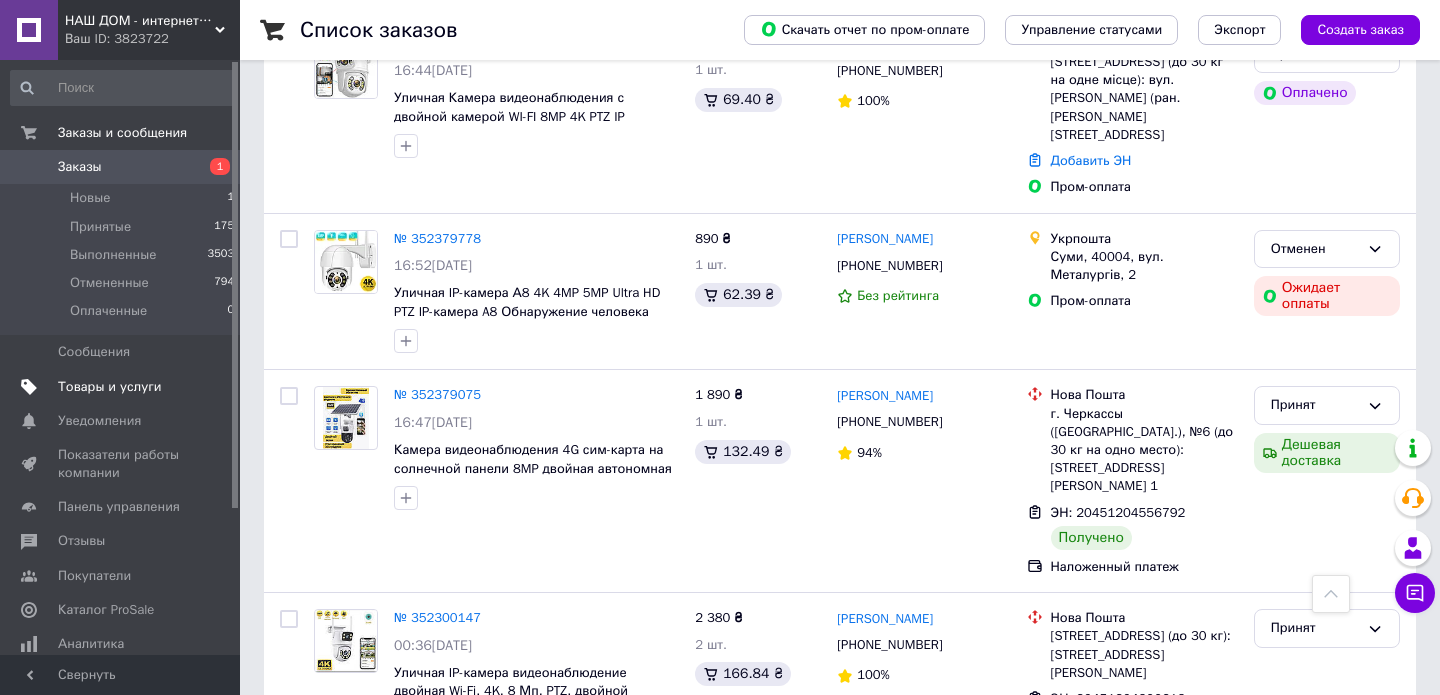 click on "Товары и услуги" at bounding box center (110, 387) 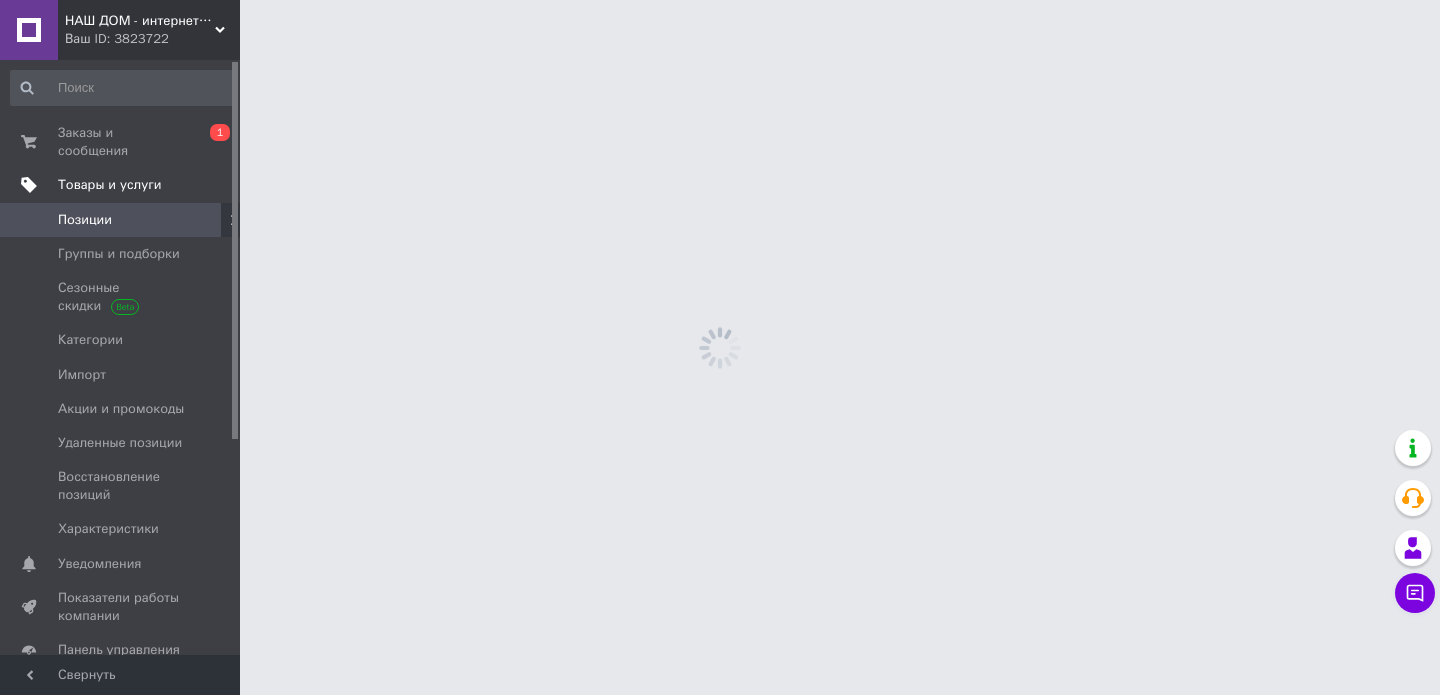 scroll, scrollTop: 0, scrollLeft: 0, axis: both 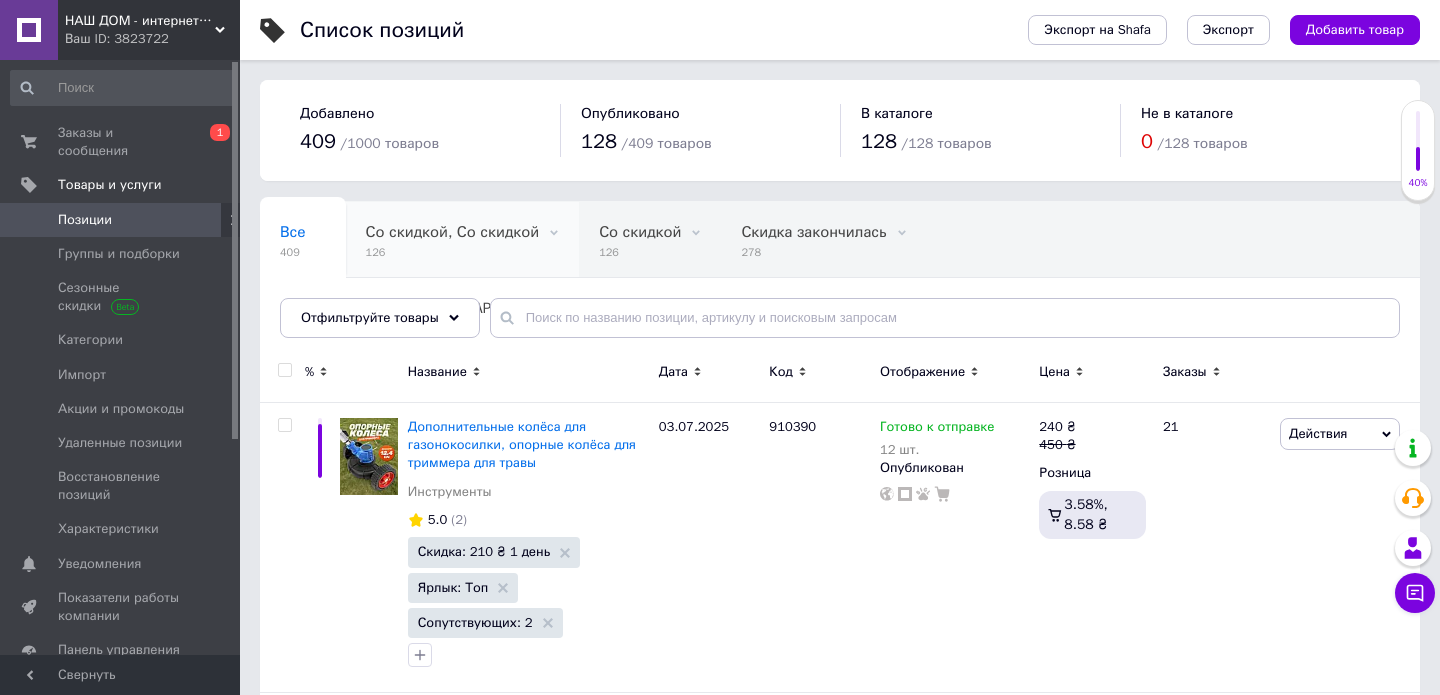 click on "Со скидкой, Со скидкой" at bounding box center (453, 232) 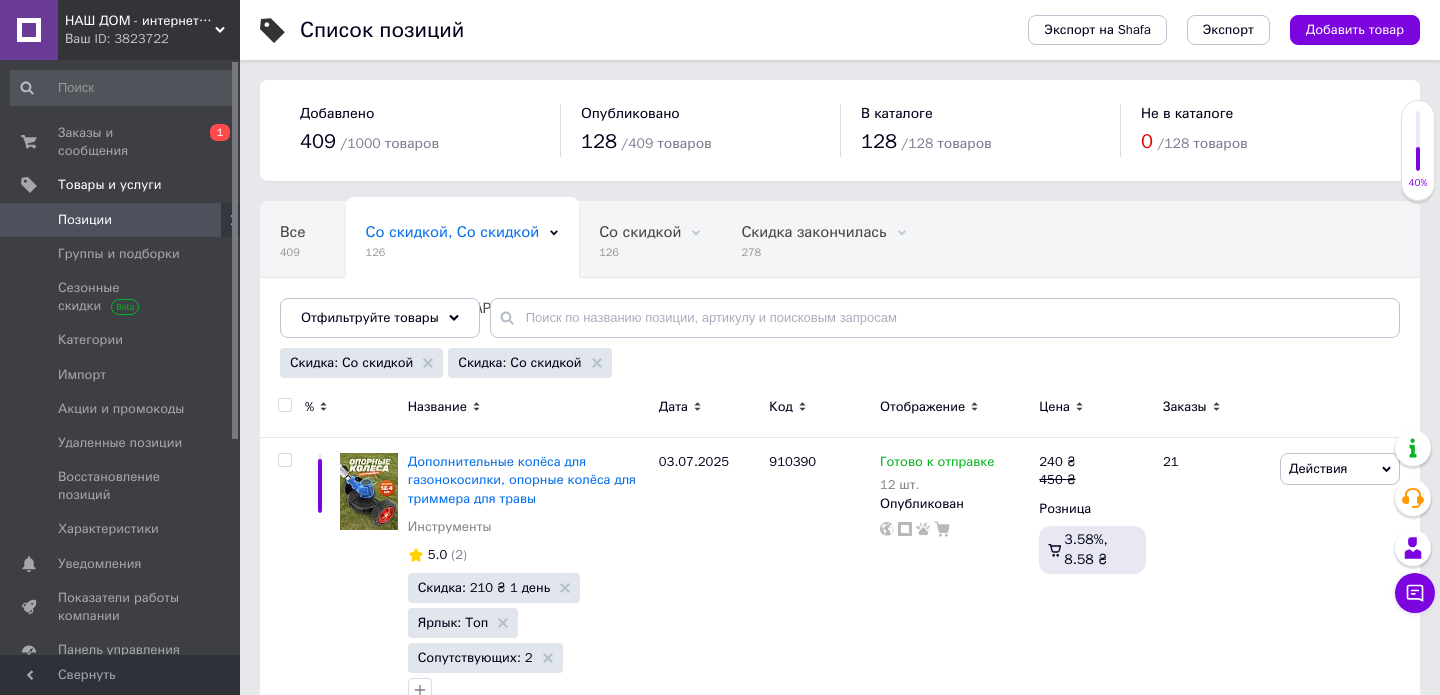 click at bounding box center [284, 405] 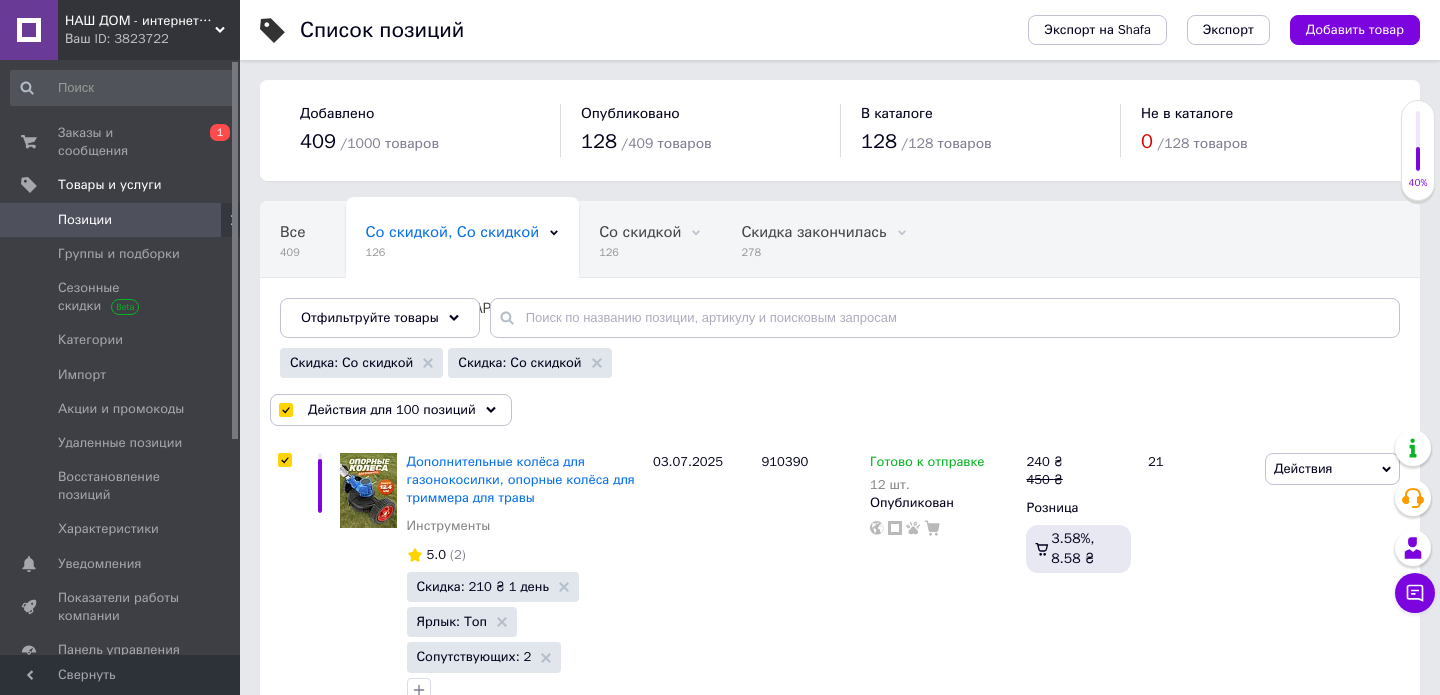 checkbox on "true" 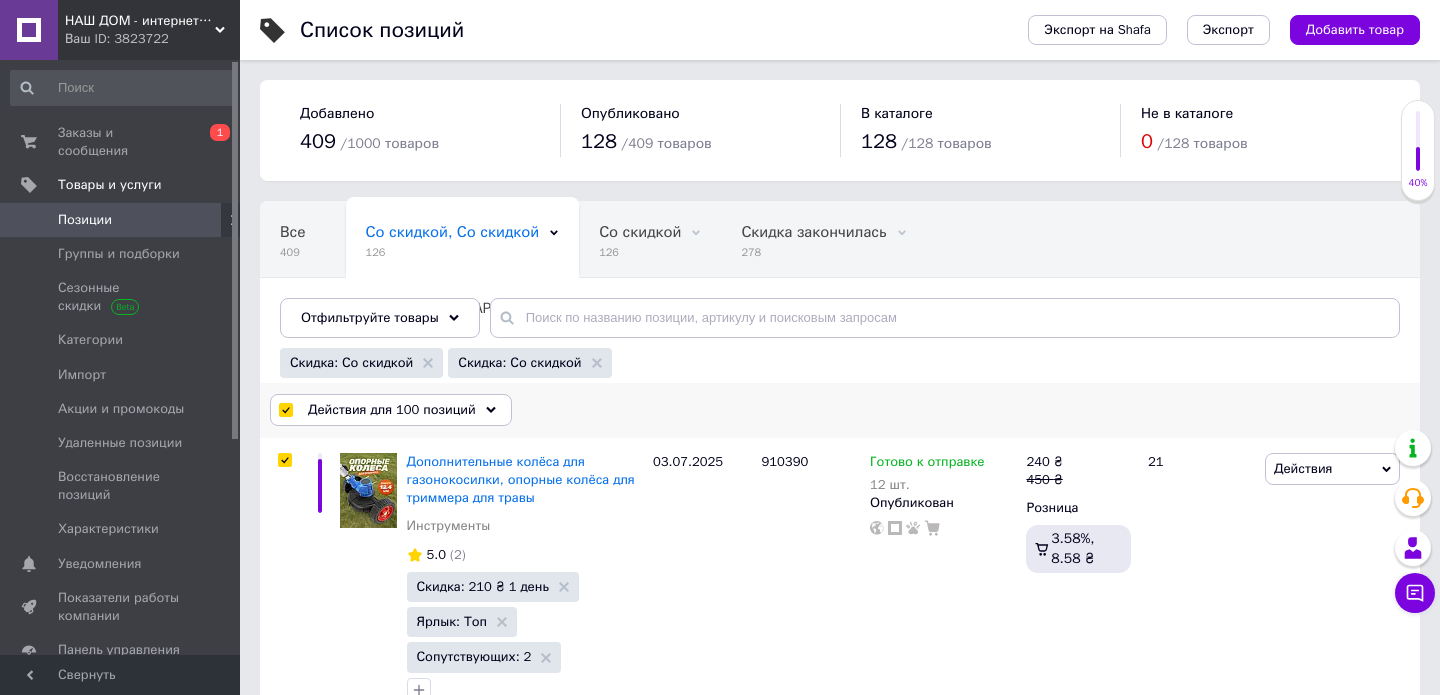 click on "Действия для 100 позиций" at bounding box center [392, 410] 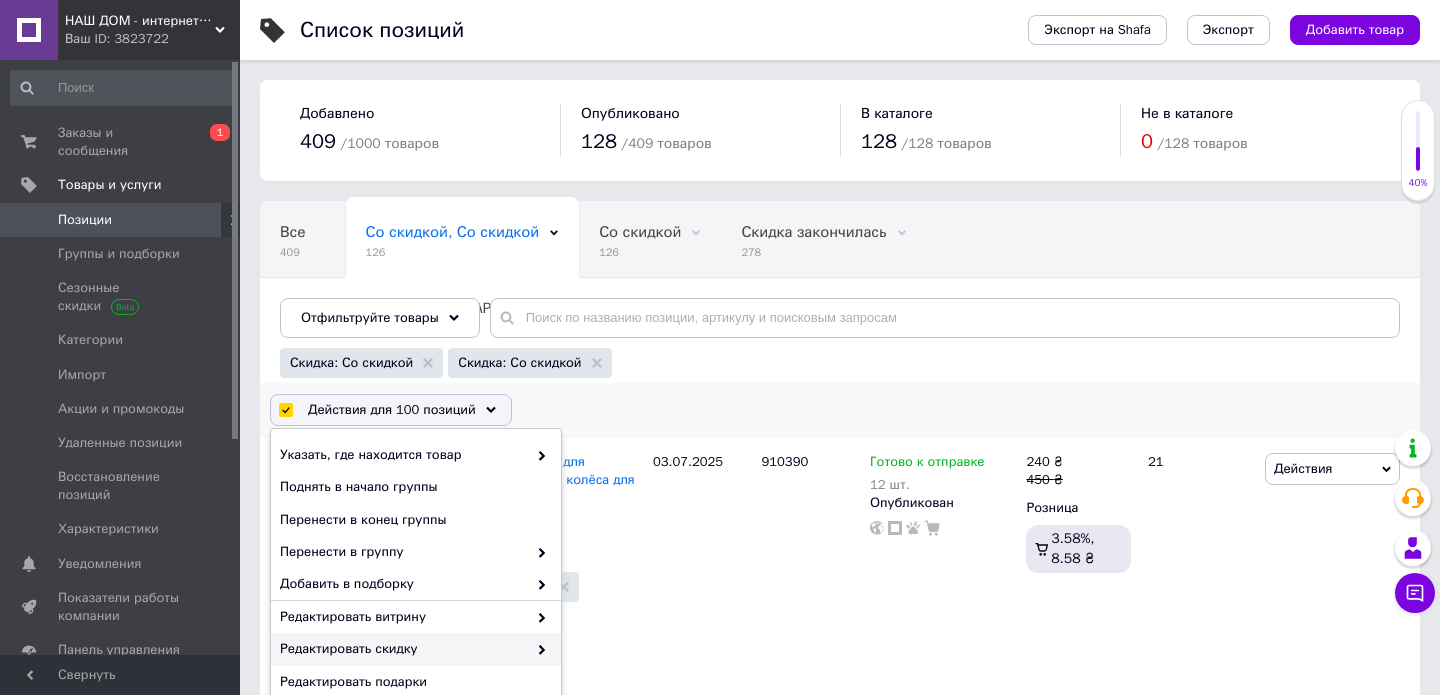 click on "Редактировать скидку" at bounding box center (403, 649) 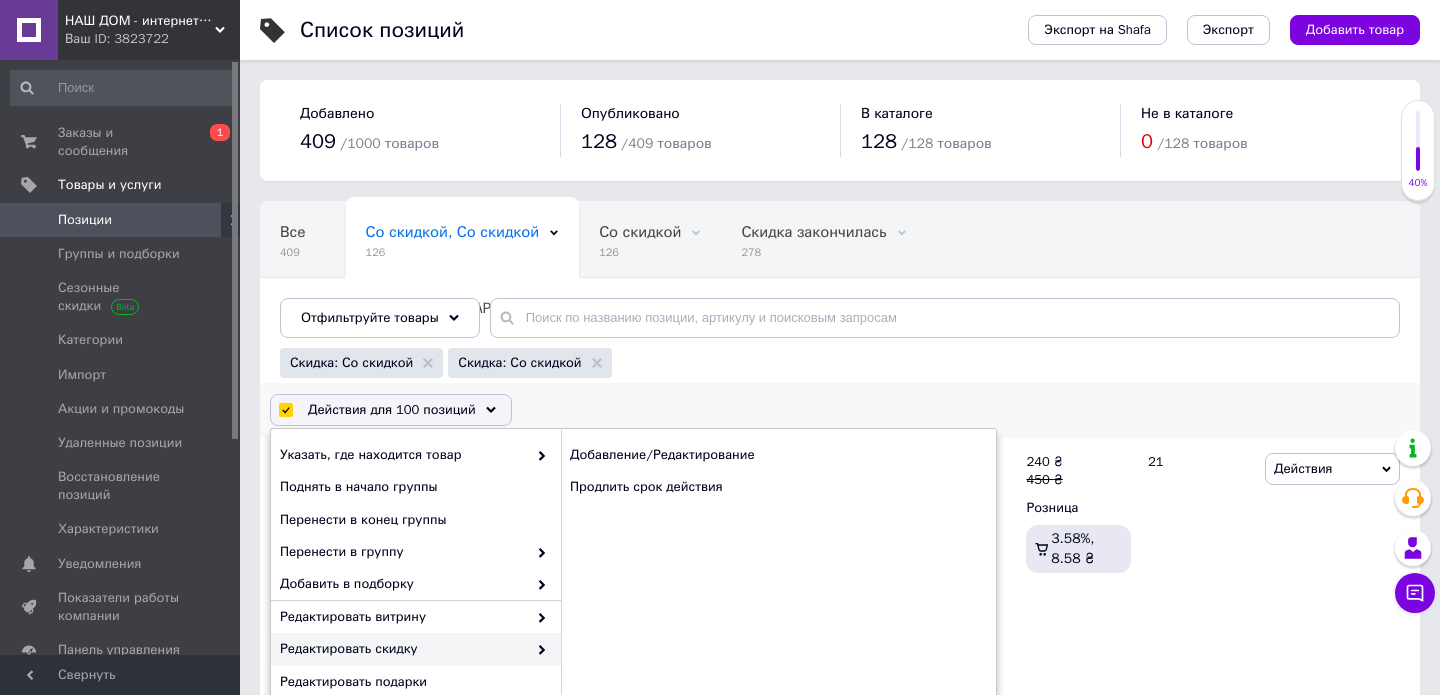 click at bounding box center (537, 649) 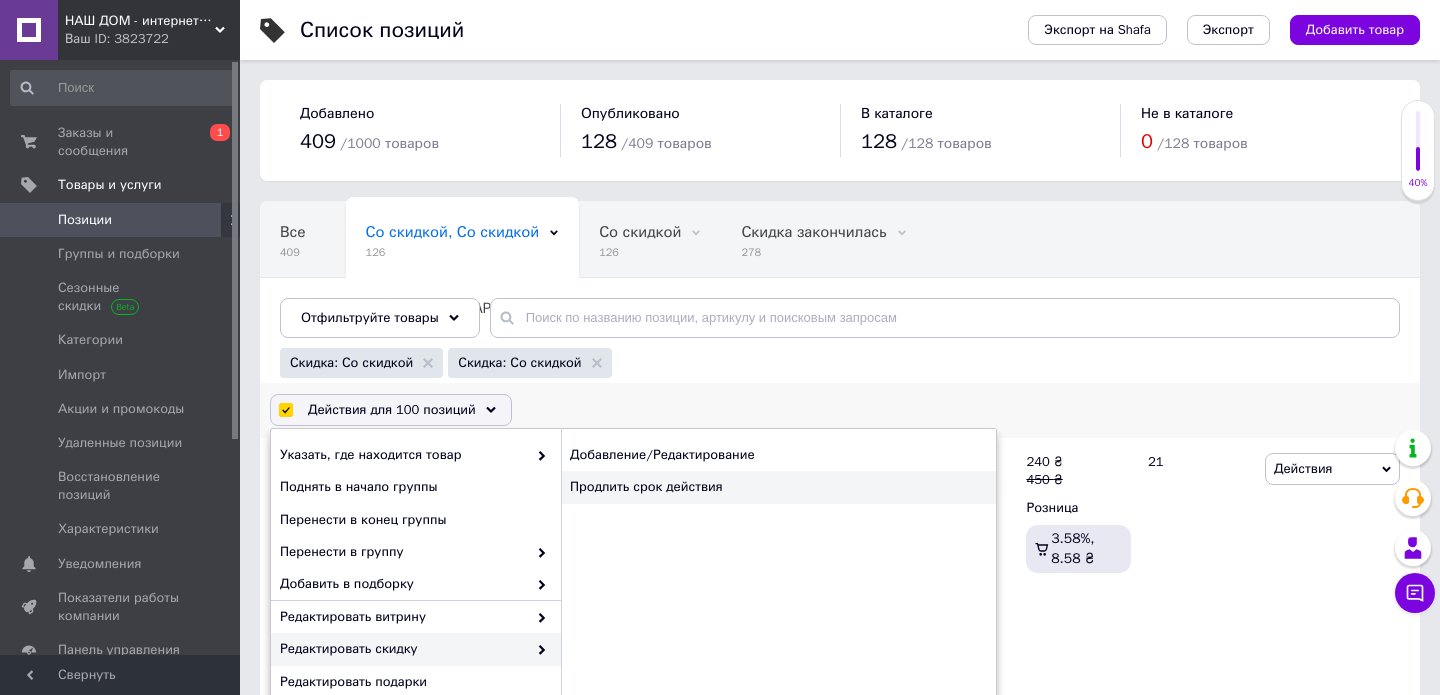 click on "Продлить срок действия" at bounding box center (778, 487) 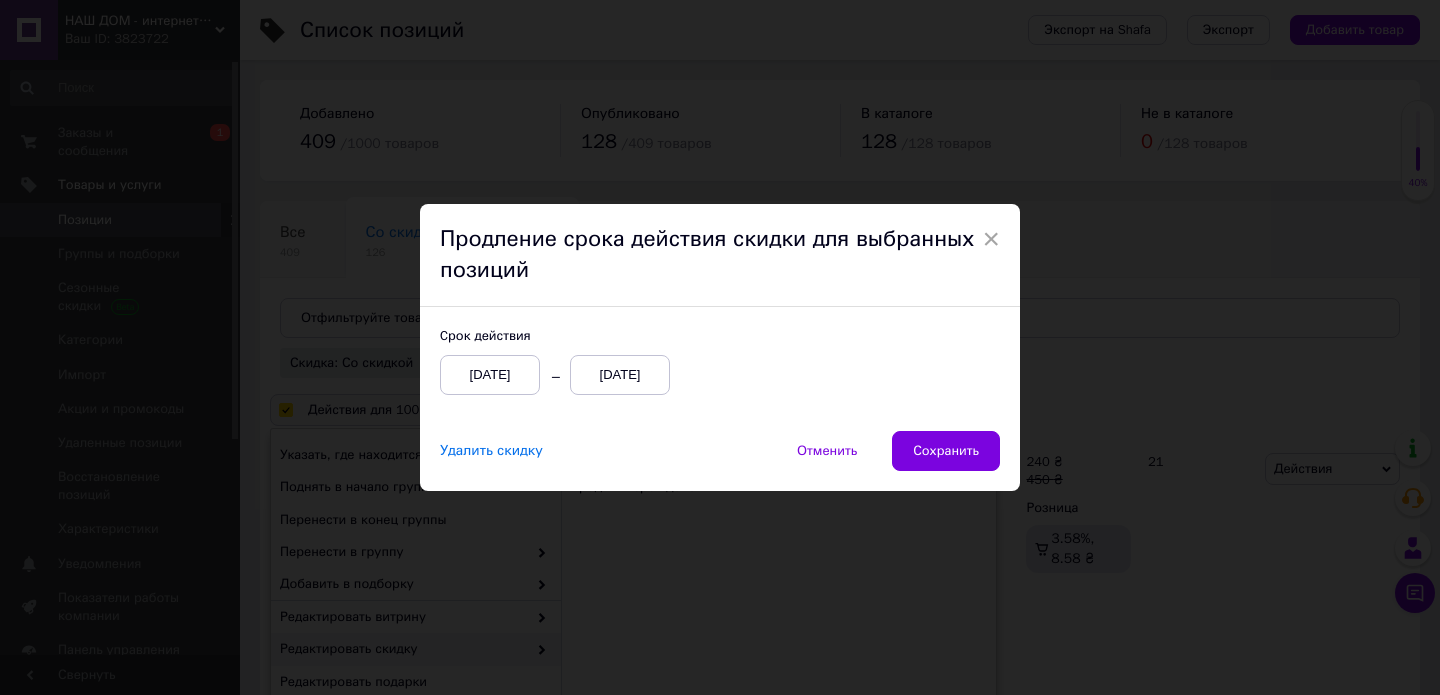 click on "[DATE]" at bounding box center [620, 375] 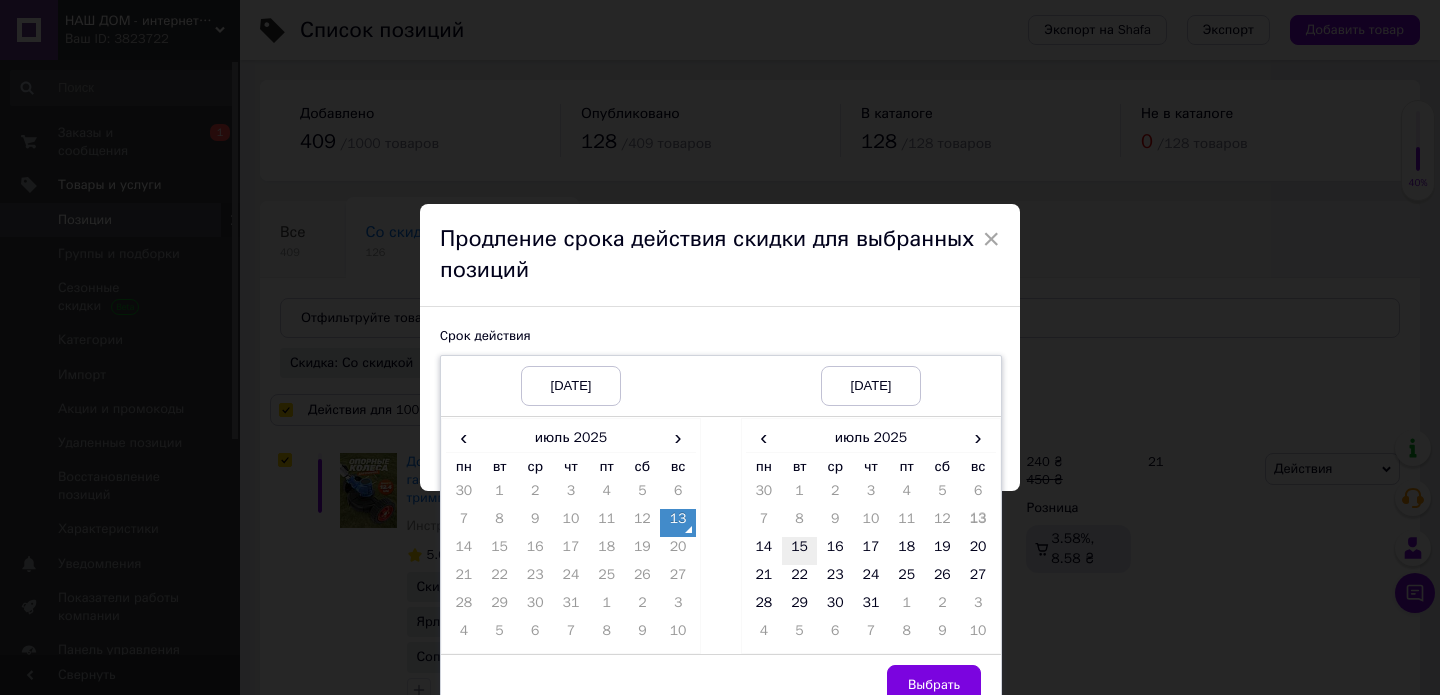click on "15" at bounding box center (800, 551) 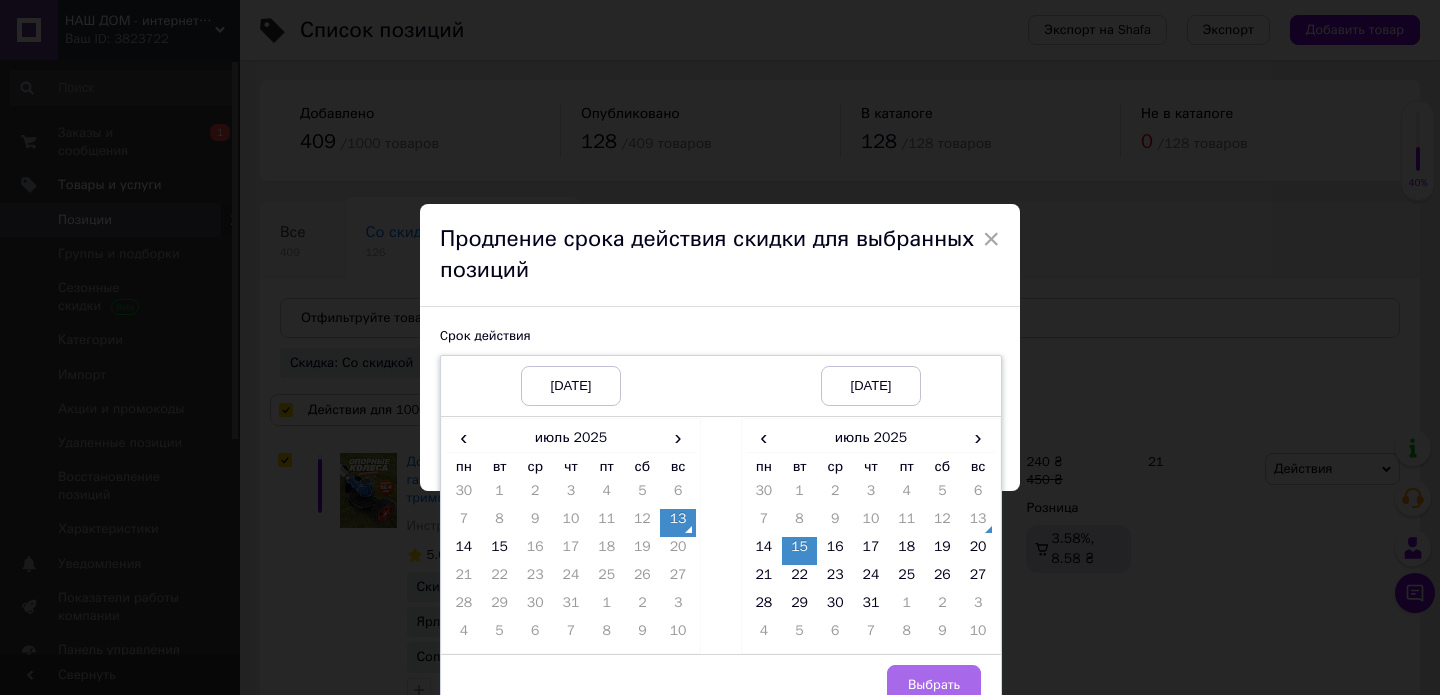 click on "Выбрать" at bounding box center [934, 685] 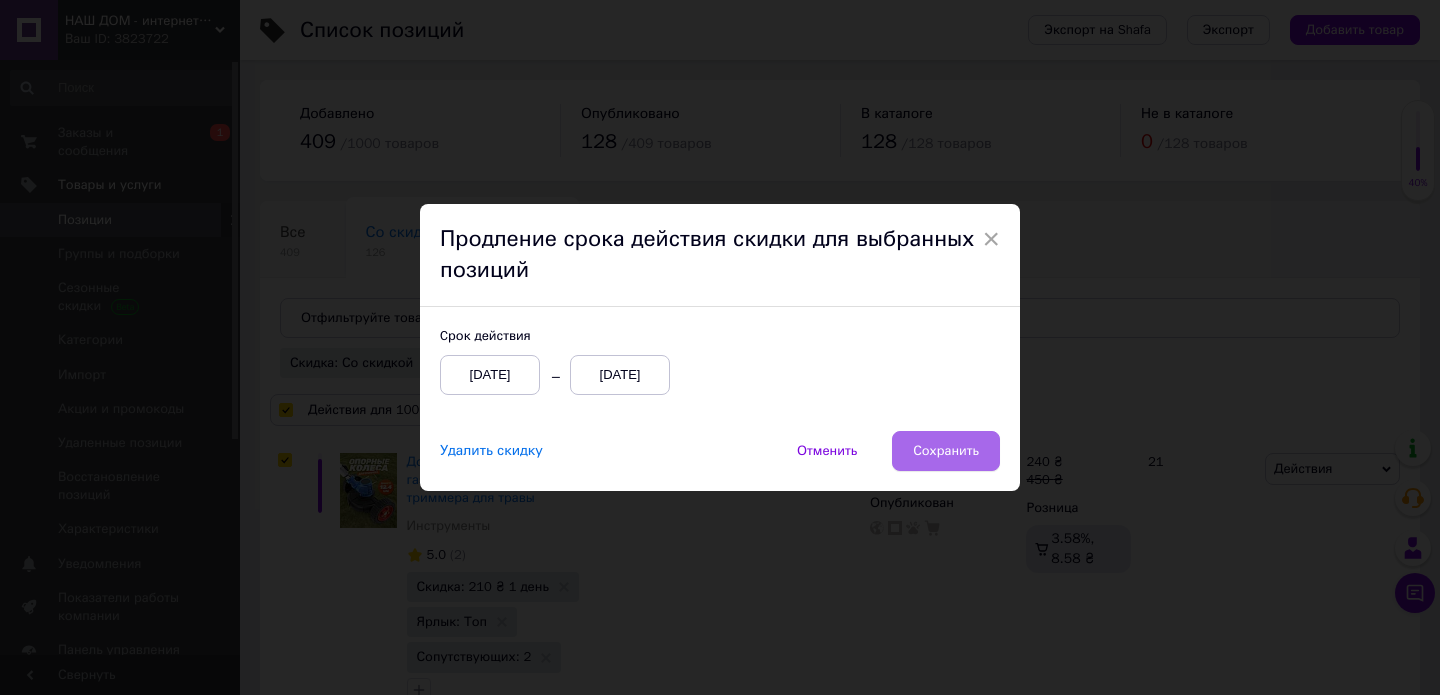 click on "Сохранить" at bounding box center (946, 451) 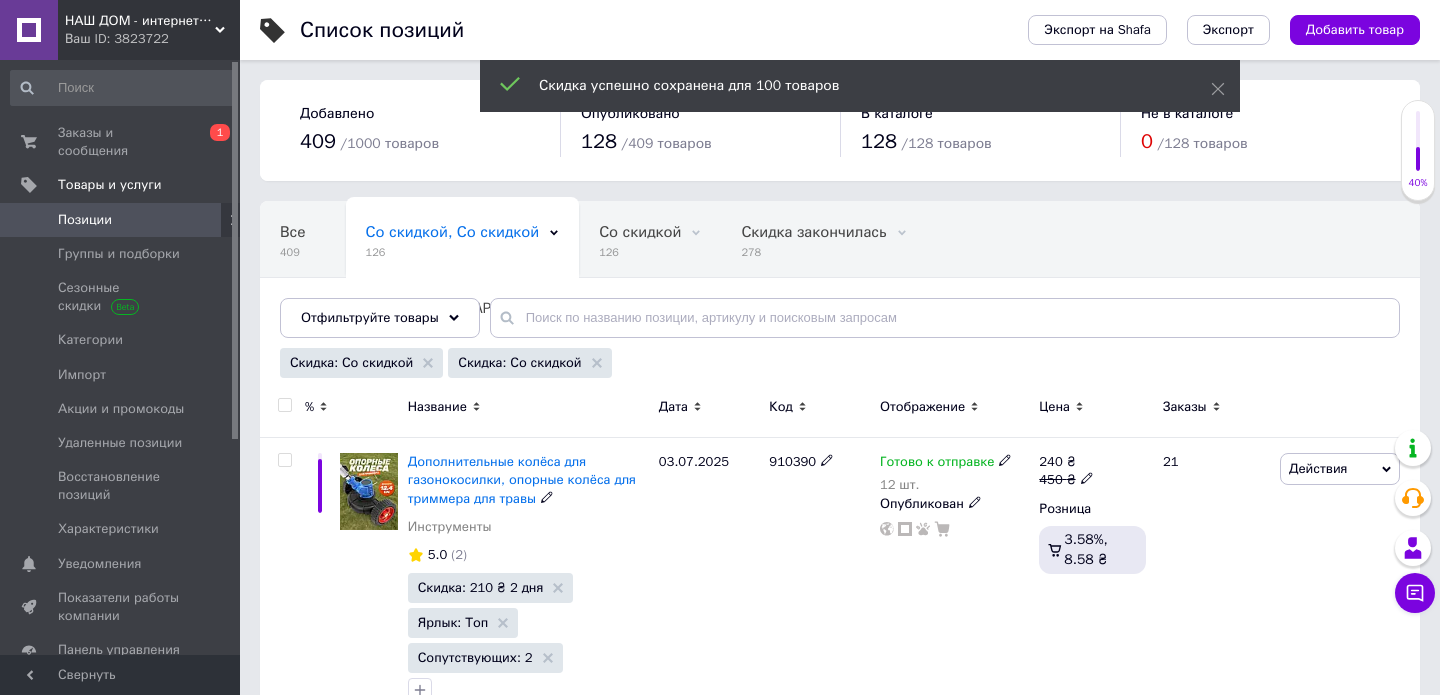 checkbox on "false" 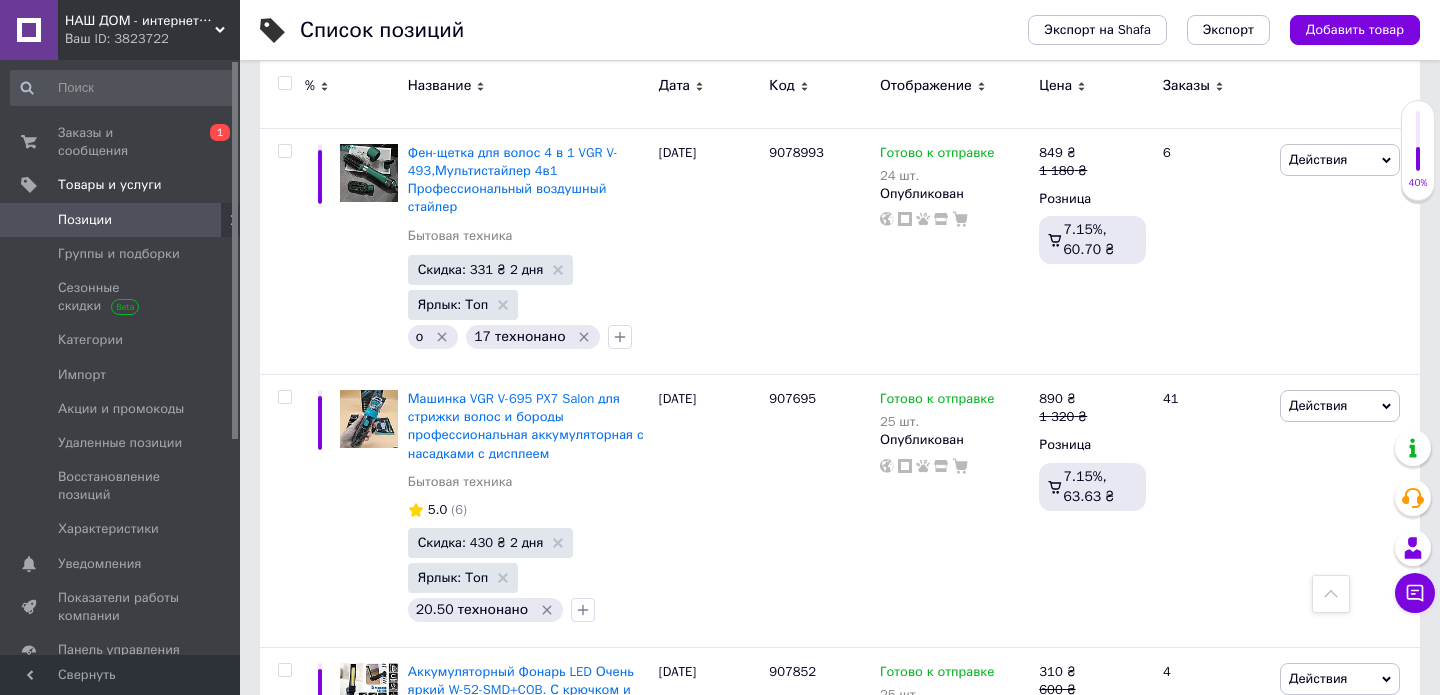 scroll, scrollTop: 27164, scrollLeft: 0, axis: vertical 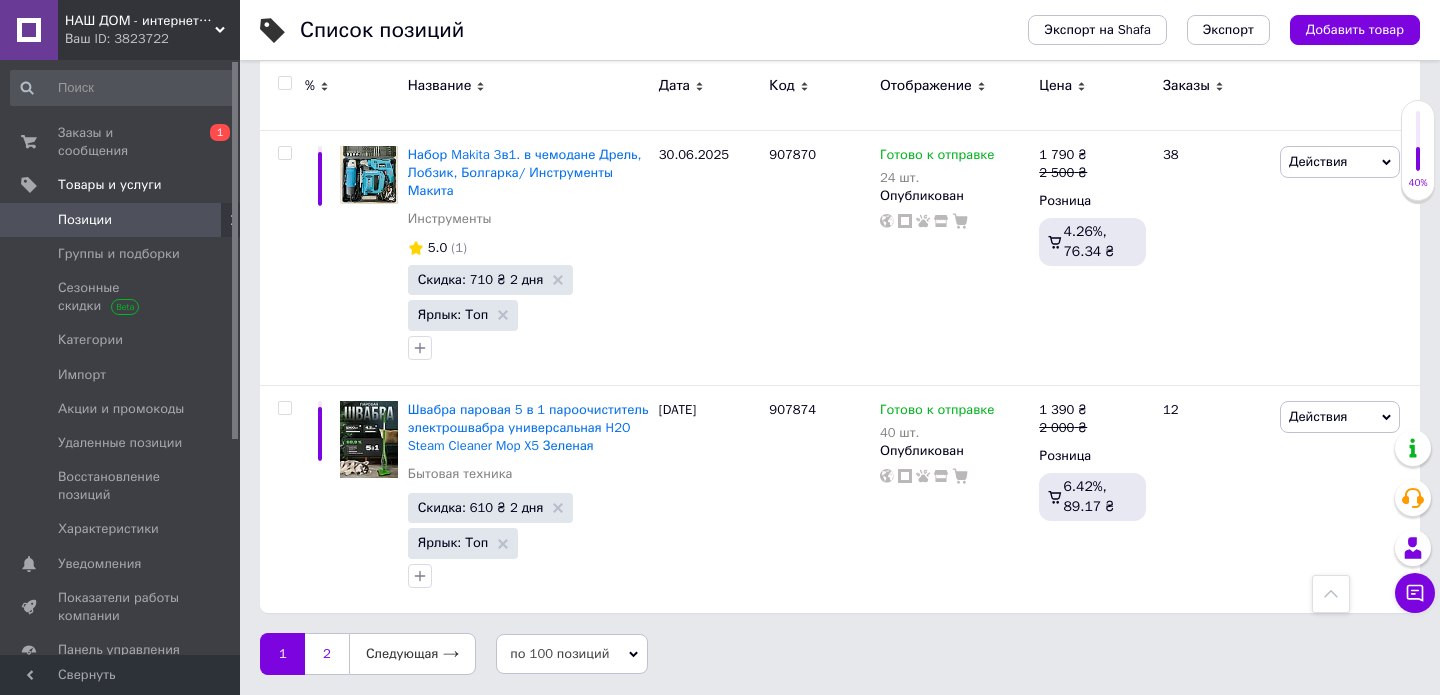 click on "2" at bounding box center (327, 654) 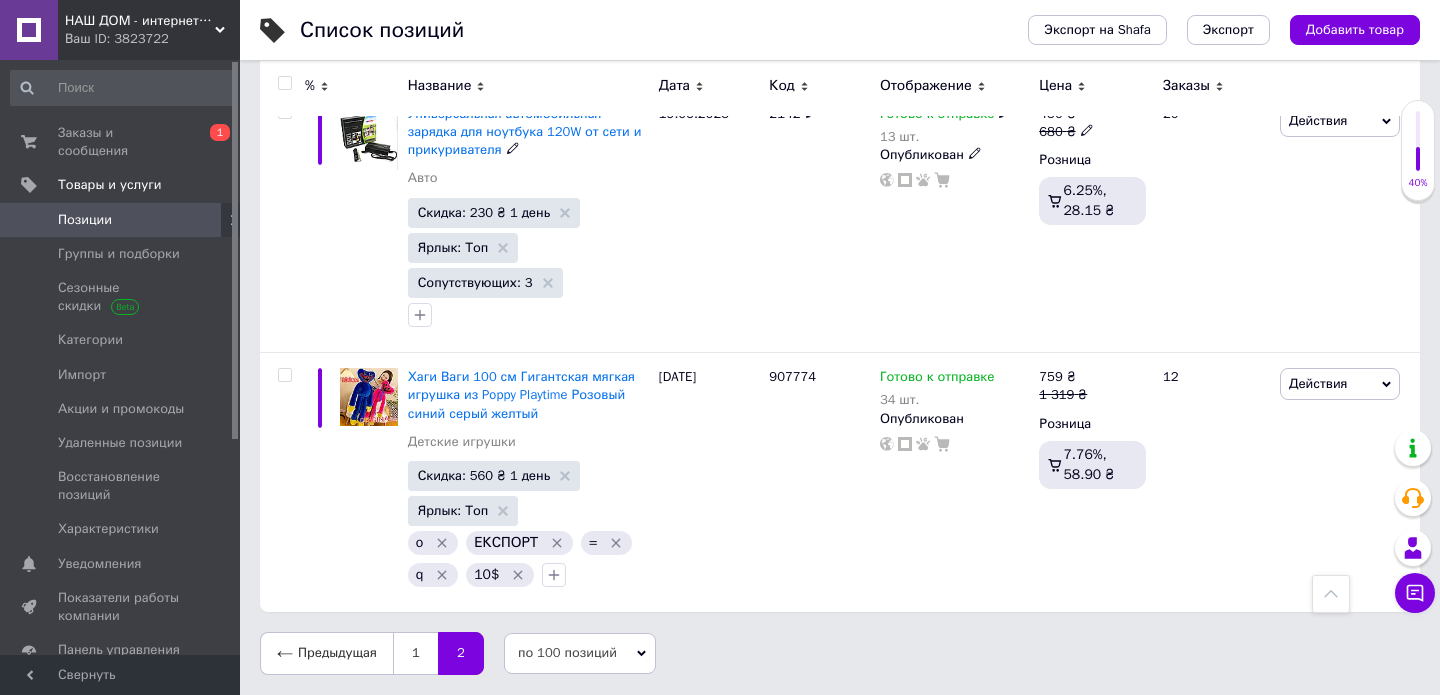 scroll, scrollTop: 6645, scrollLeft: 0, axis: vertical 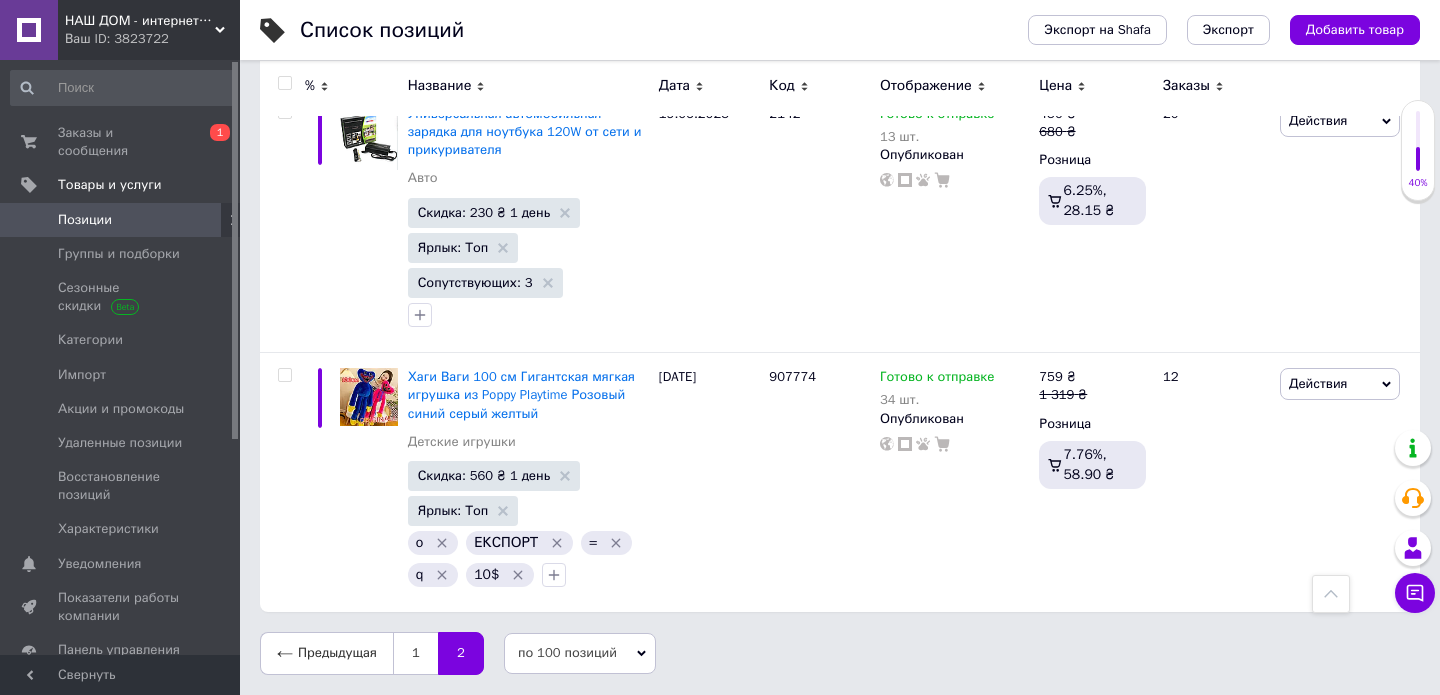 click at bounding box center (284, 83) 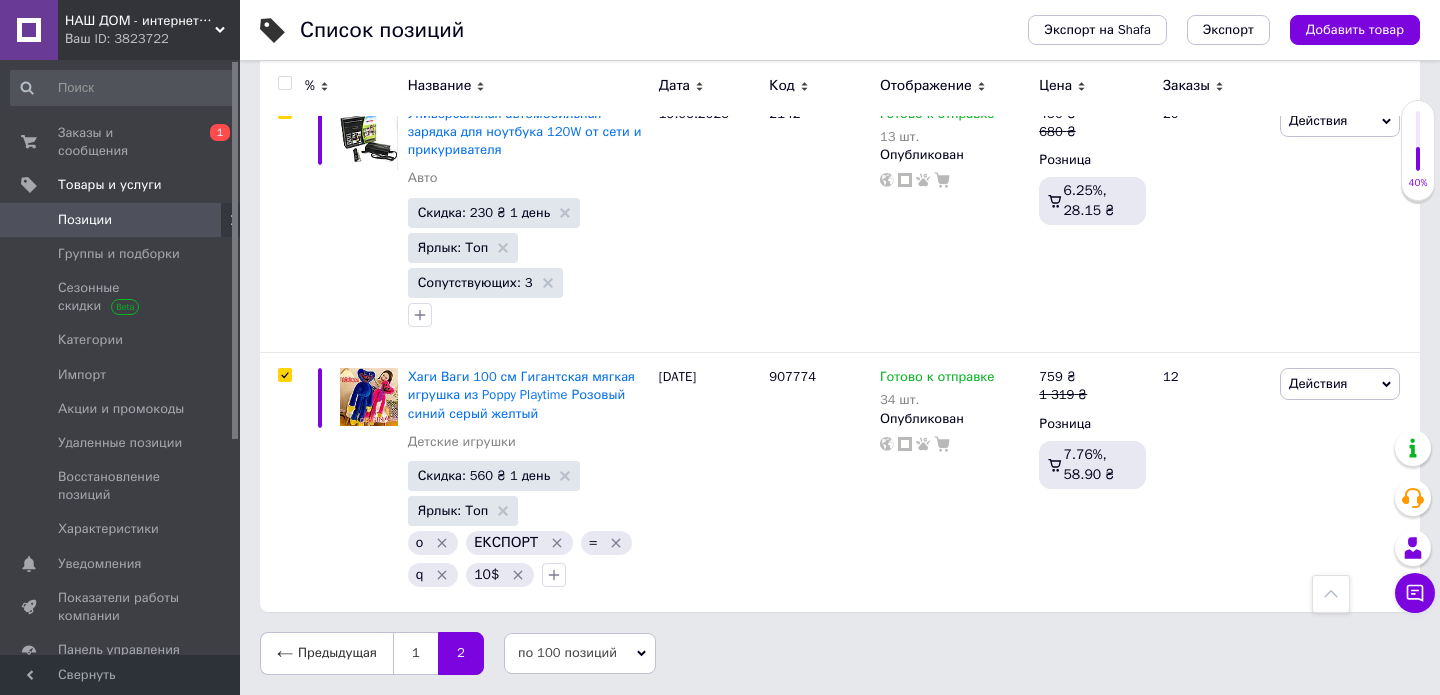 scroll, scrollTop: 6681, scrollLeft: 0, axis: vertical 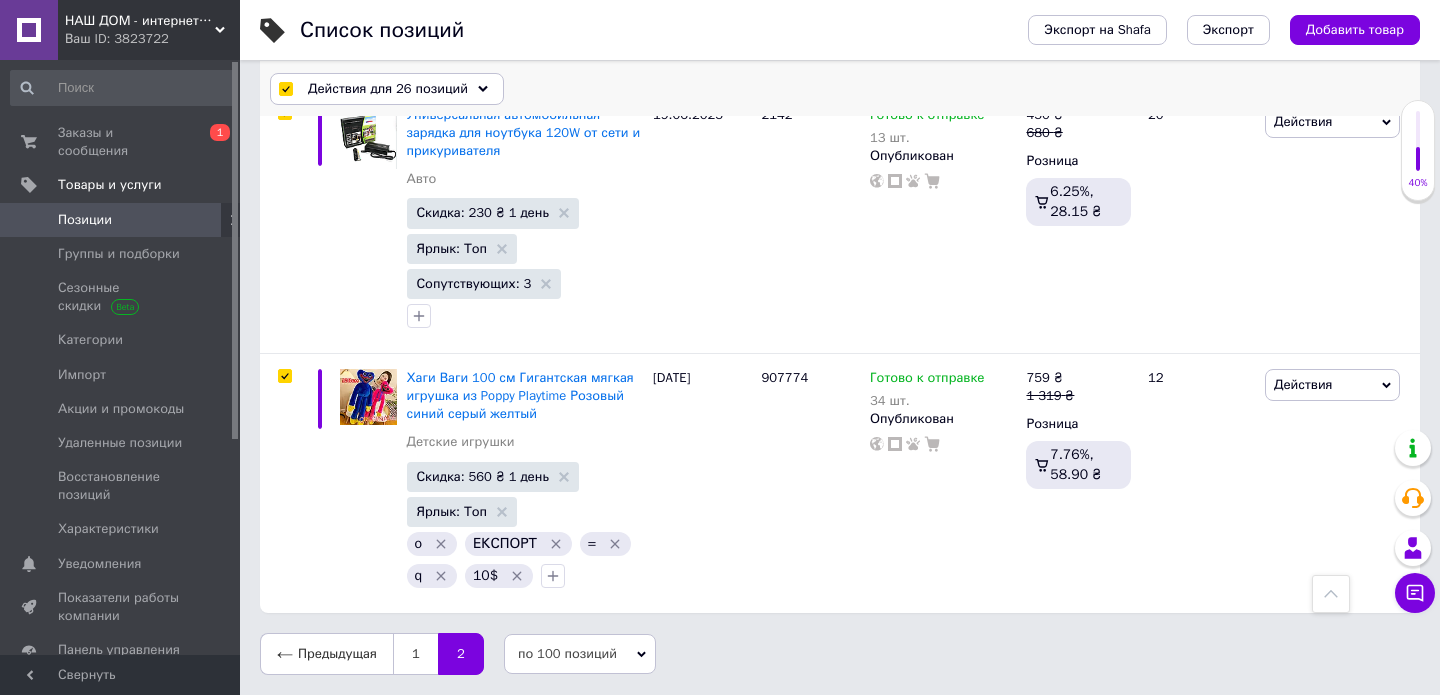 click on "Действия для 26 позиций" at bounding box center [387, 89] 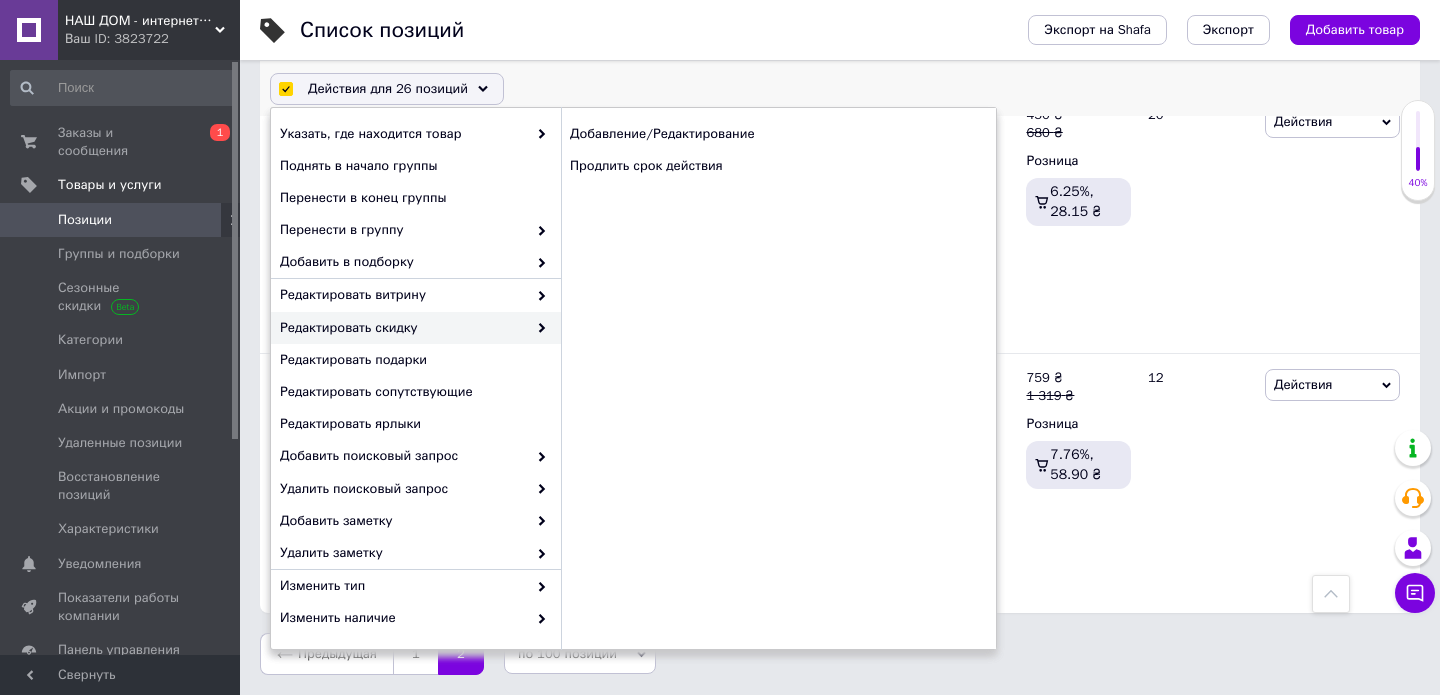 click at bounding box center (537, 328) 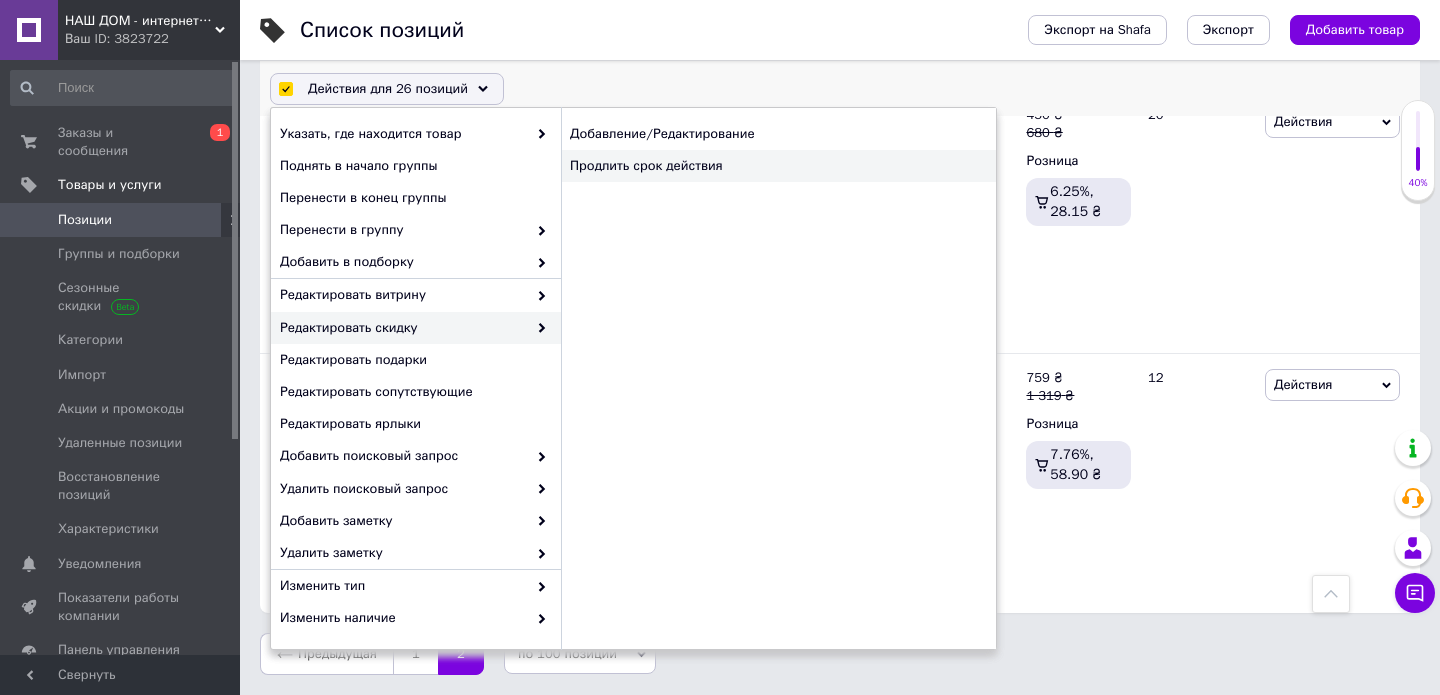 click on "Продлить срок действия" at bounding box center [778, 166] 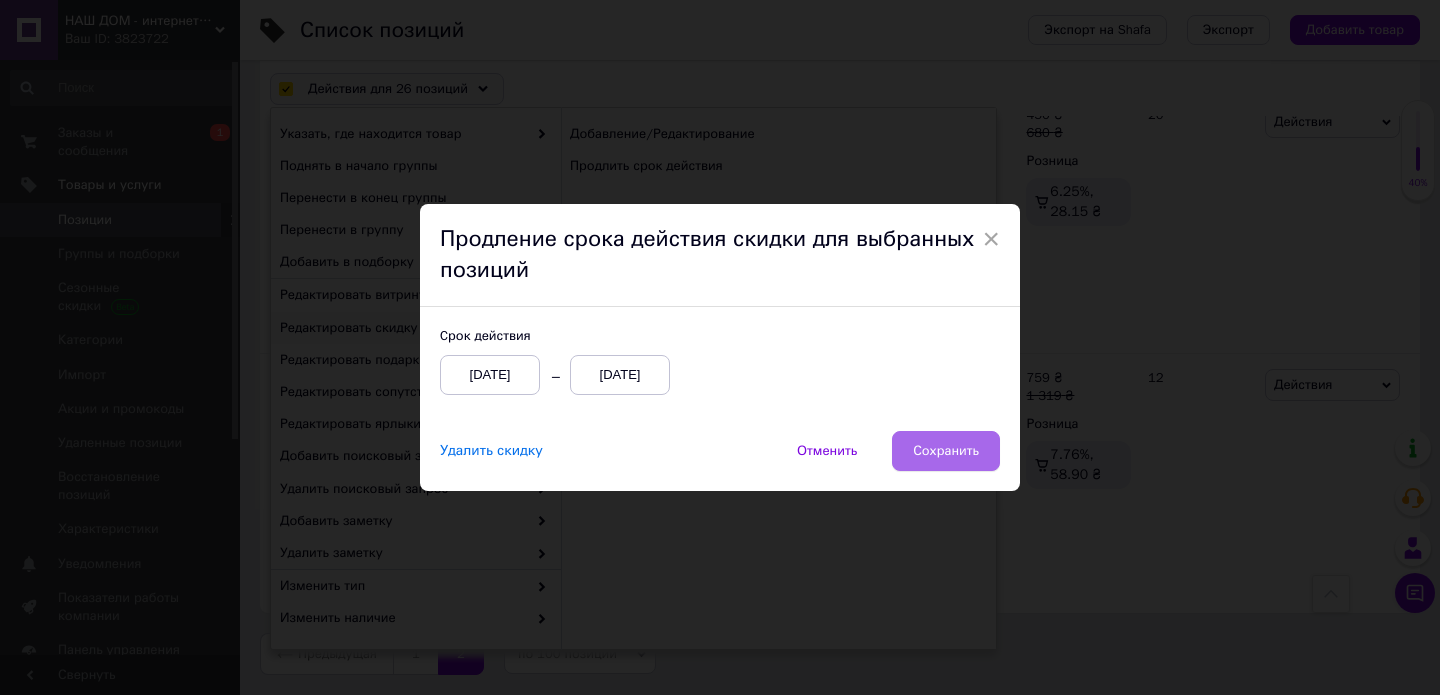click on "Сохранить" at bounding box center (946, 451) 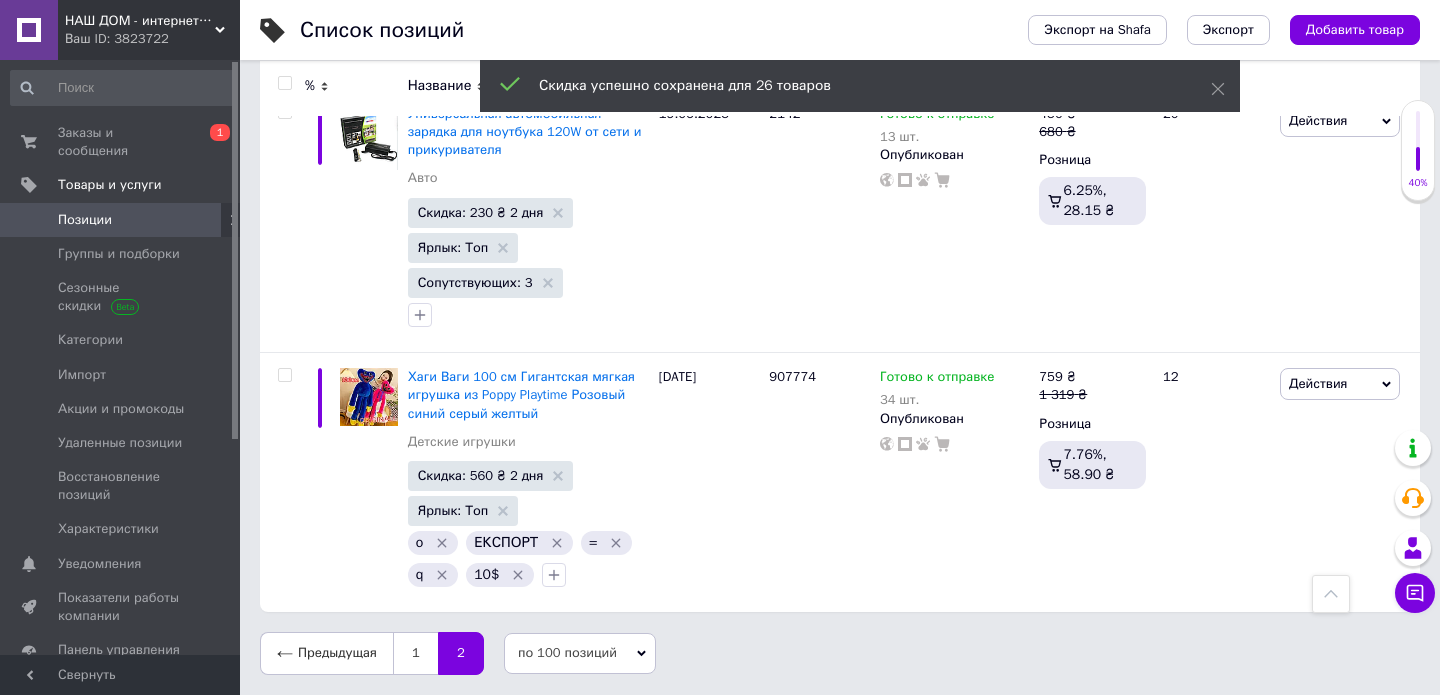 scroll, scrollTop: 6645, scrollLeft: 0, axis: vertical 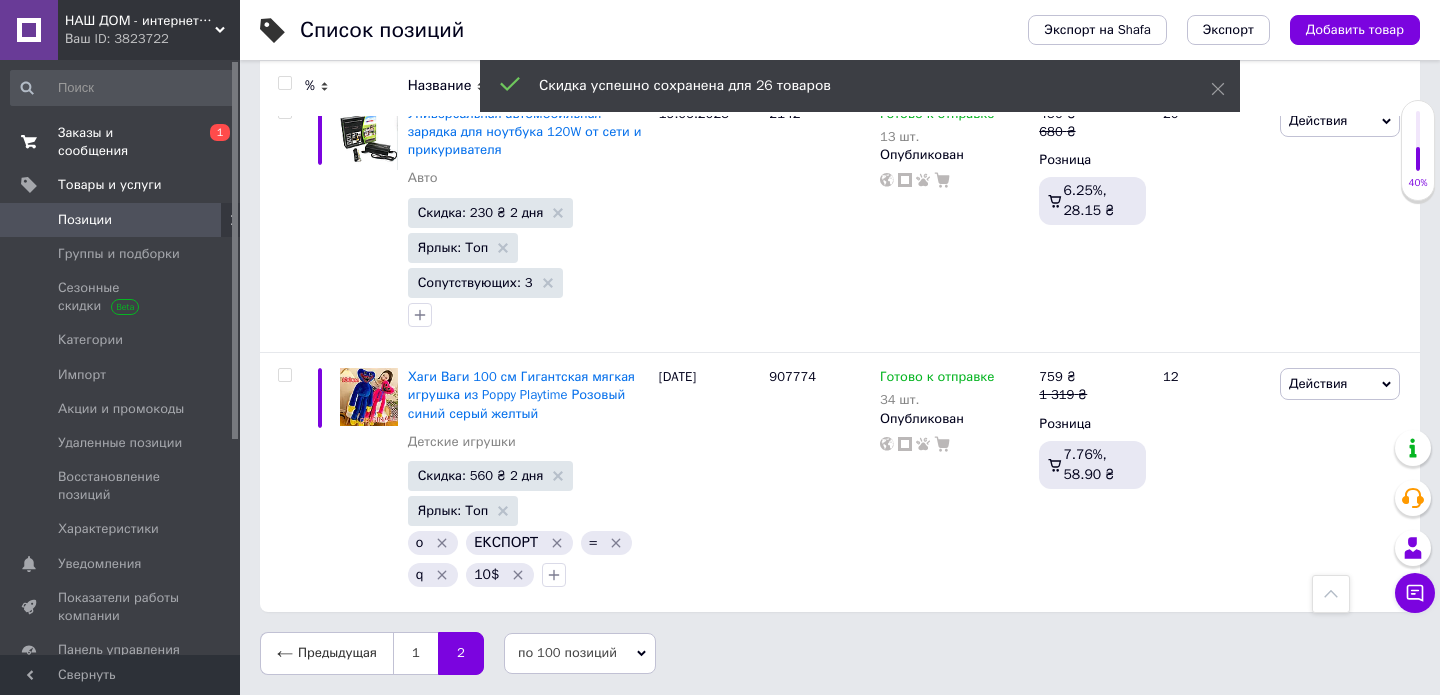 click on "Заказы и сообщения" at bounding box center [121, 142] 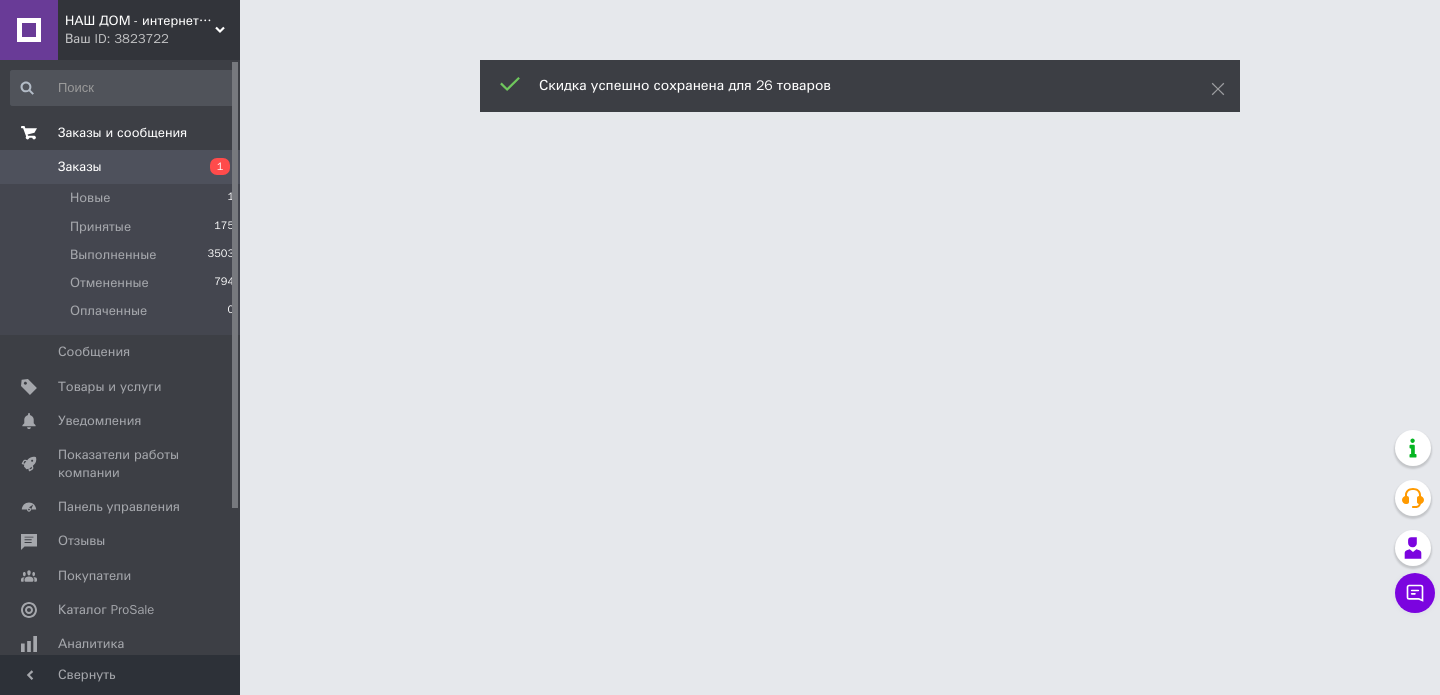 scroll, scrollTop: 0, scrollLeft: 0, axis: both 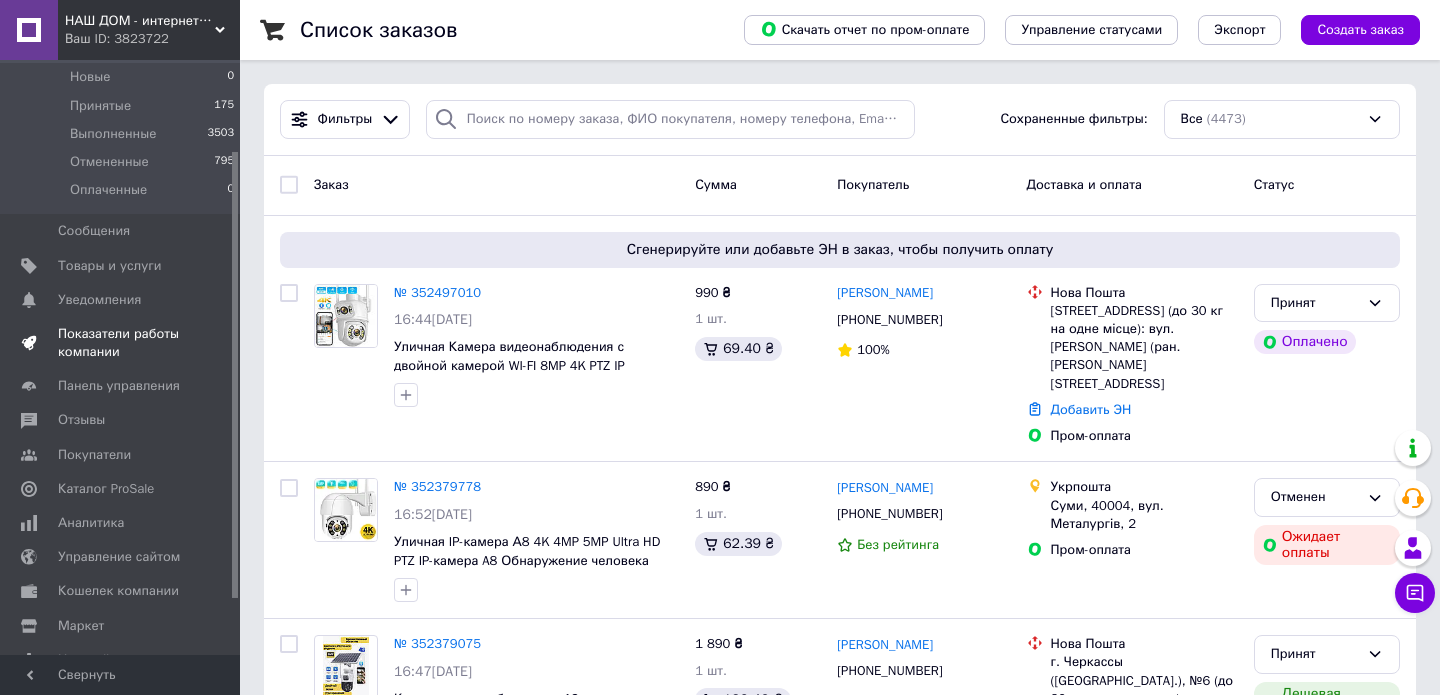 click on "Показатели работы компании" at bounding box center [121, 343] 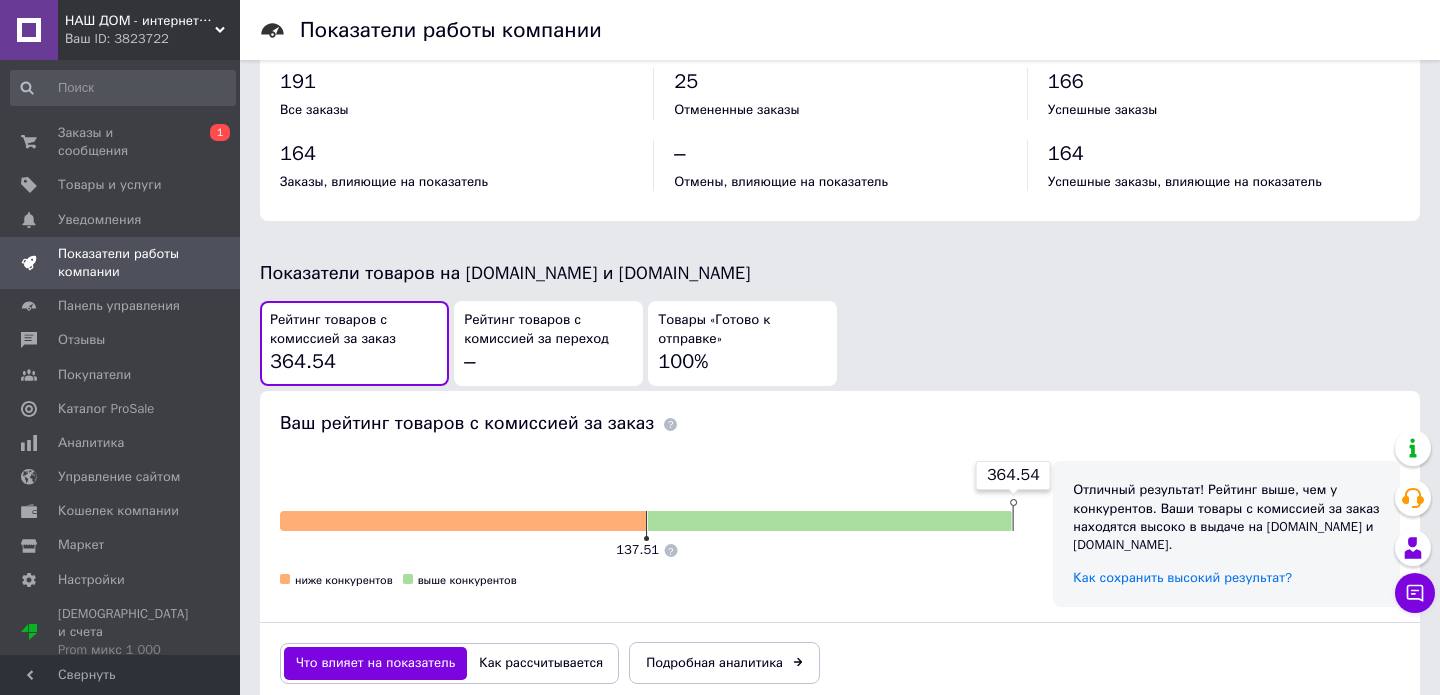scroll, scrollTop: 889, scrollLeft: 0, axis: vertical 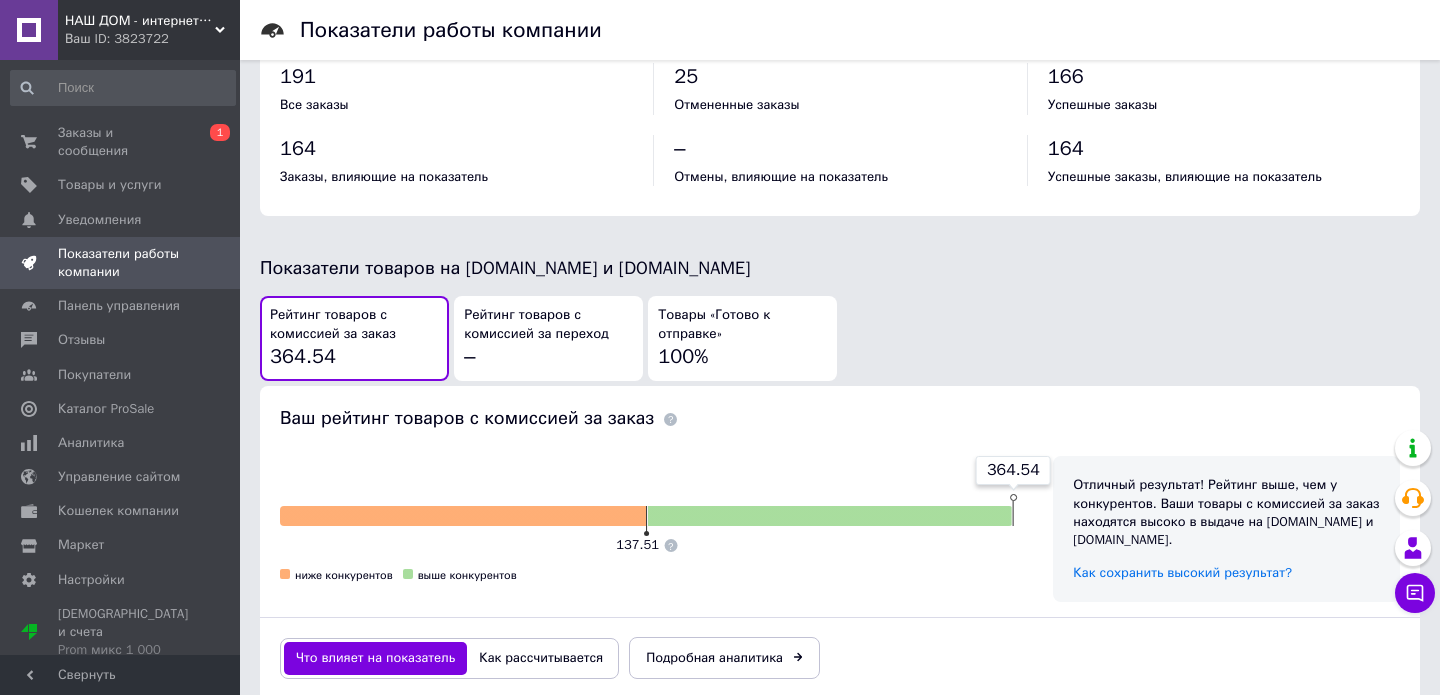 click on "Ваш ID: 3823722" at bounding box center (152, 39) 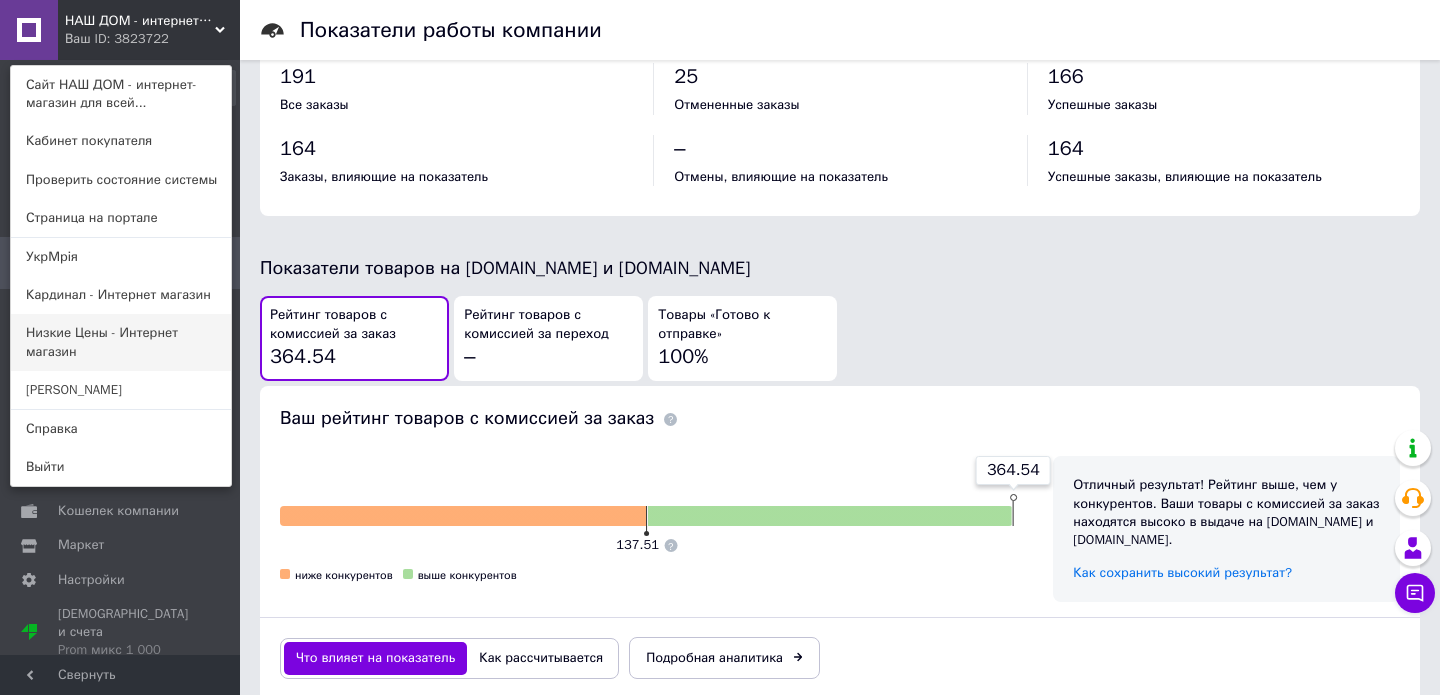 click on "Низкие Цены - Интернет магазин" at bounding box center [121, 342] 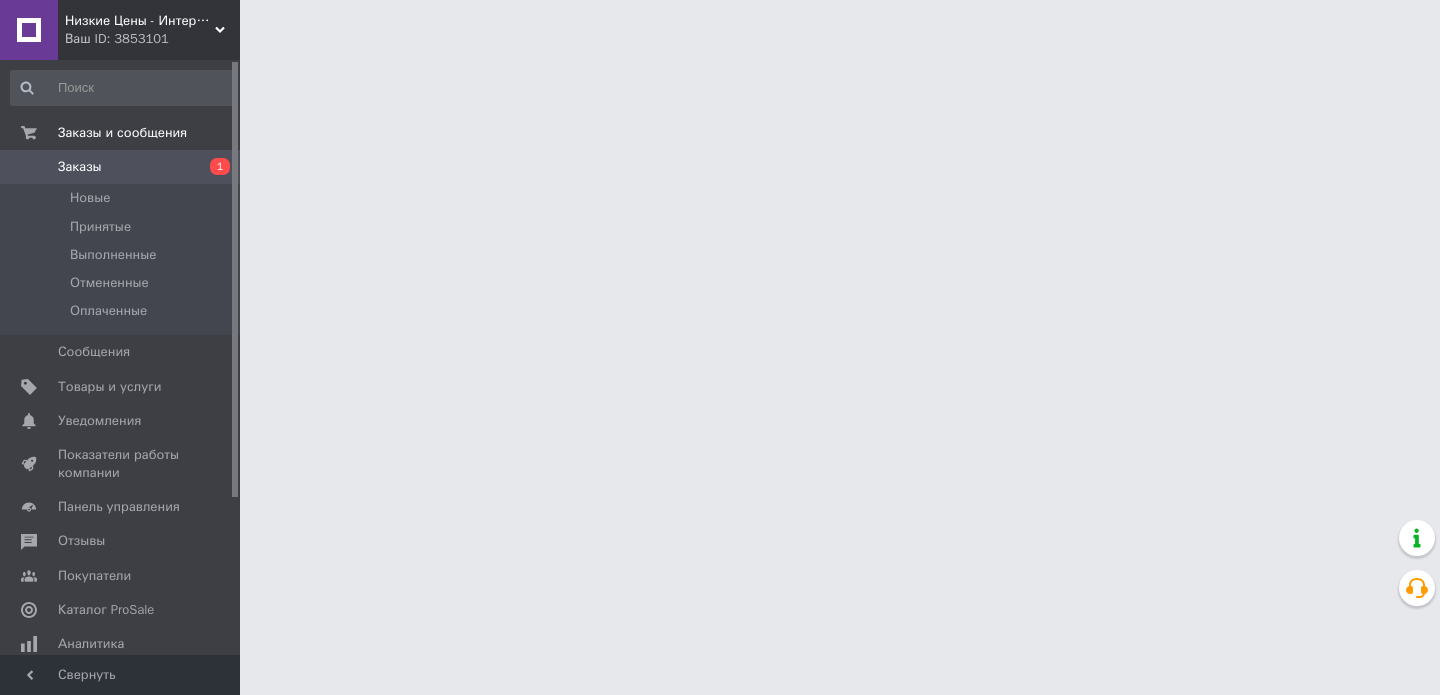 scroll, scrollTop: 0, scrollLeft: 0, axis: both 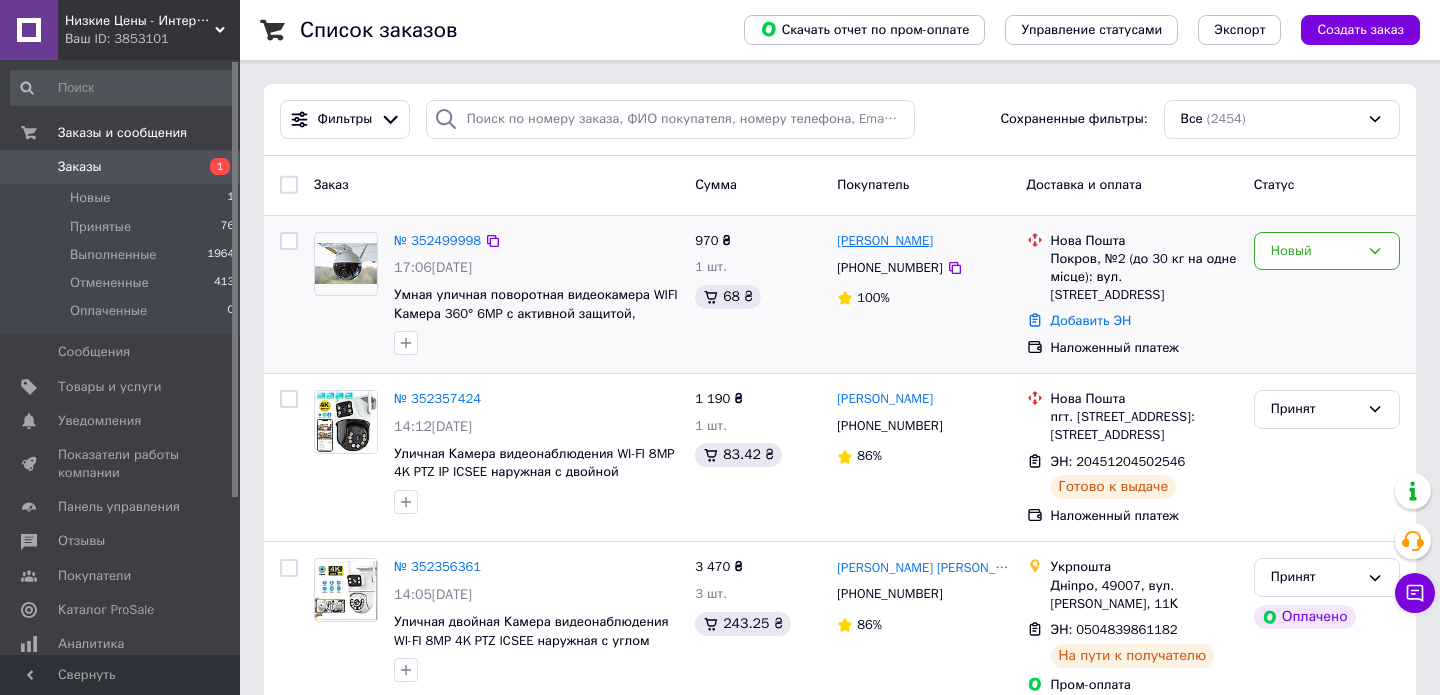 click on "Олег Розумняк" at bounding box center (885, 241) 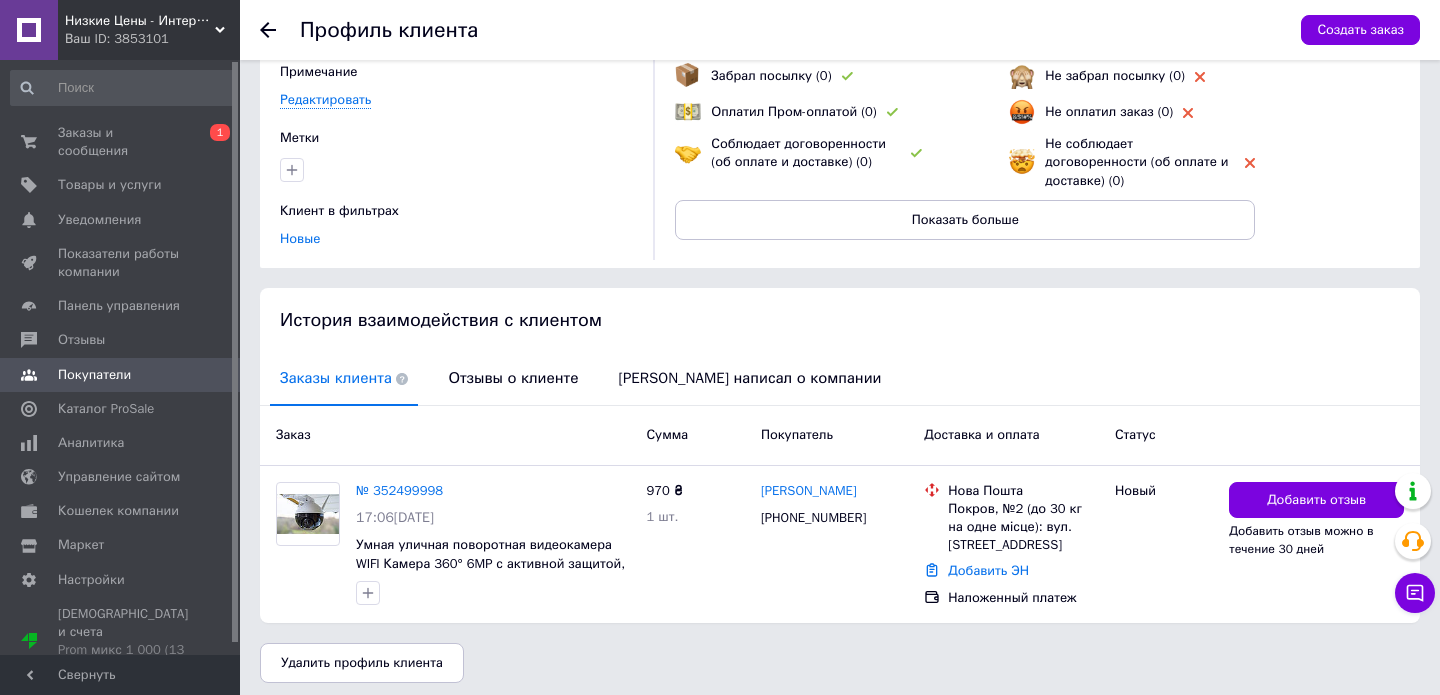 scroll, scrollTop: 0, scrollLeft: 0, axis: both 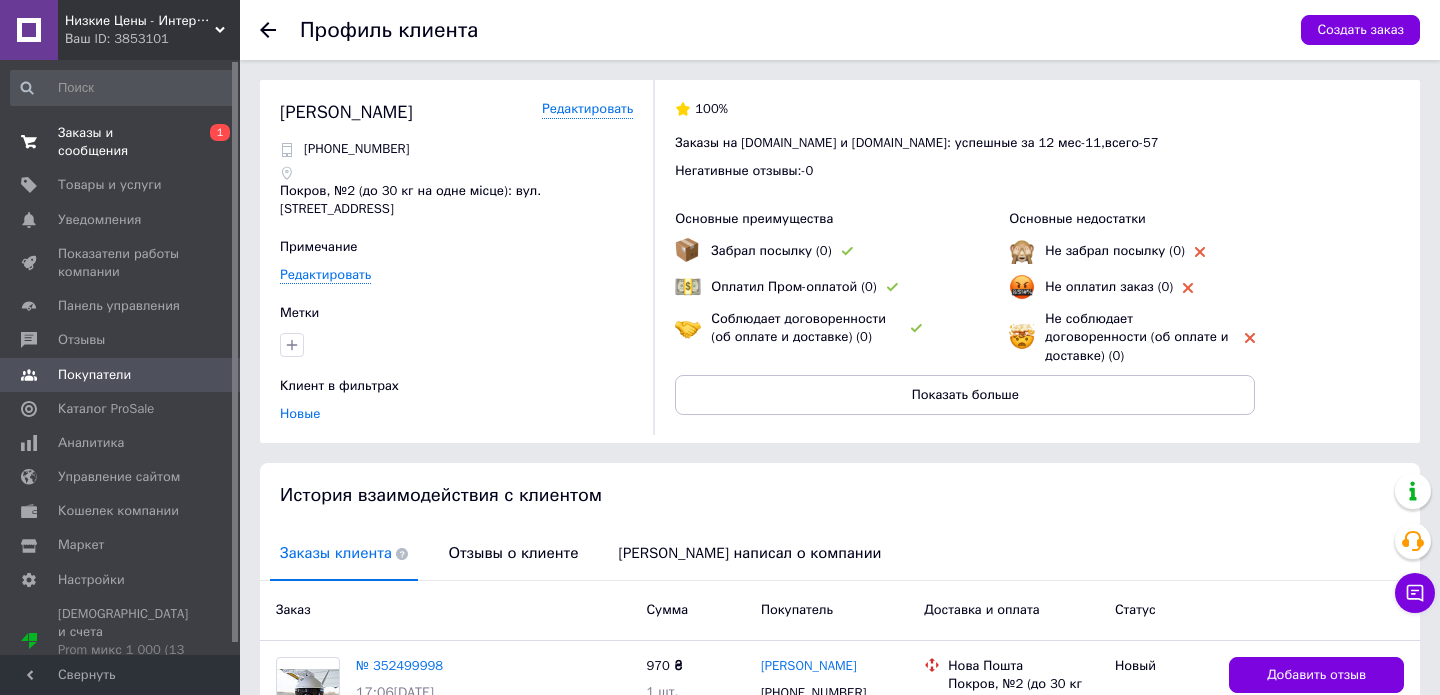 click on "Заказы и сообщения" at bounding box center [121, 142] 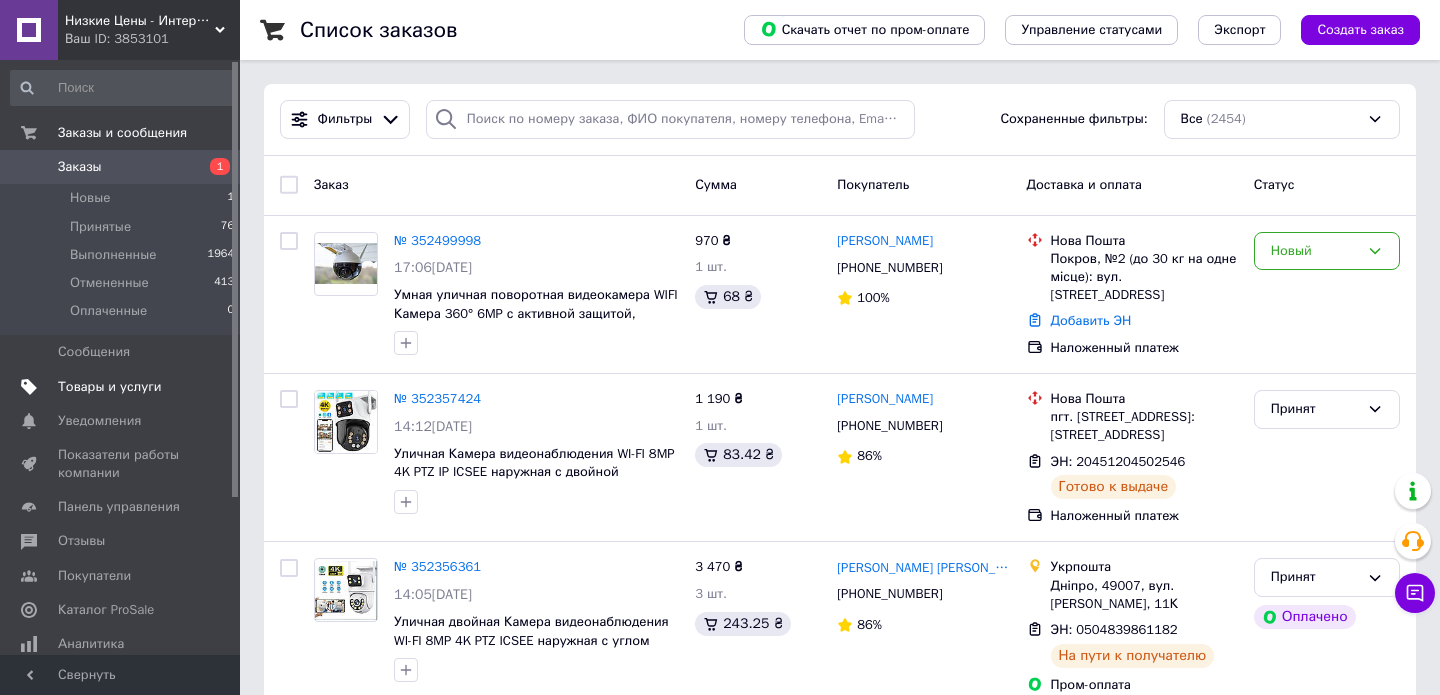 click on "Товары и услуги" at bounding box center [110, 387] 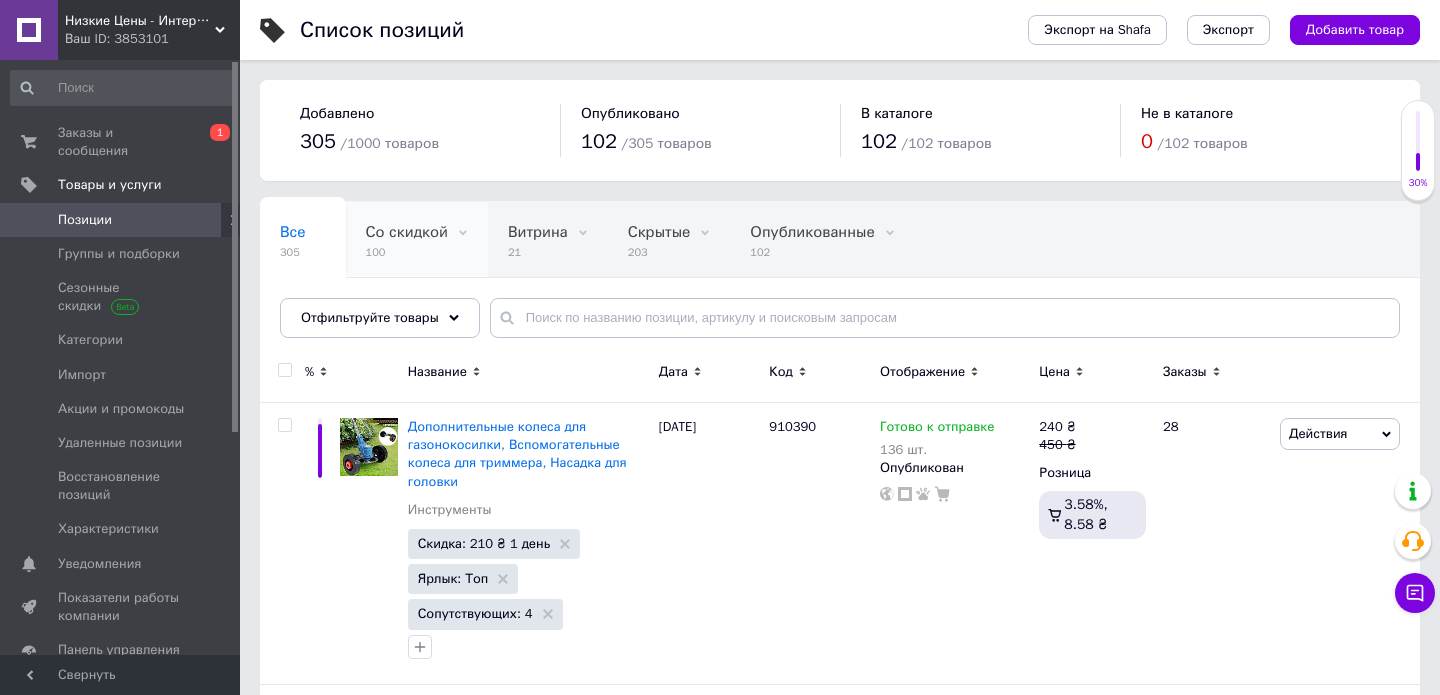 click on "Со скидкой" at bounding box center (407, 232) 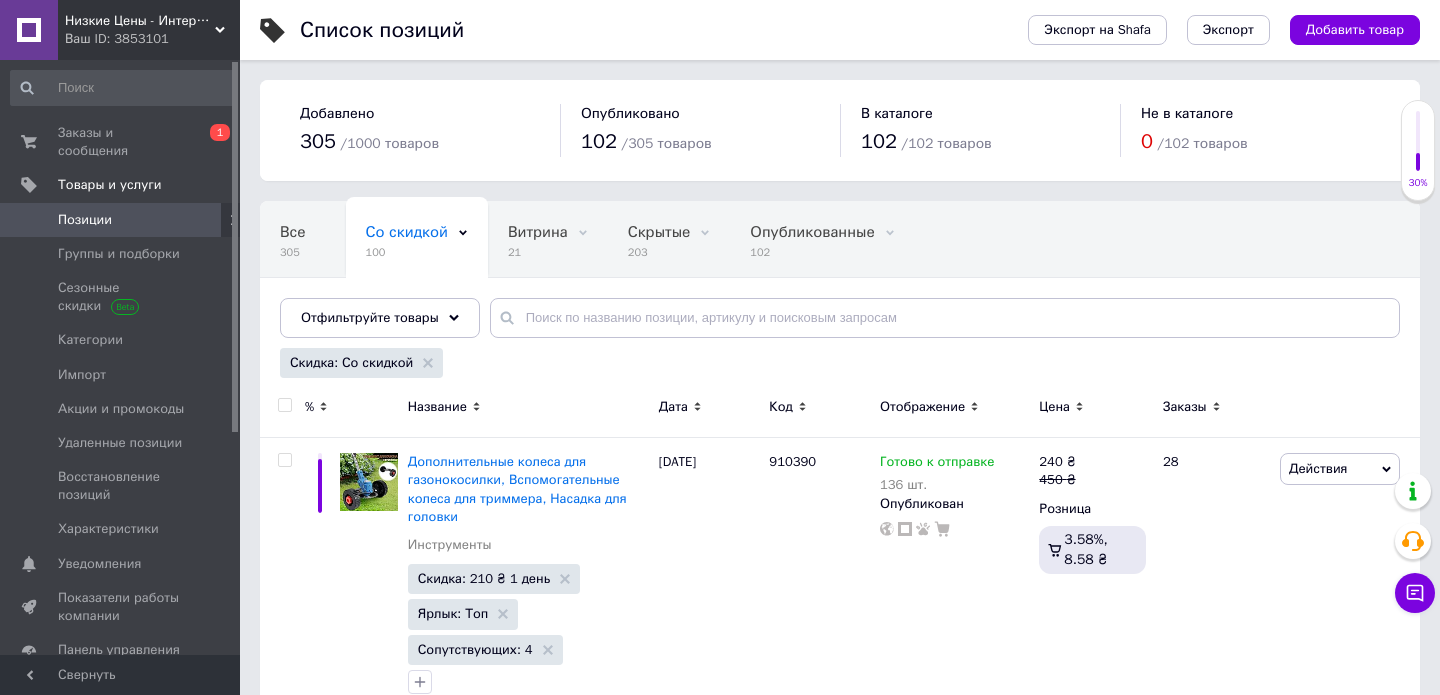 click at bounding box center [284, 405] 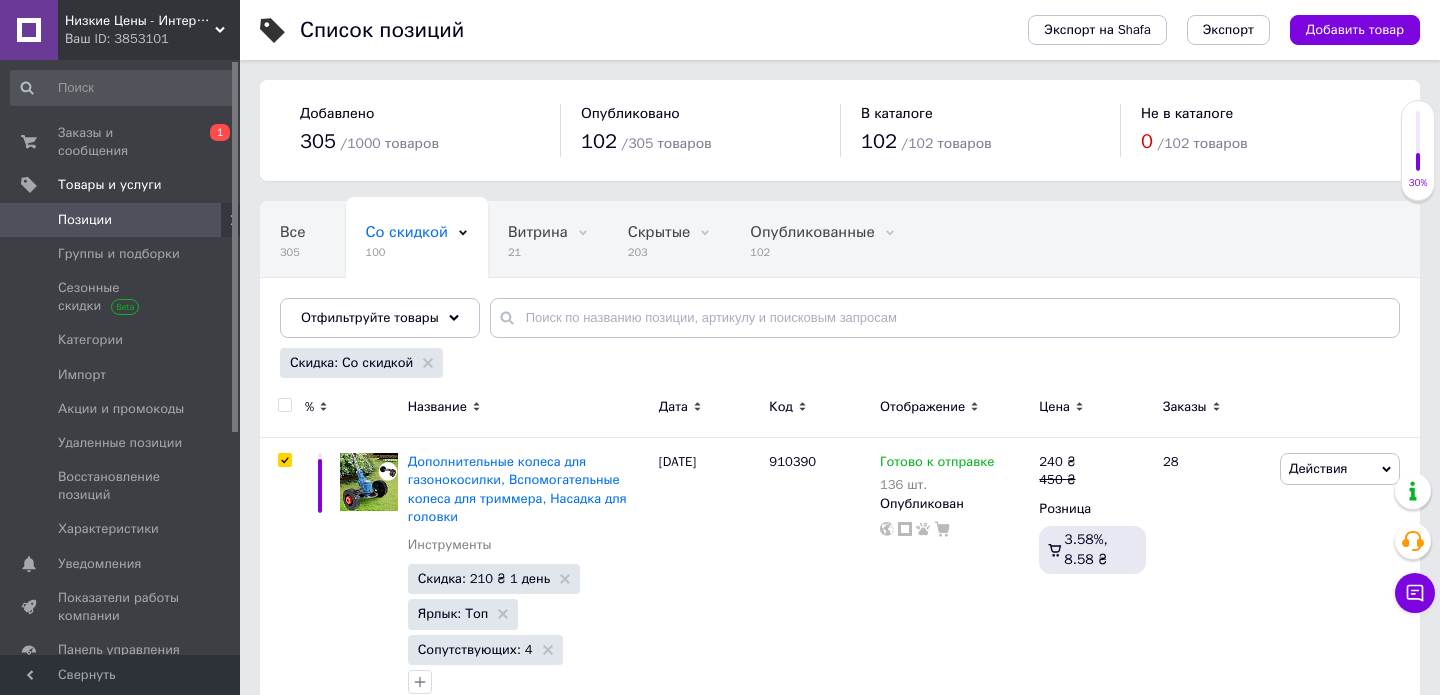 checkbox on "true" 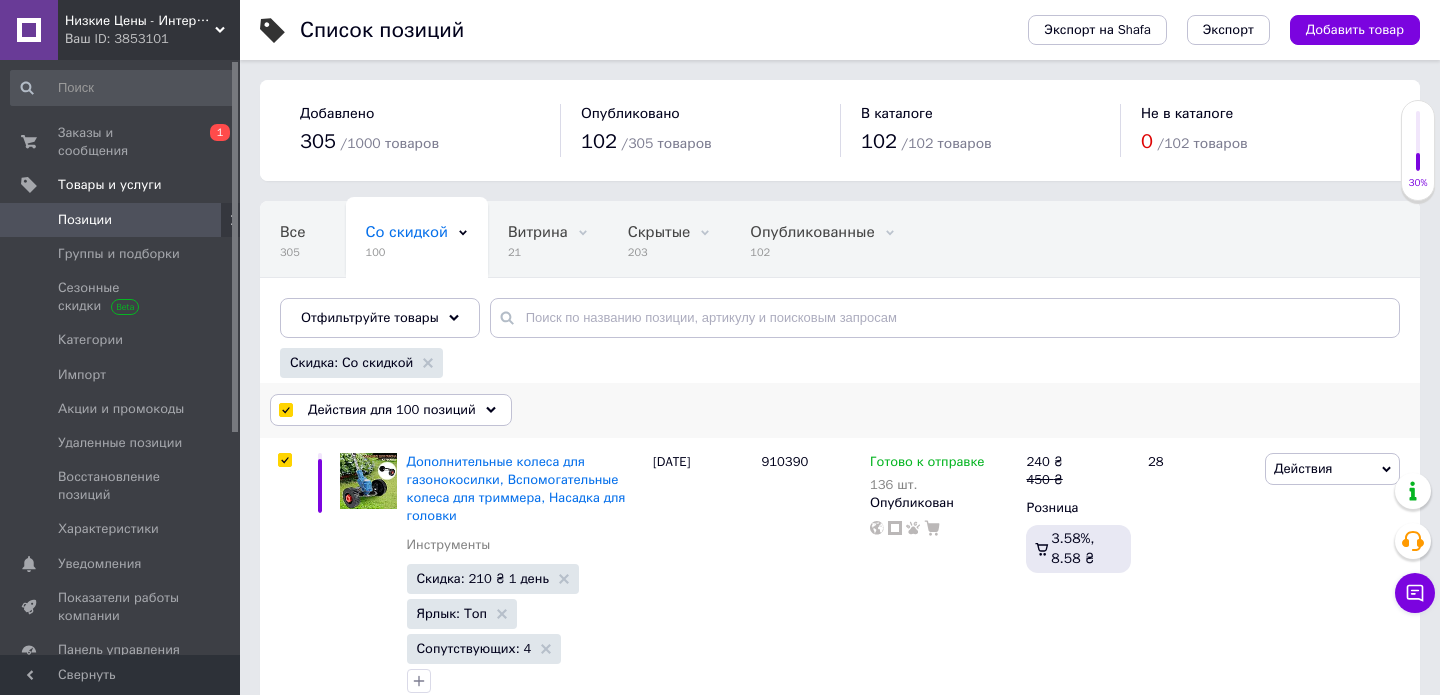 click on "Действия для 100 позиций" at bounding box center (392, 410) 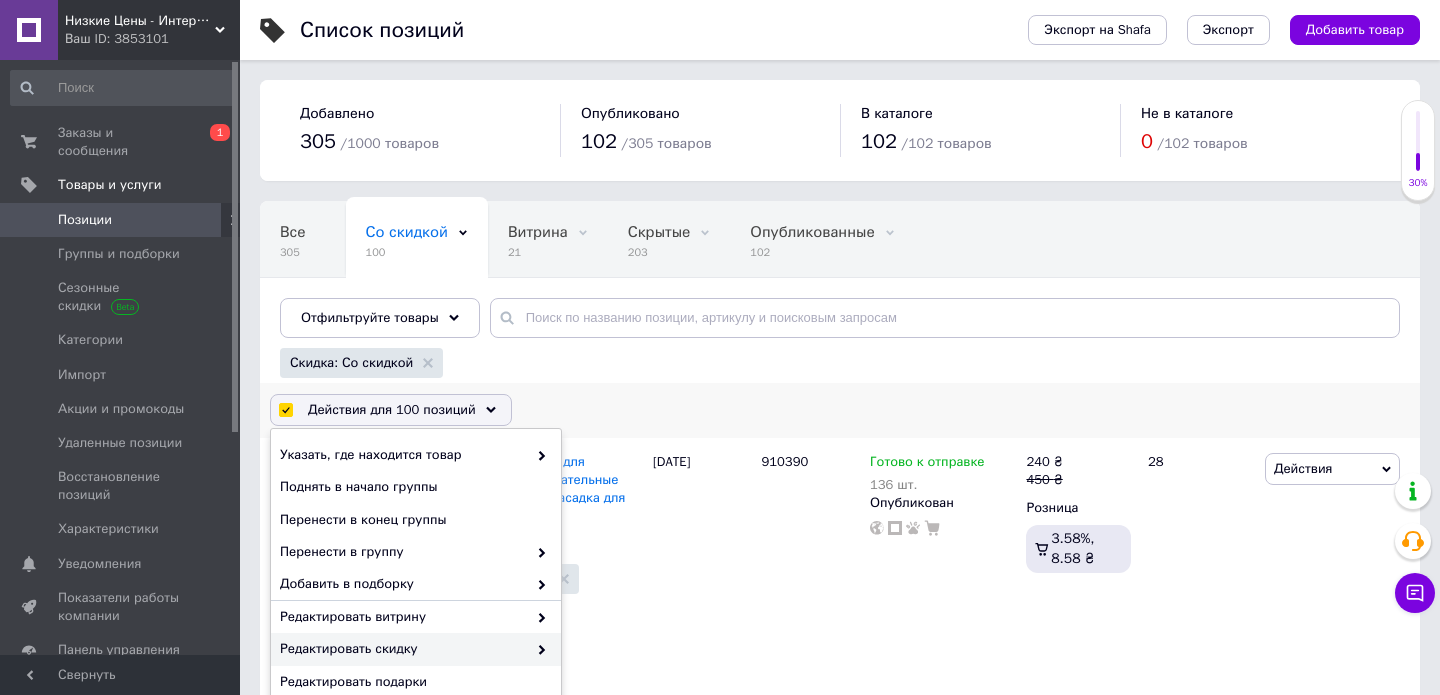 click on "Редактировать скидку" at bounding box center [403, 649] 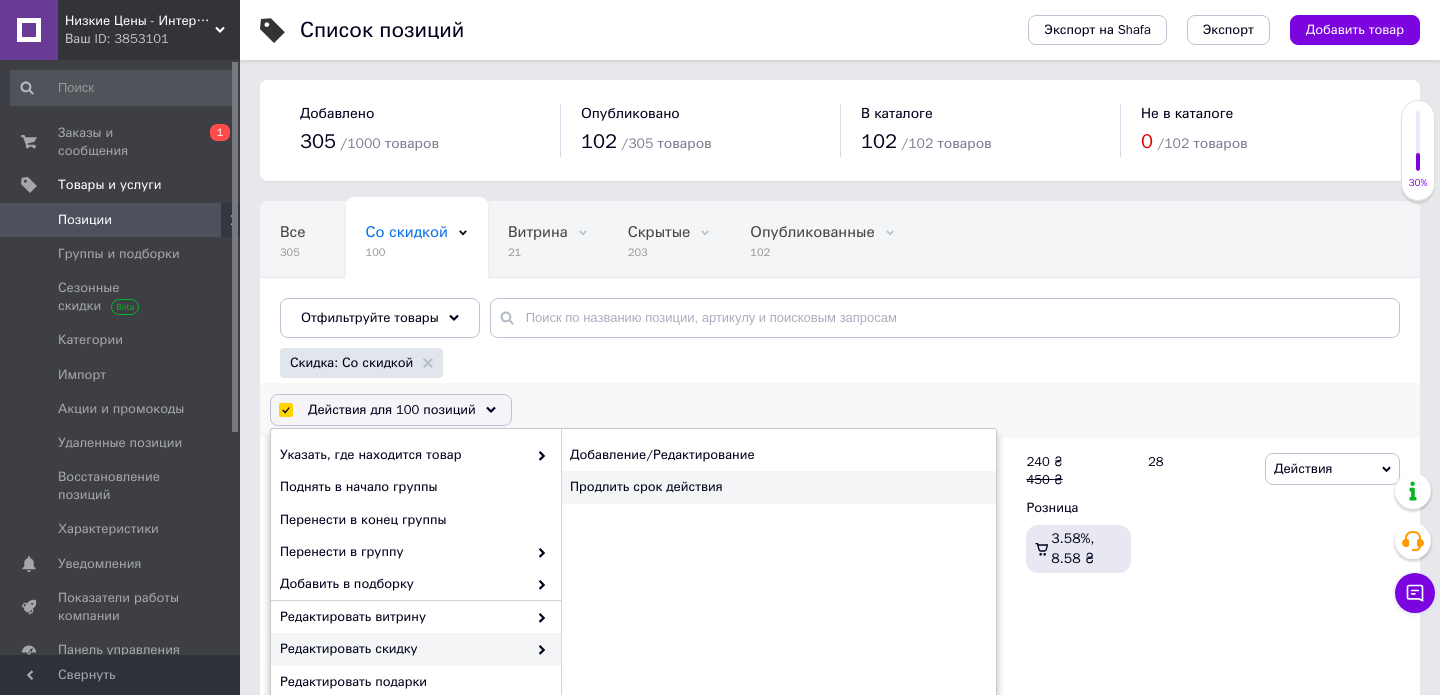 click on "Продлить срок действия" at bounding box center [778, 487] 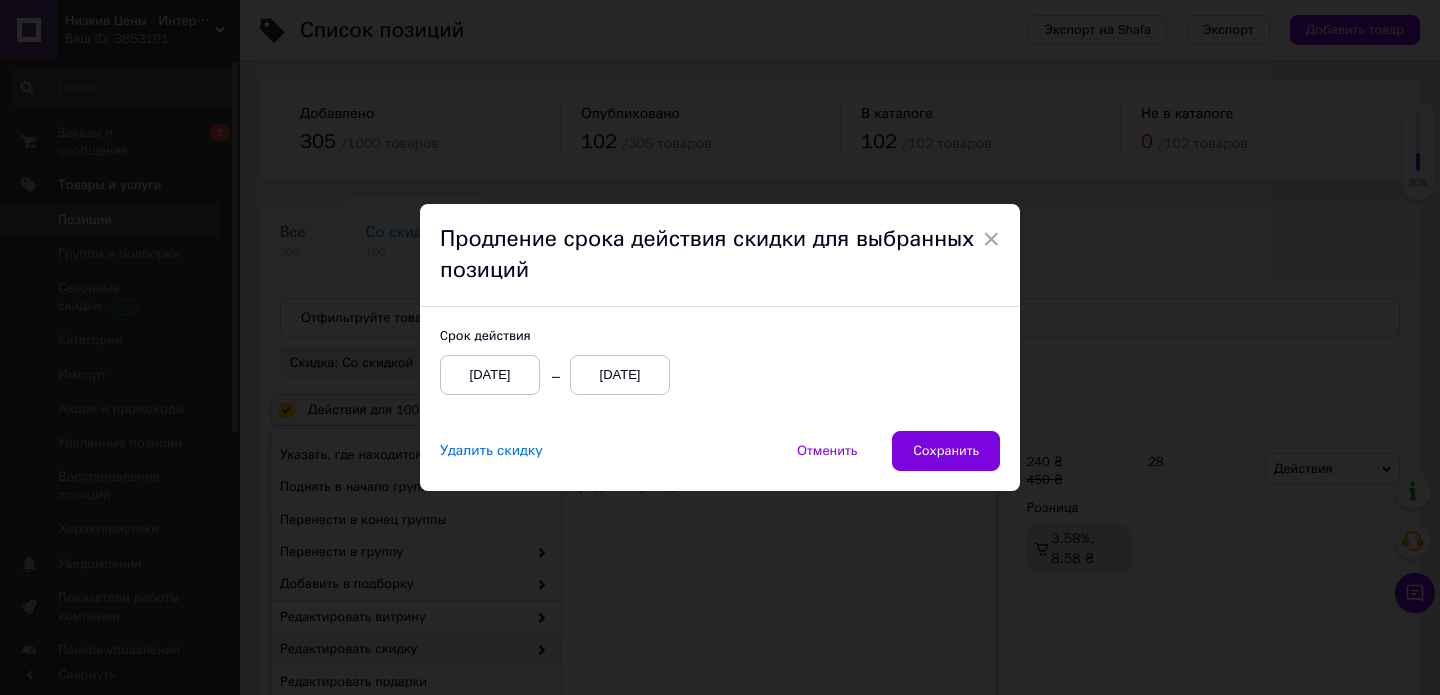 click on "[DATE]" at bounding box center (620, 375) 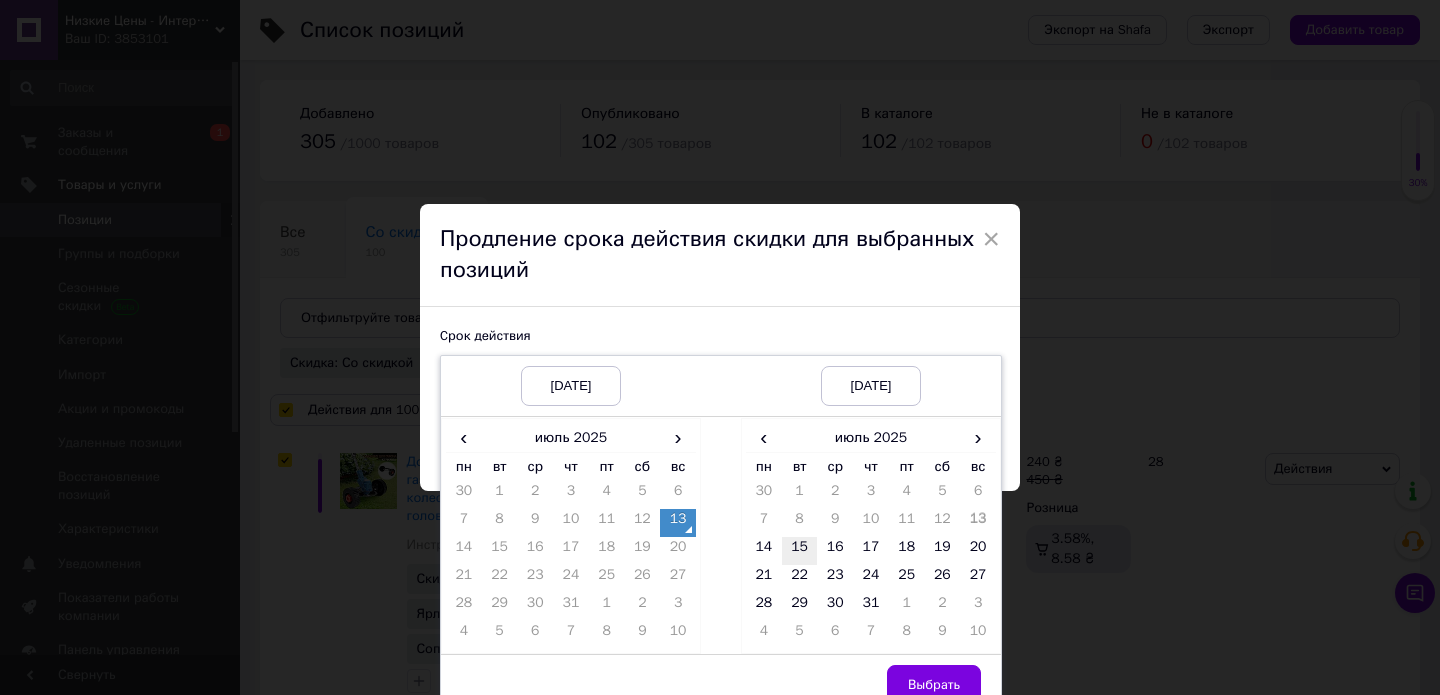 click on "15" at bounding box center (800, 551) 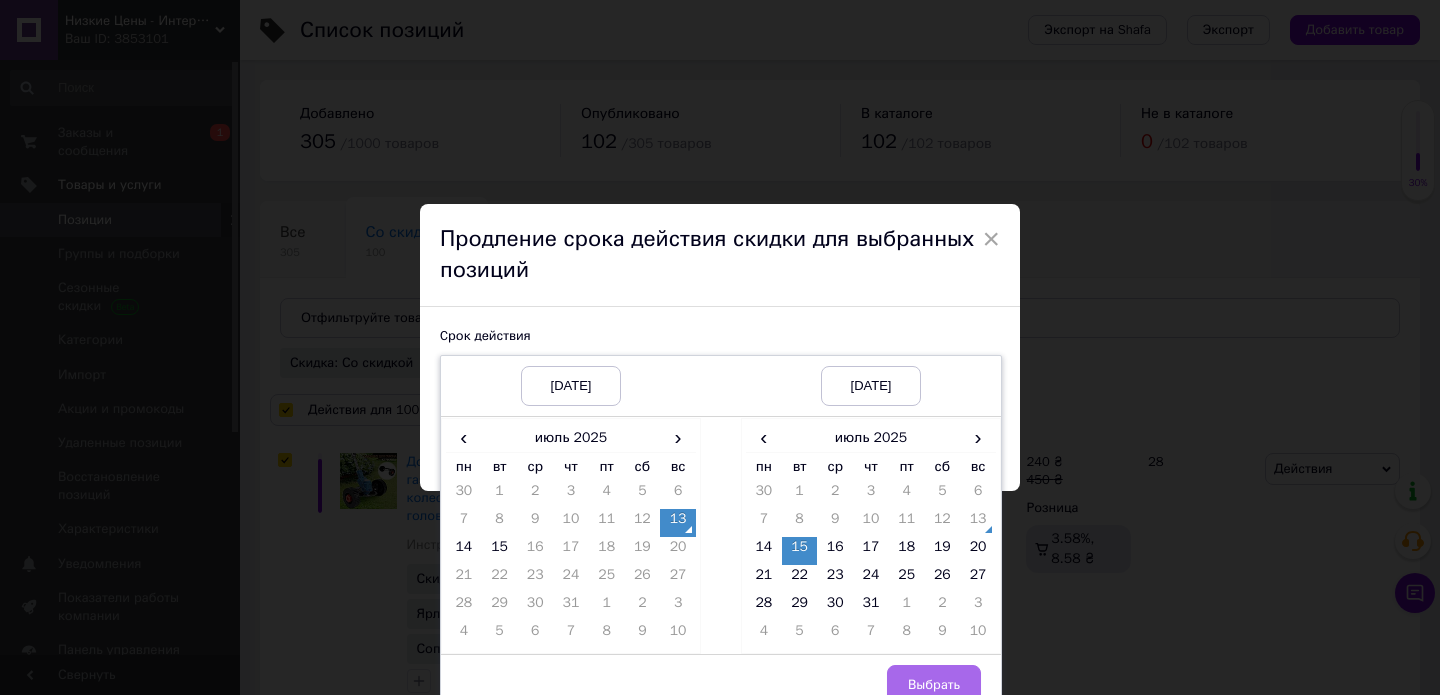 click on "Выбрать" at bounding box center (934, 685) 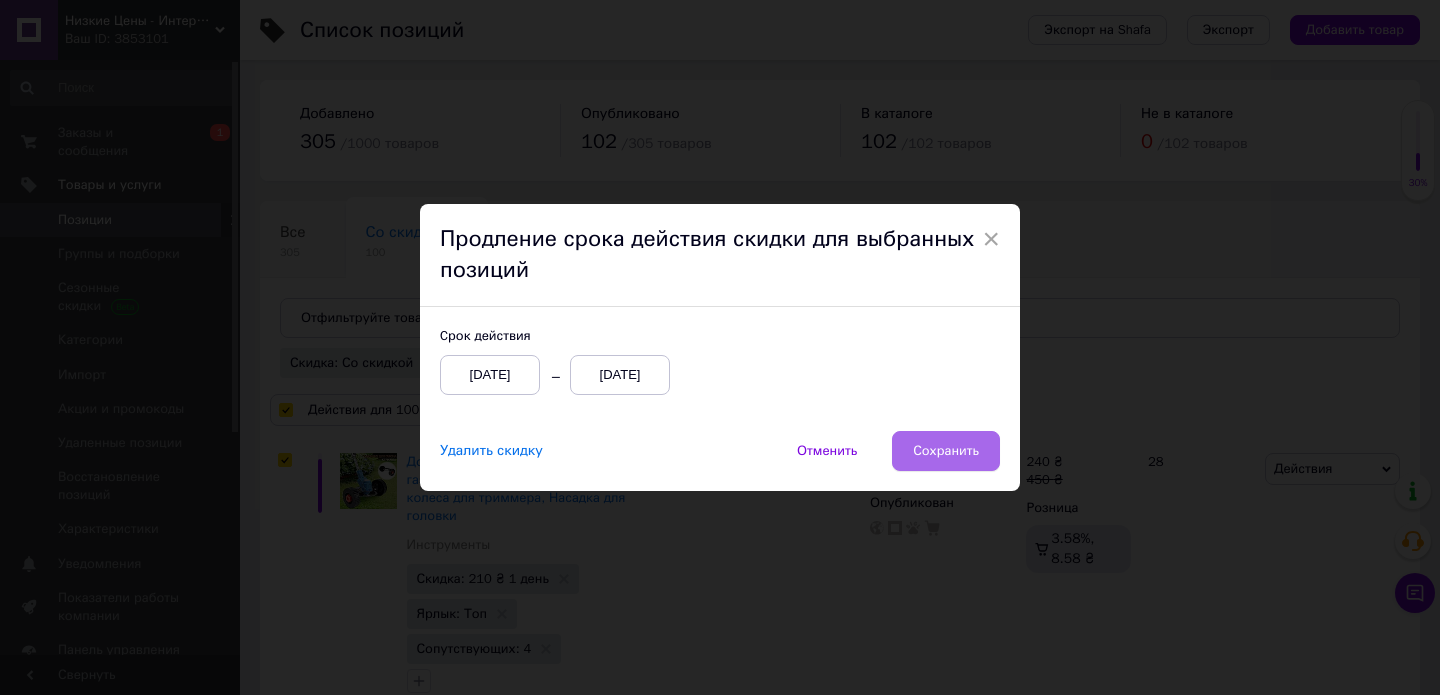 click on "Сохранить" at bounding box center (946, 451) 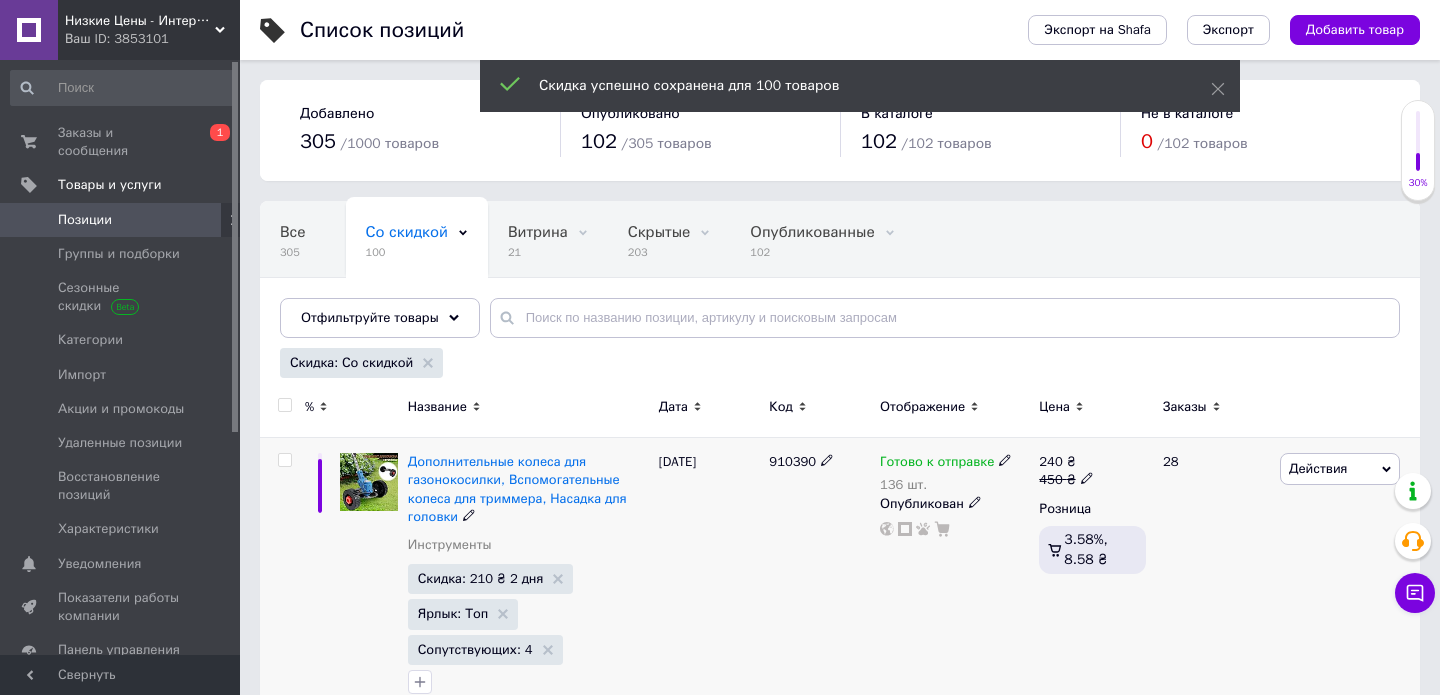 checkbox on "false" 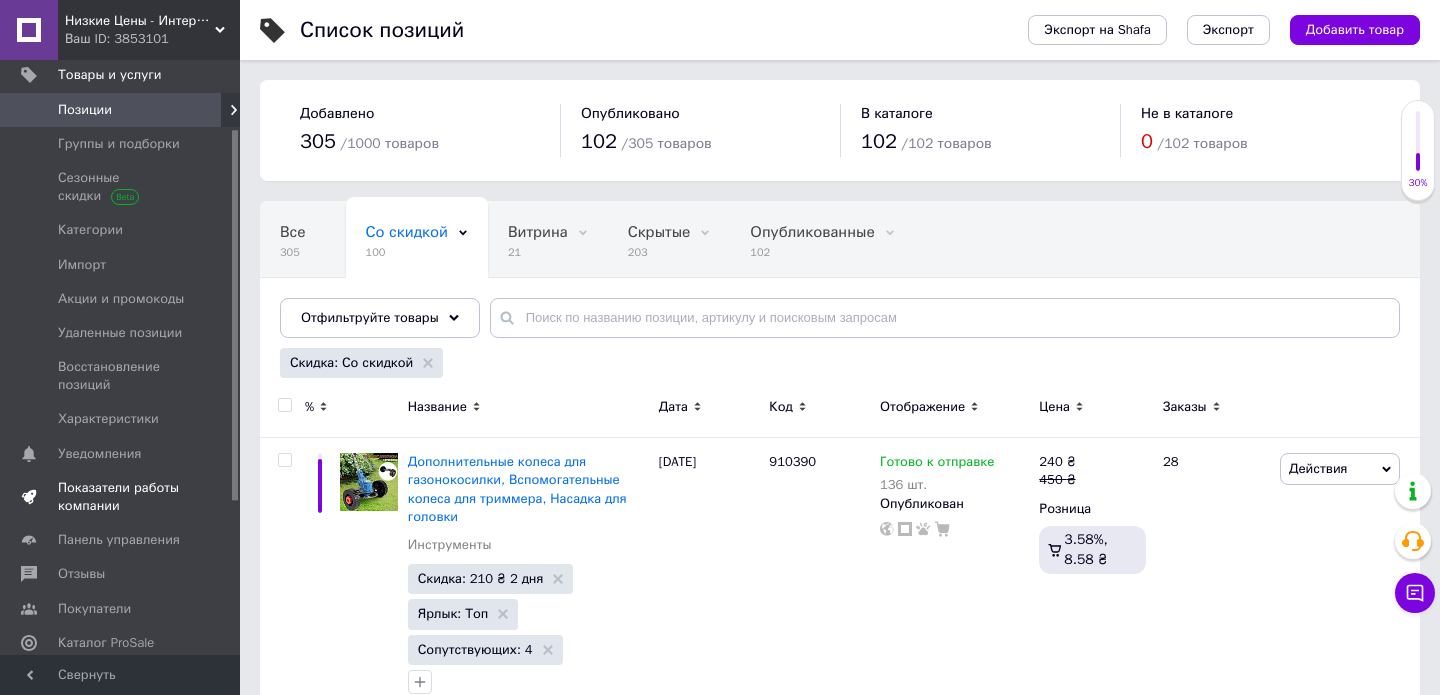 click on "Показатели работы компании" at bounding box center (121, 497) 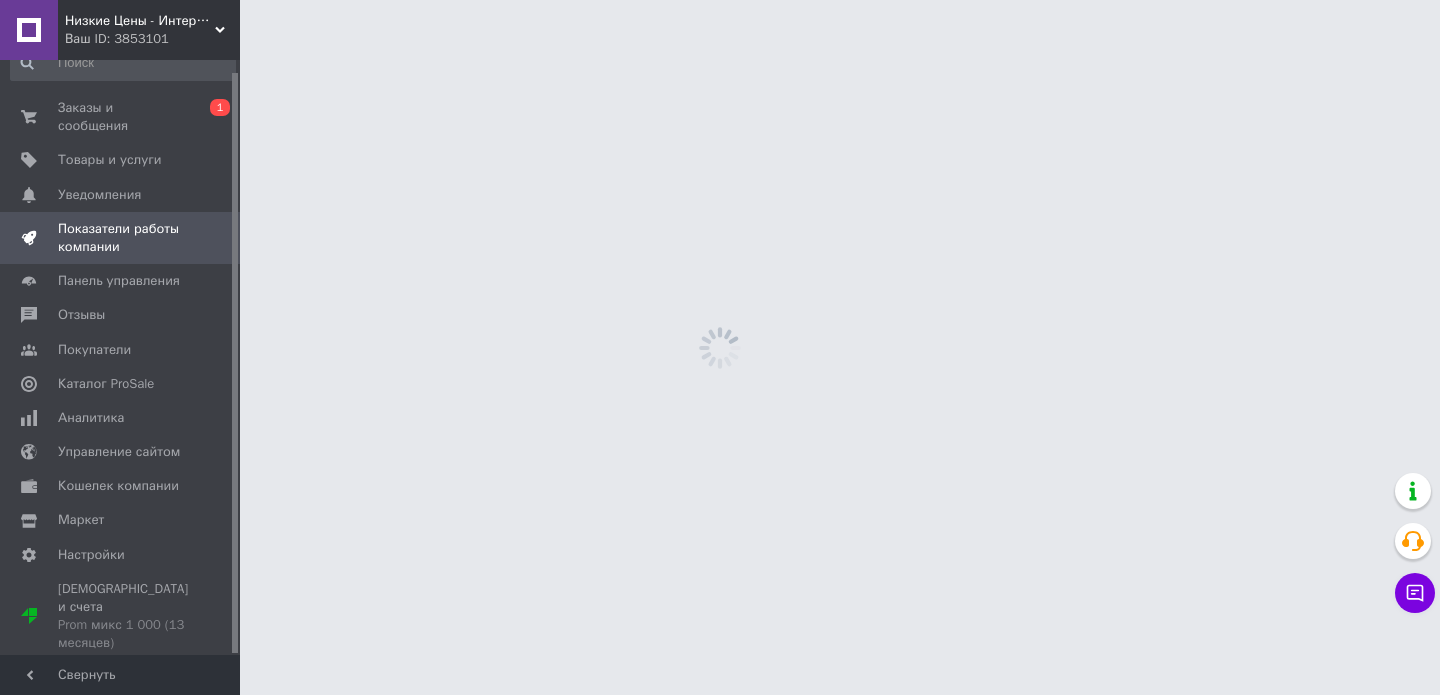 scroll, scrollTop: 12, scrollLeft: 0, axis: vertical 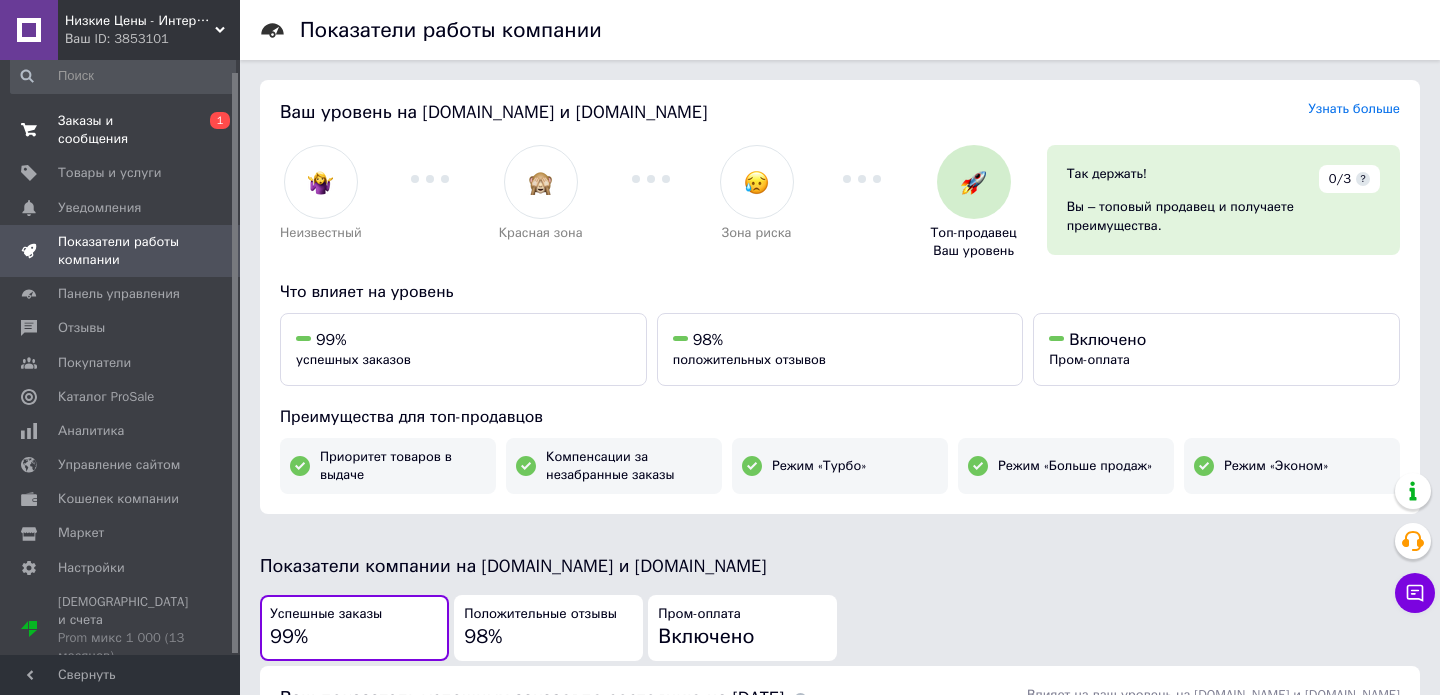 click on "Заказы и сообщения" at bounding box center (121, 130) 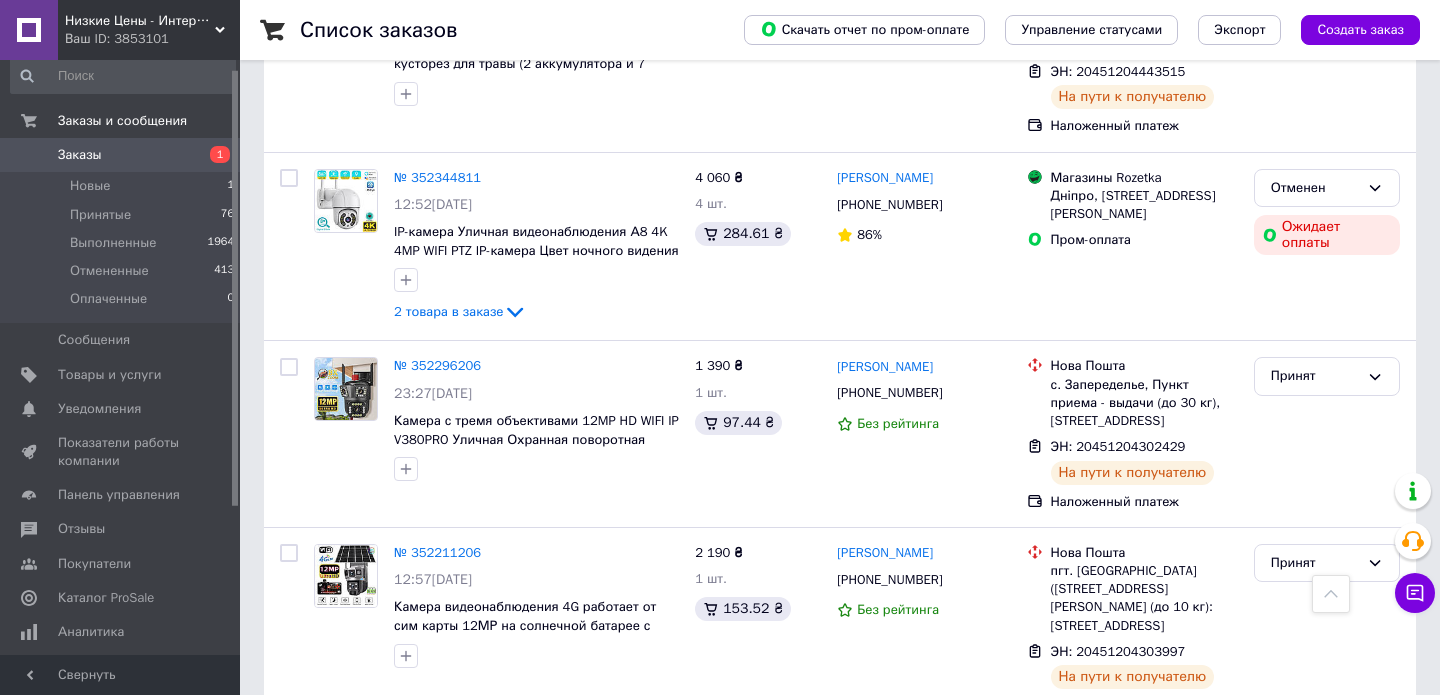 scroll, scrollTop: 768, scrollLeft: 0, axis: vertical 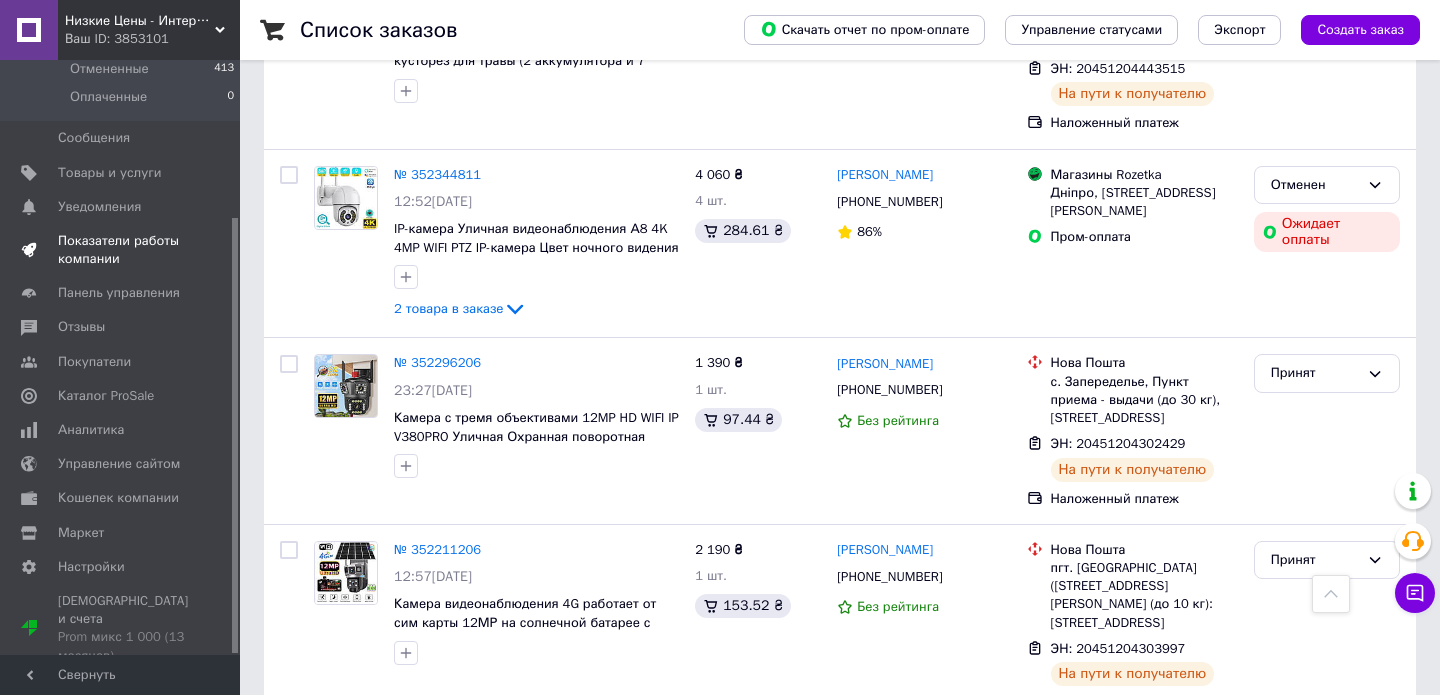 click on "Показатели работы компании" at bounding box center (121, 250) 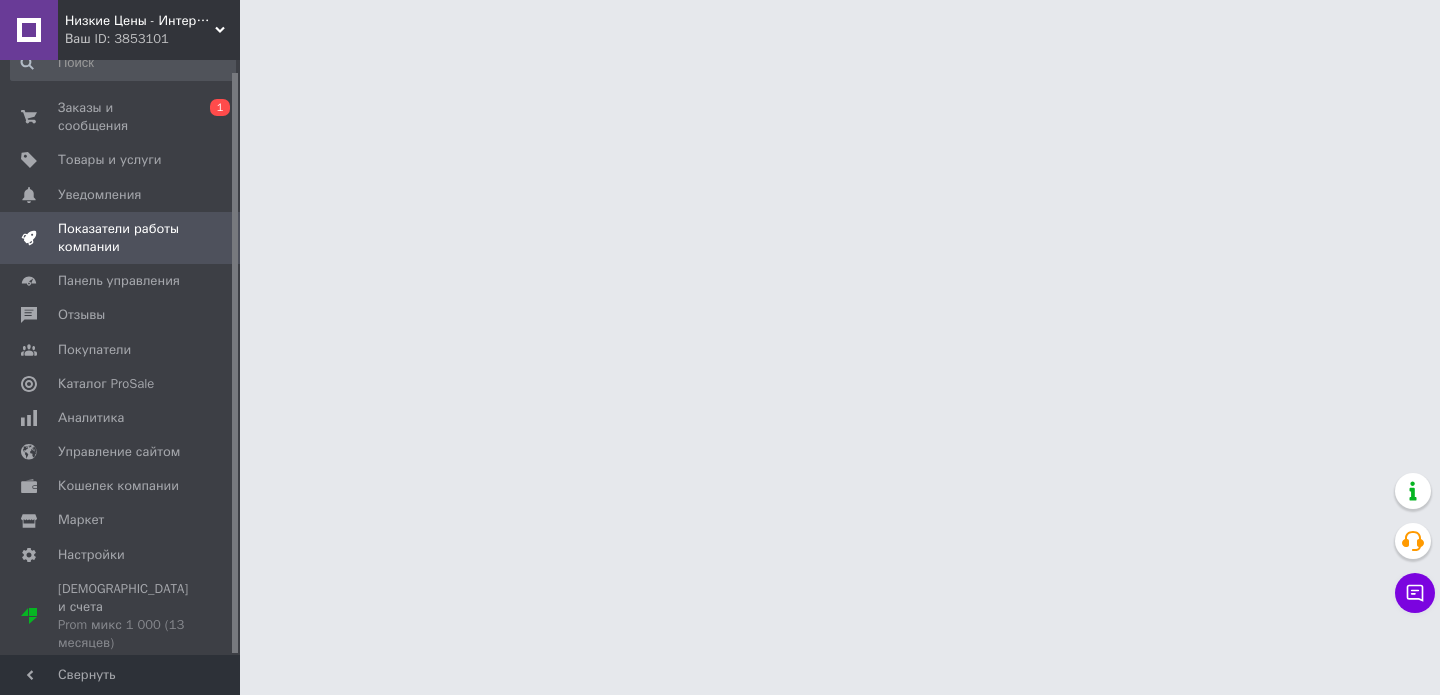 scroll, scrollTop: 0, scrollLeft: 0, axis: both 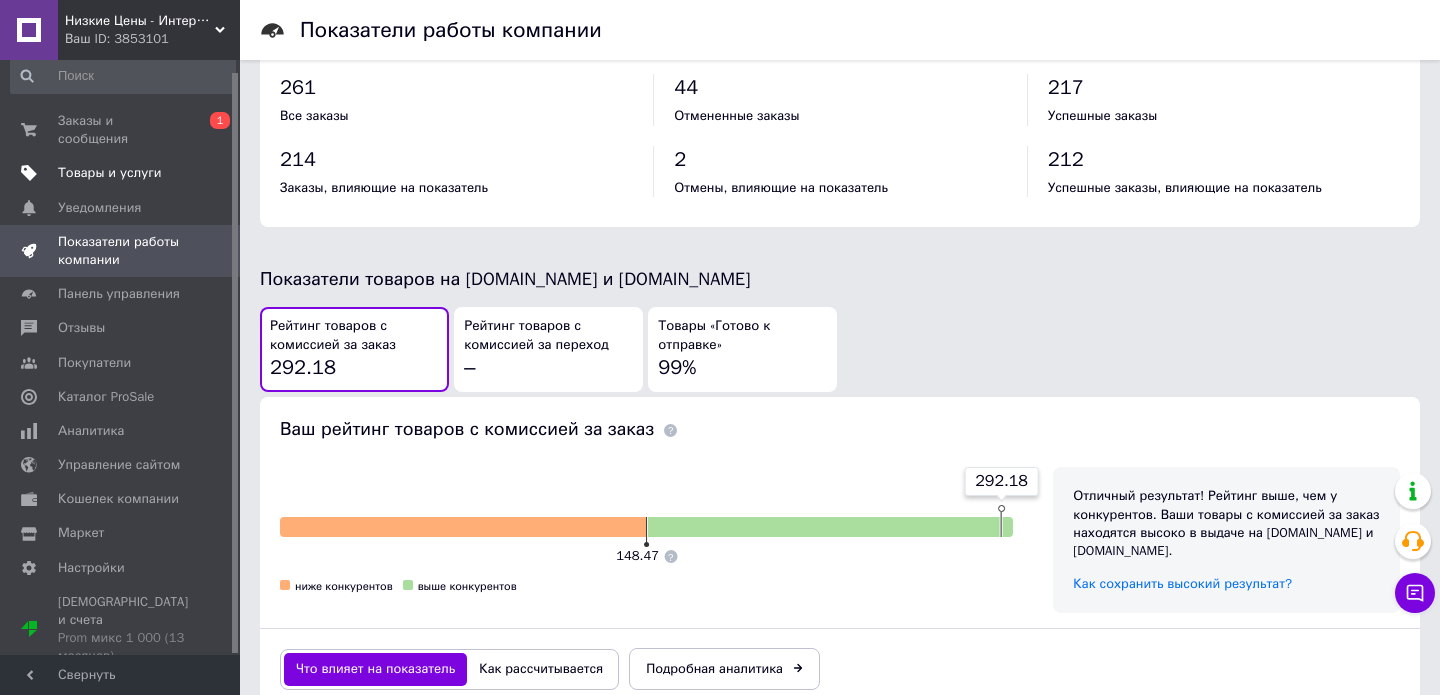 click on "Товары и услуги" at bounding box center (110, 173) 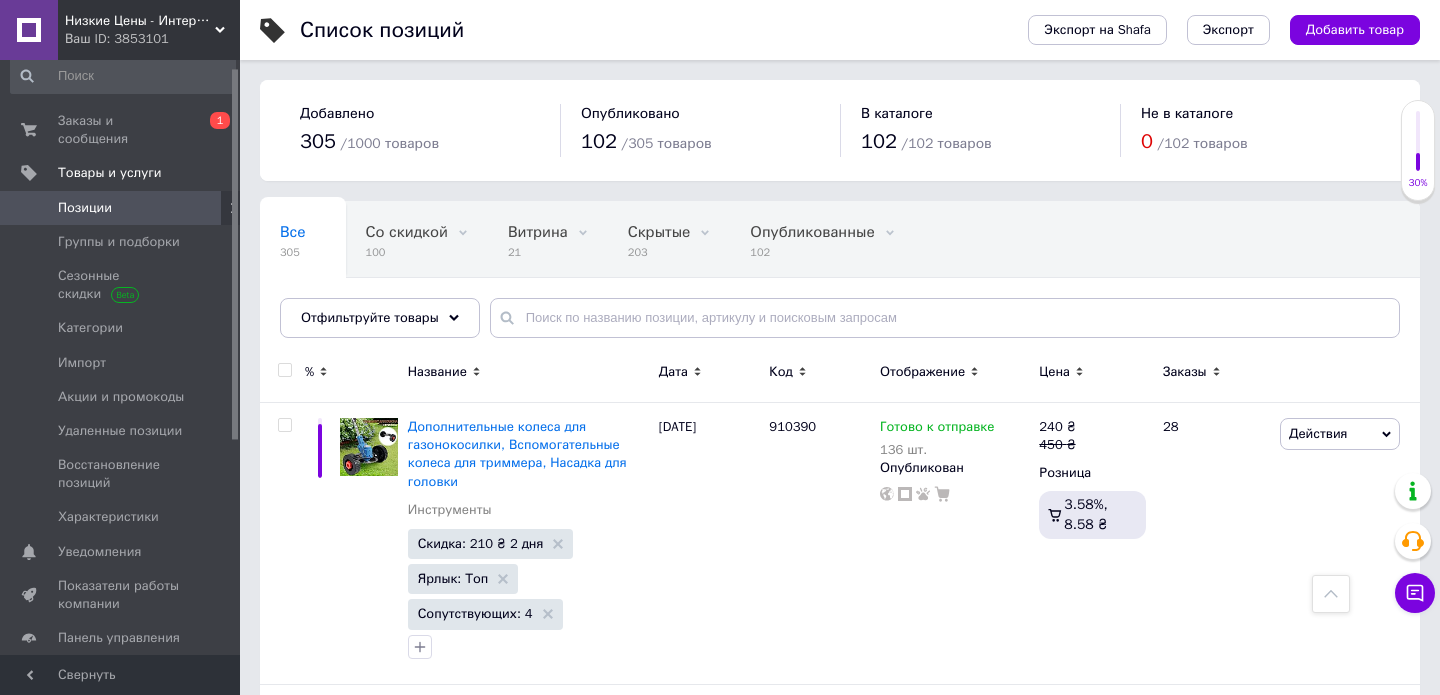 scroll, scrollTop: 2560, scrollLeft: 0, axis: vertical 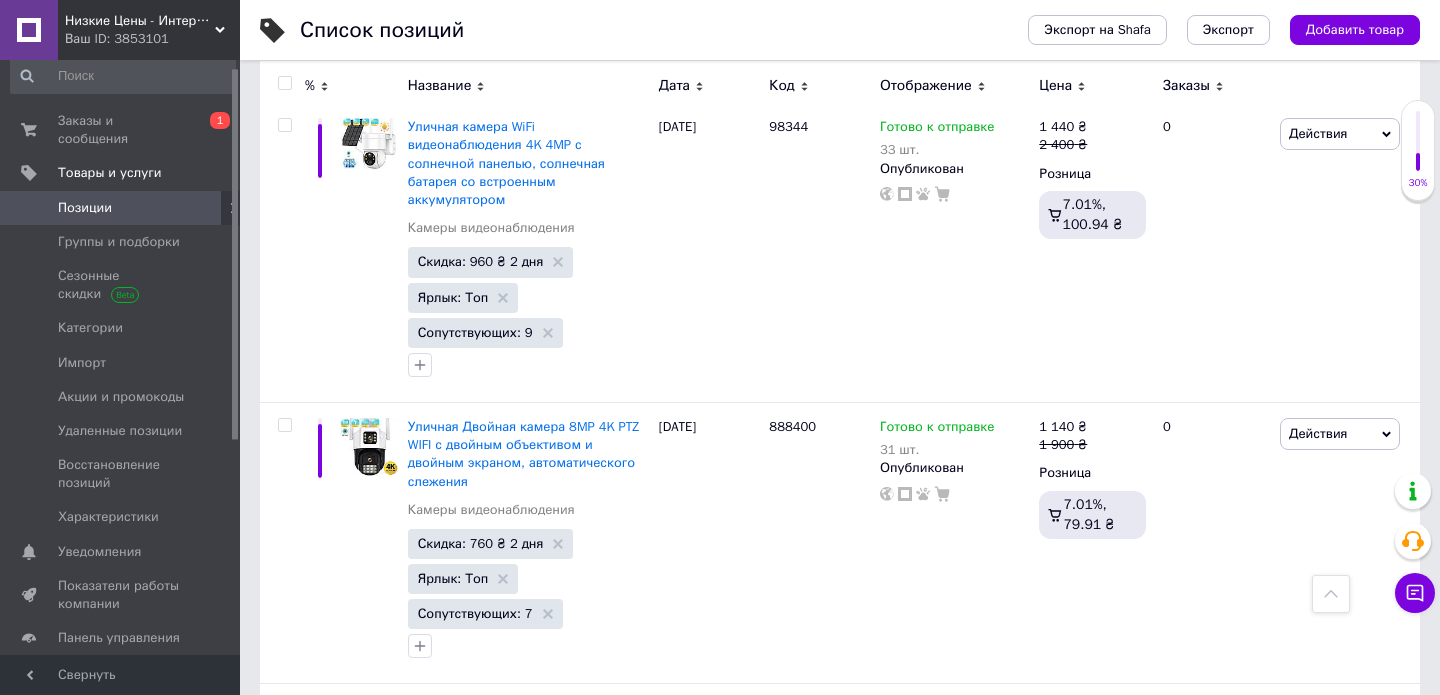 click on "Низкие Цены - Интернет магазин" at bounding box center (140, 21) 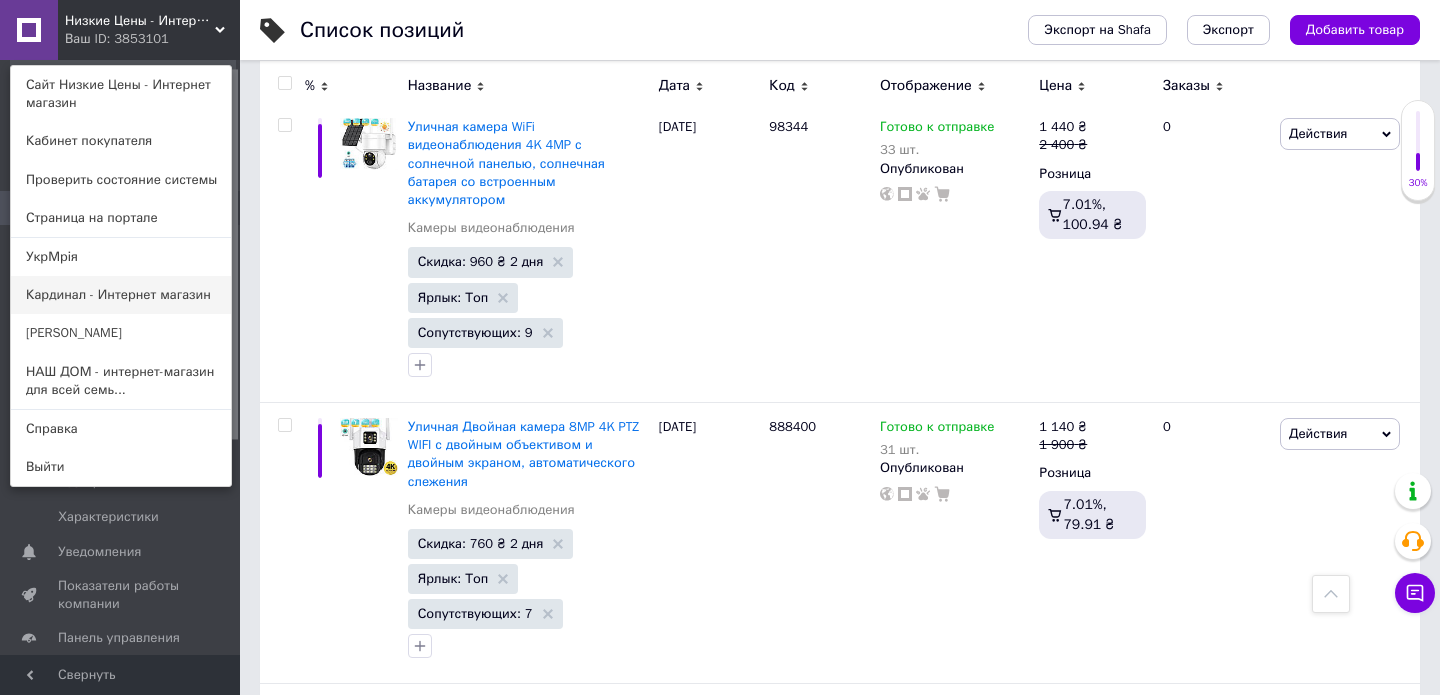 click on "Кардинал - Интернет магазин" at bounding box center (121, 295) 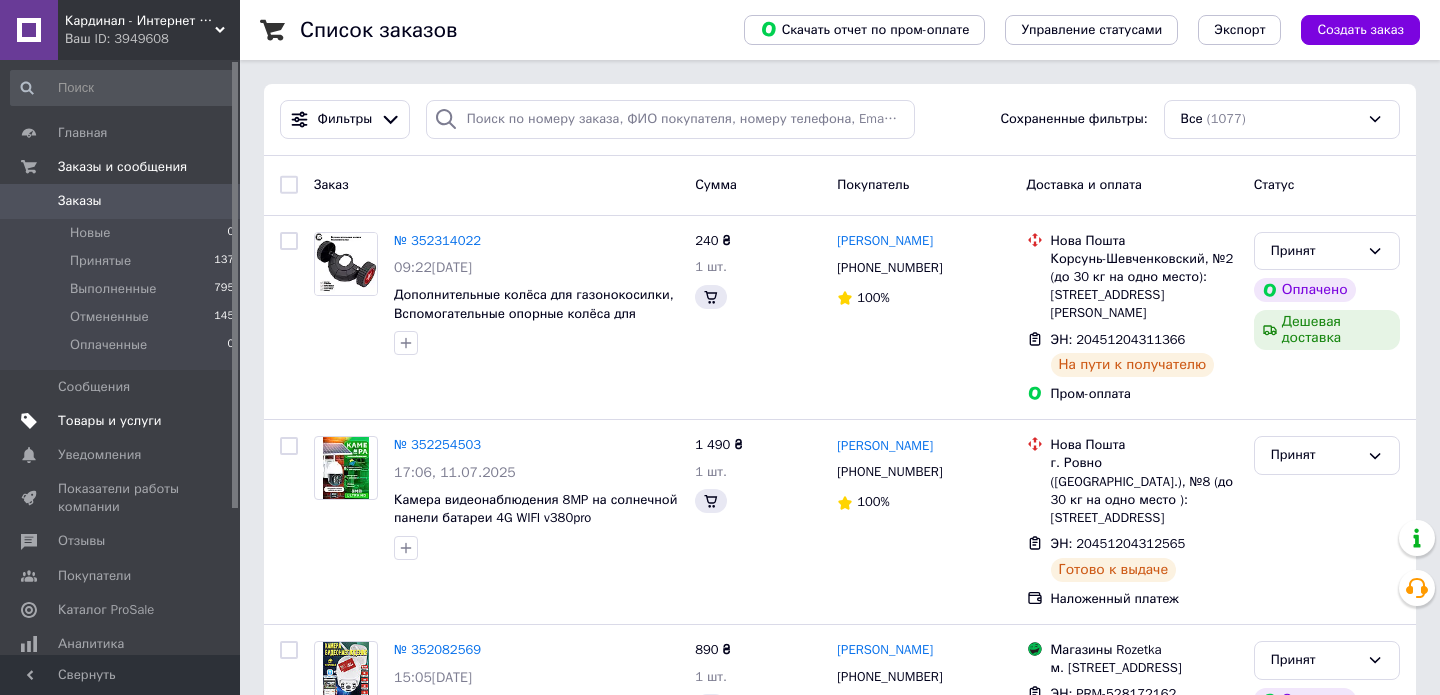 scroll, scrollTop: 0, scrollLeft: 0, axis: both 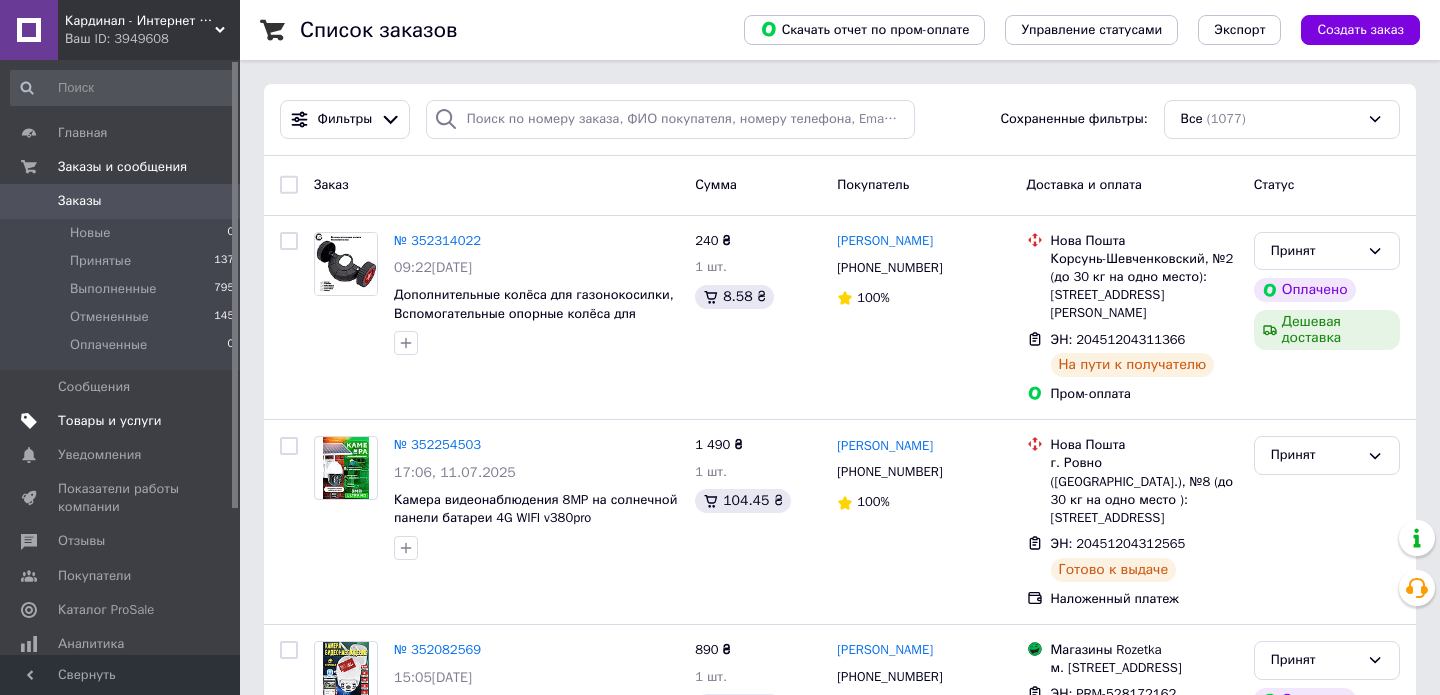 click on "Товары и услуги" at bounding box center (110, 421) 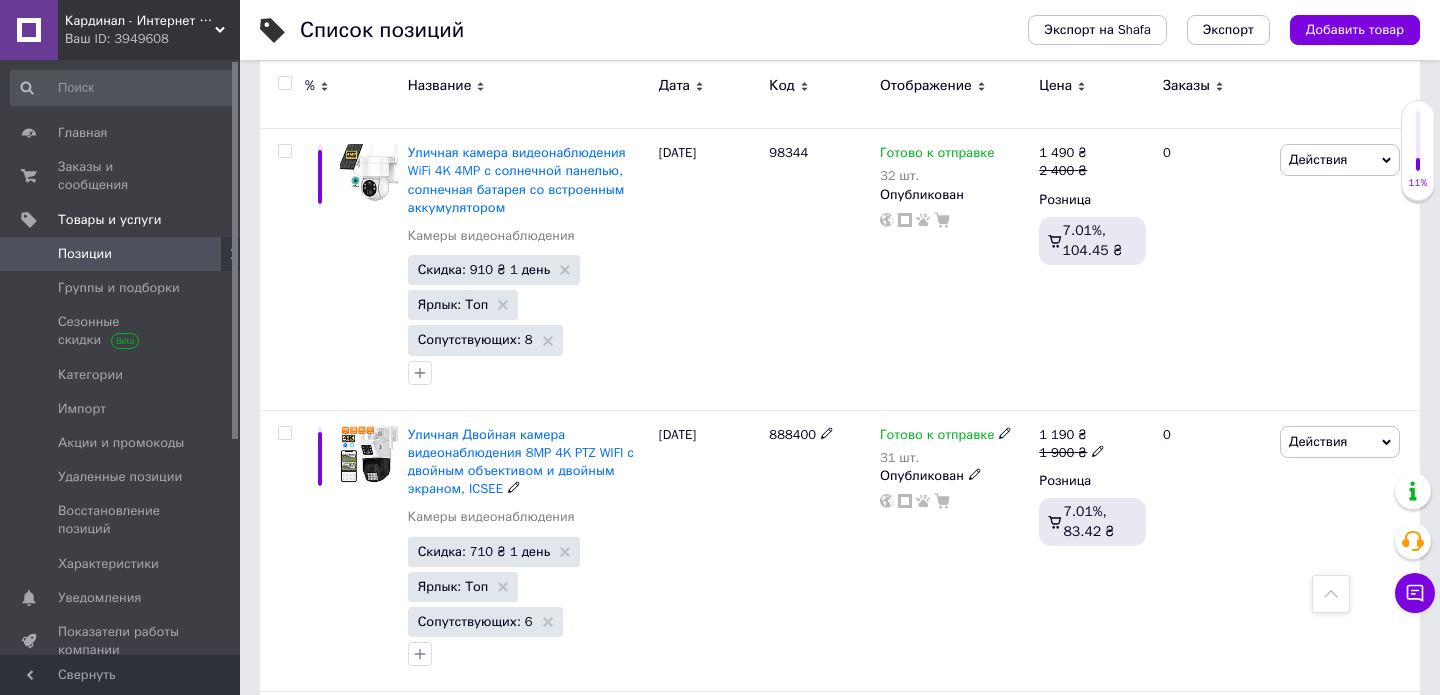 scroll, scrollTop: 2831, scrollLeft: 0, axis: vertical 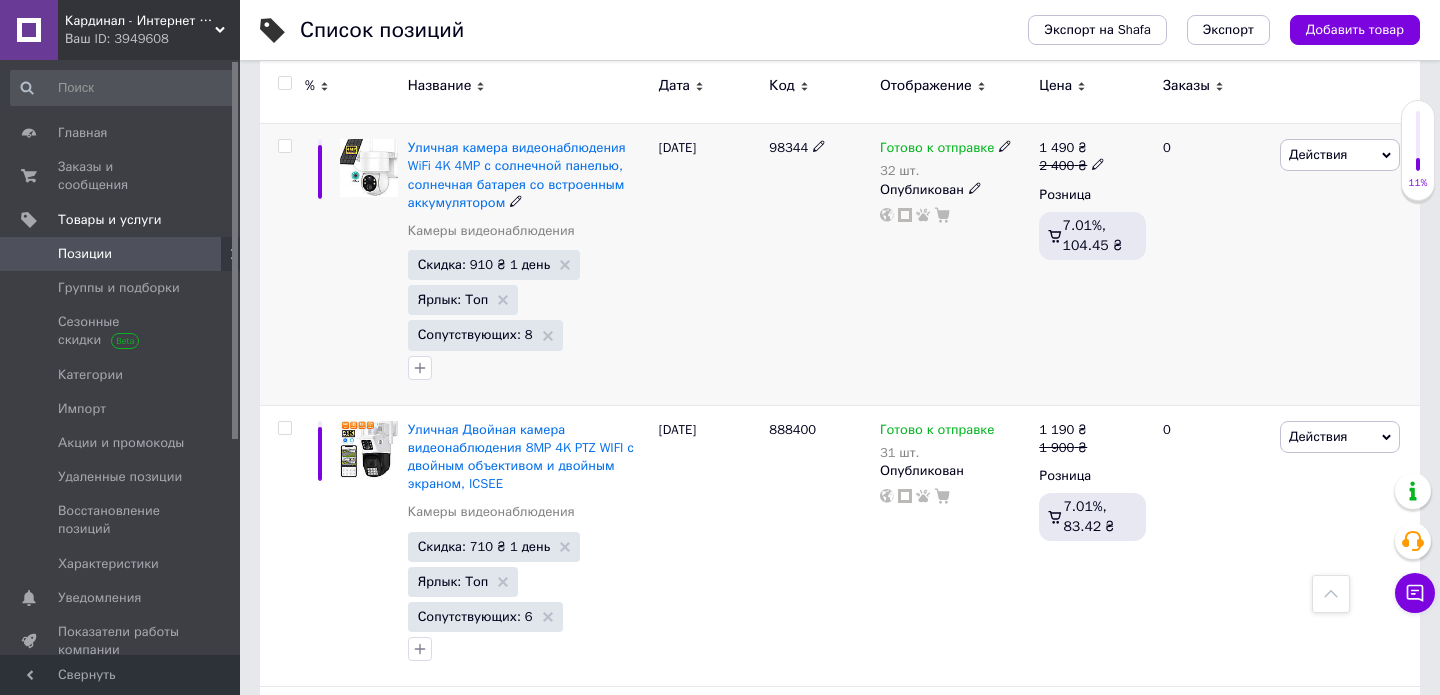 click on "2 400   ₴" at bounding box center [1072, 166] 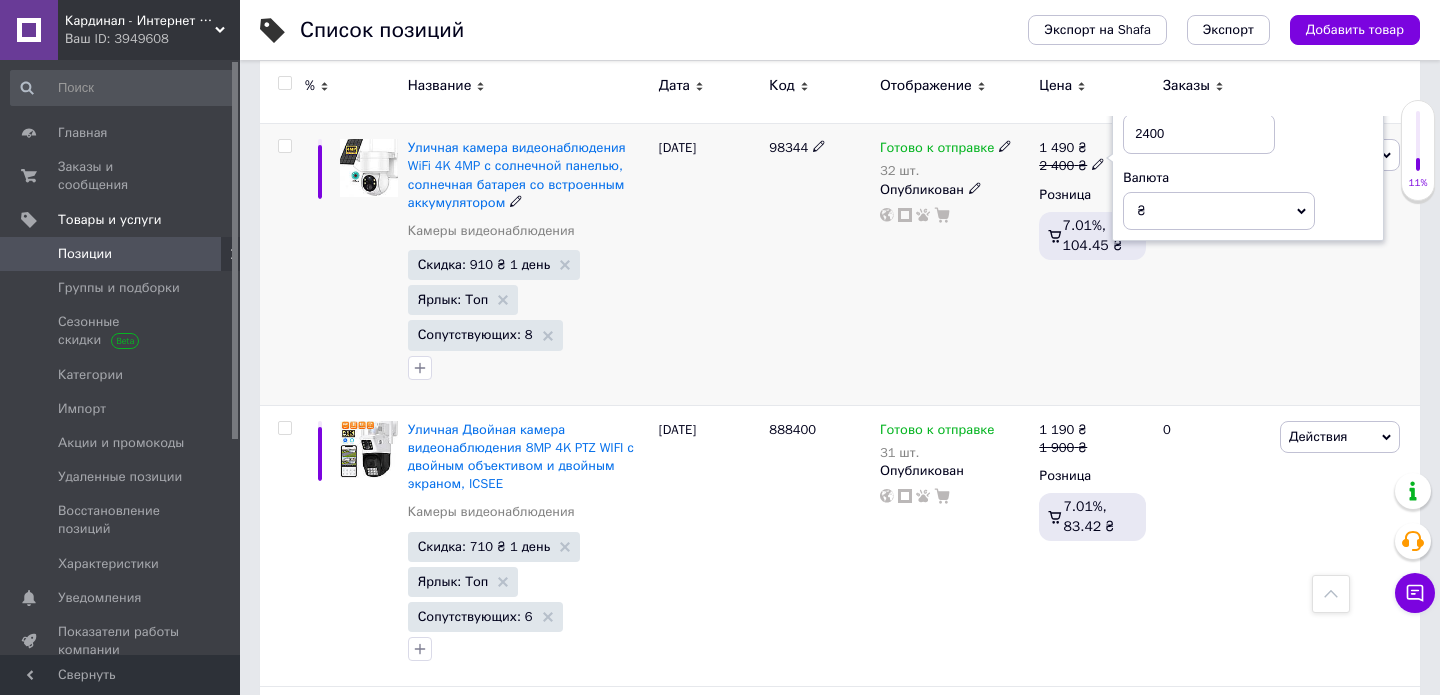 click on "2400" at bounding box center (1199, 134) 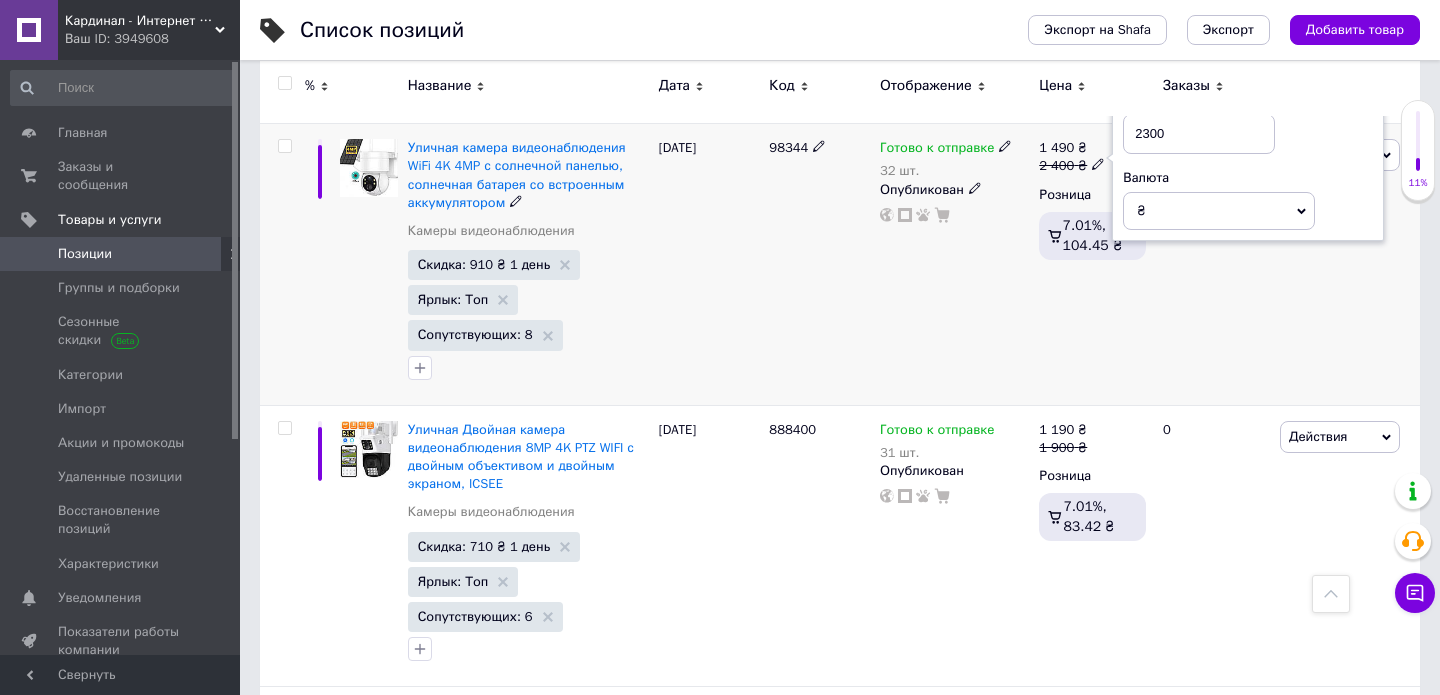 type on "2300" 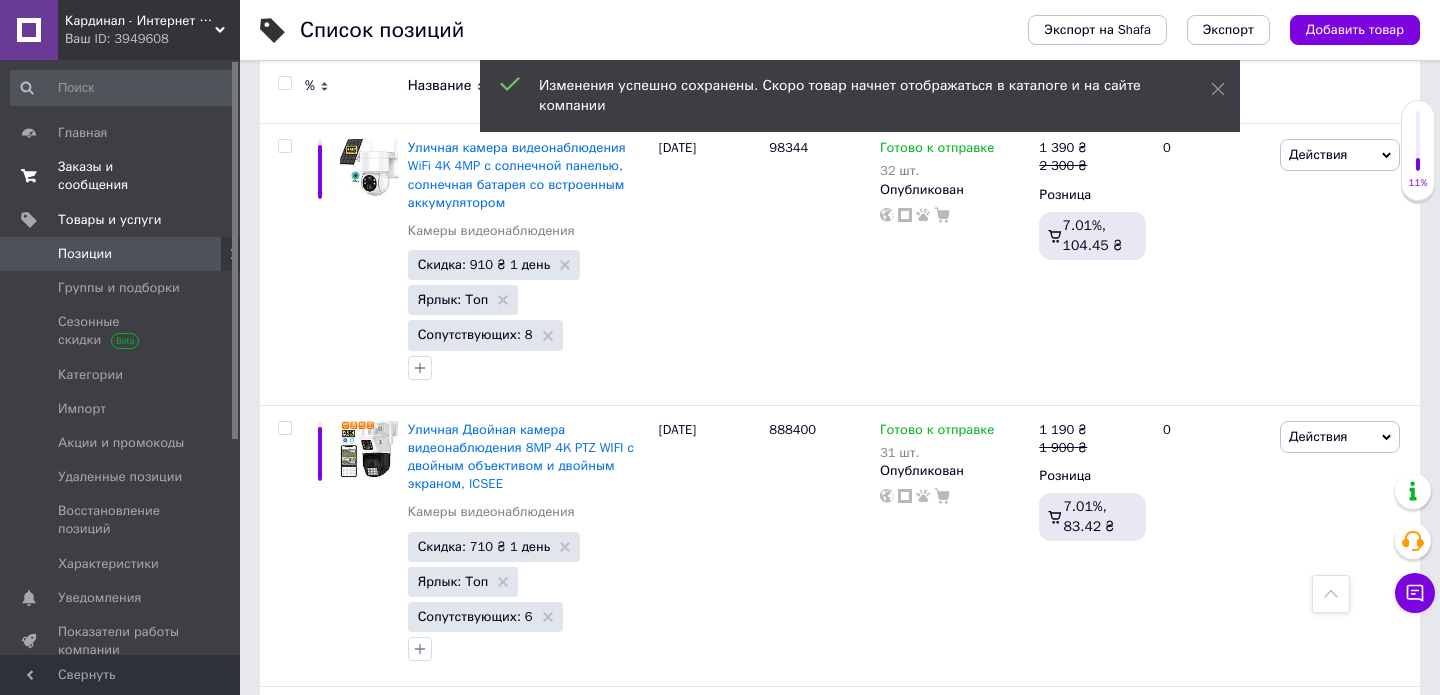 click on "Заказы и сообщения" at bounding box center (121, 176) 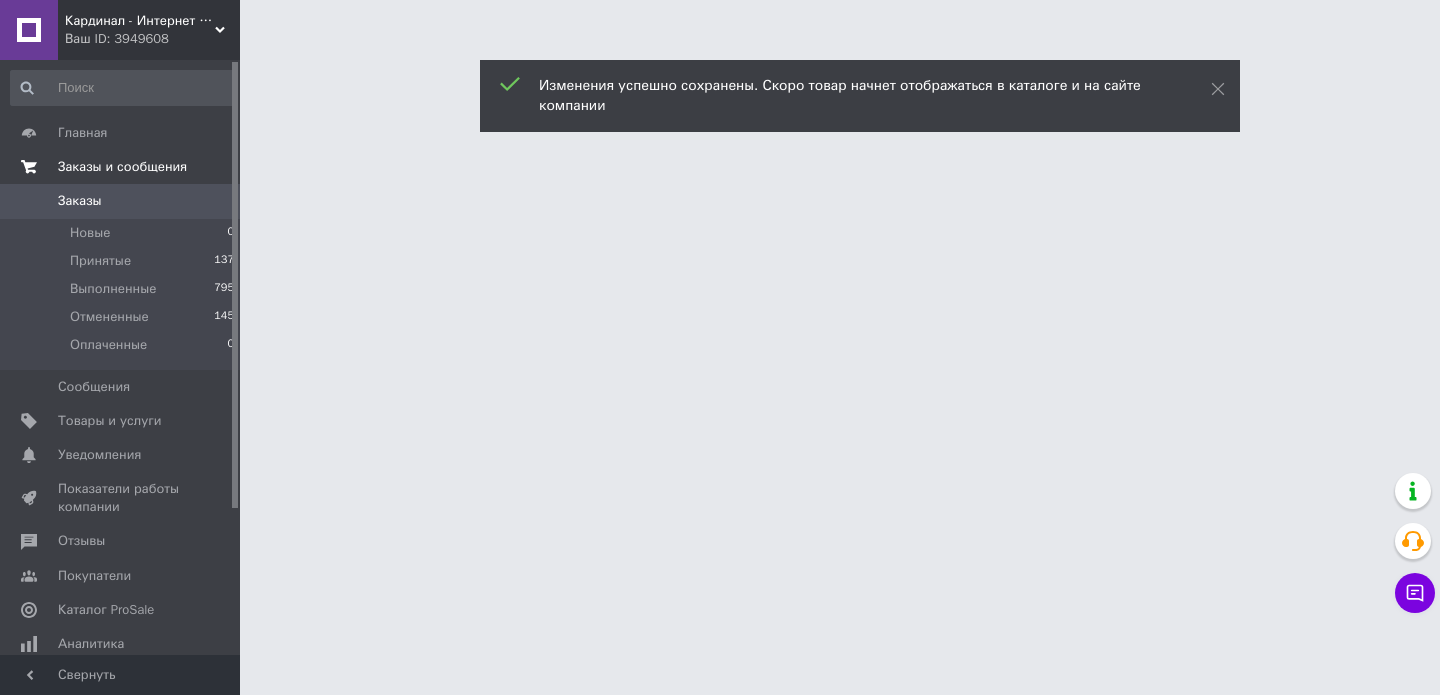 scroll, scrollTop: 0, scrollLeft: 0, axis: both 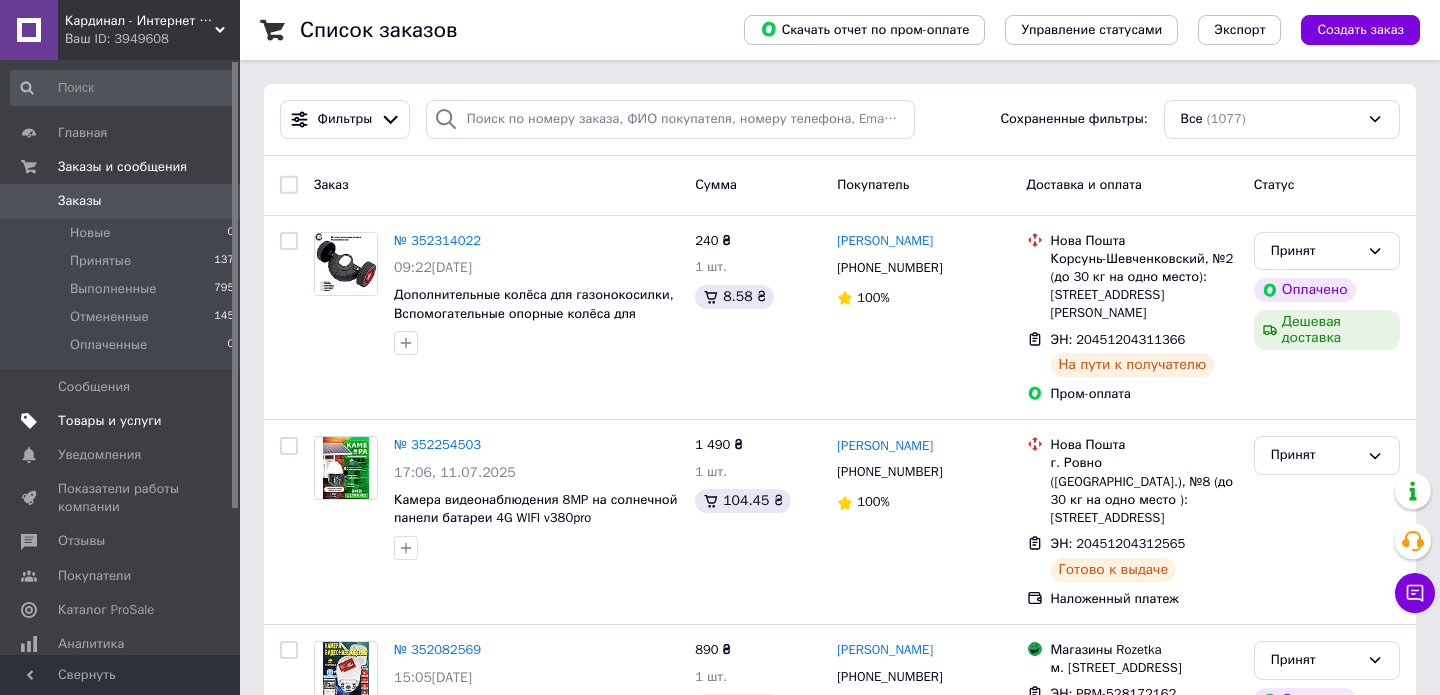 click on "Товары и услуги" at bounding box center [110, 421] 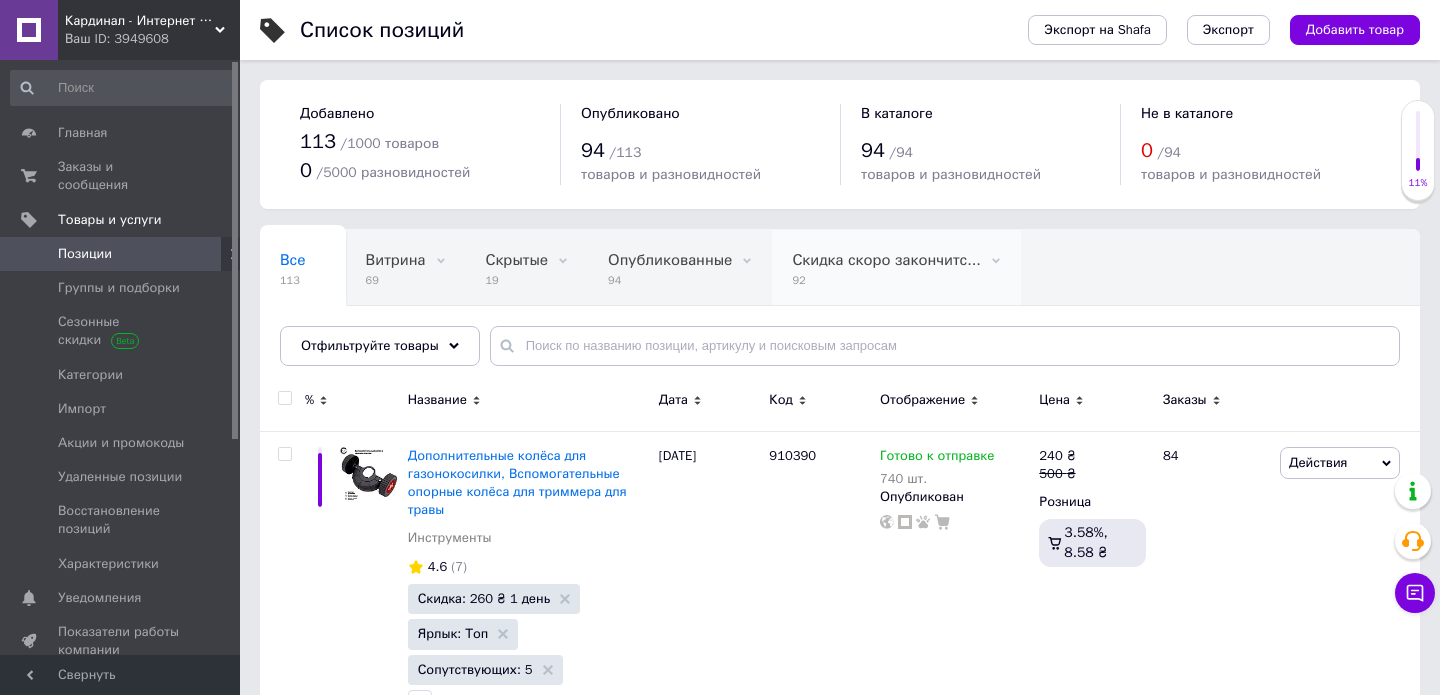 click on "Скидка скоро закончитс..." at bounding box center [886, 260] 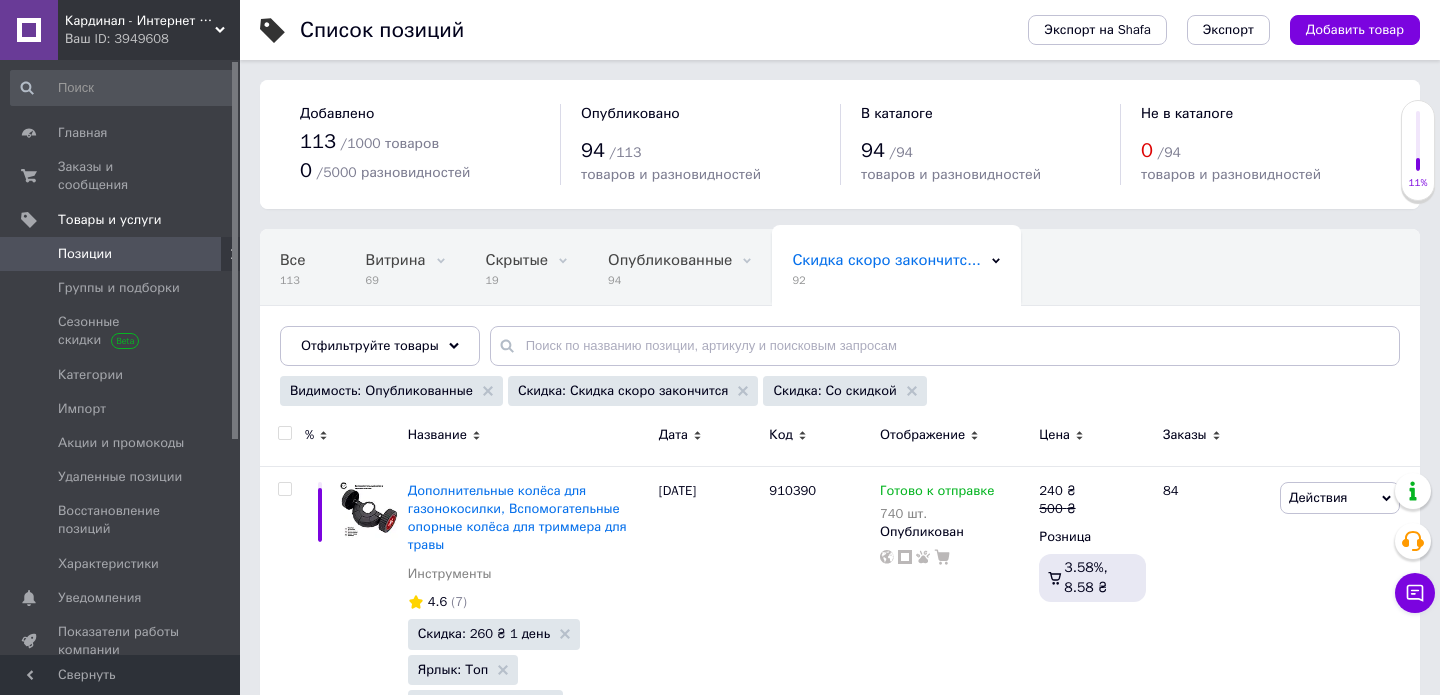 click at bounding box center [284, 433] 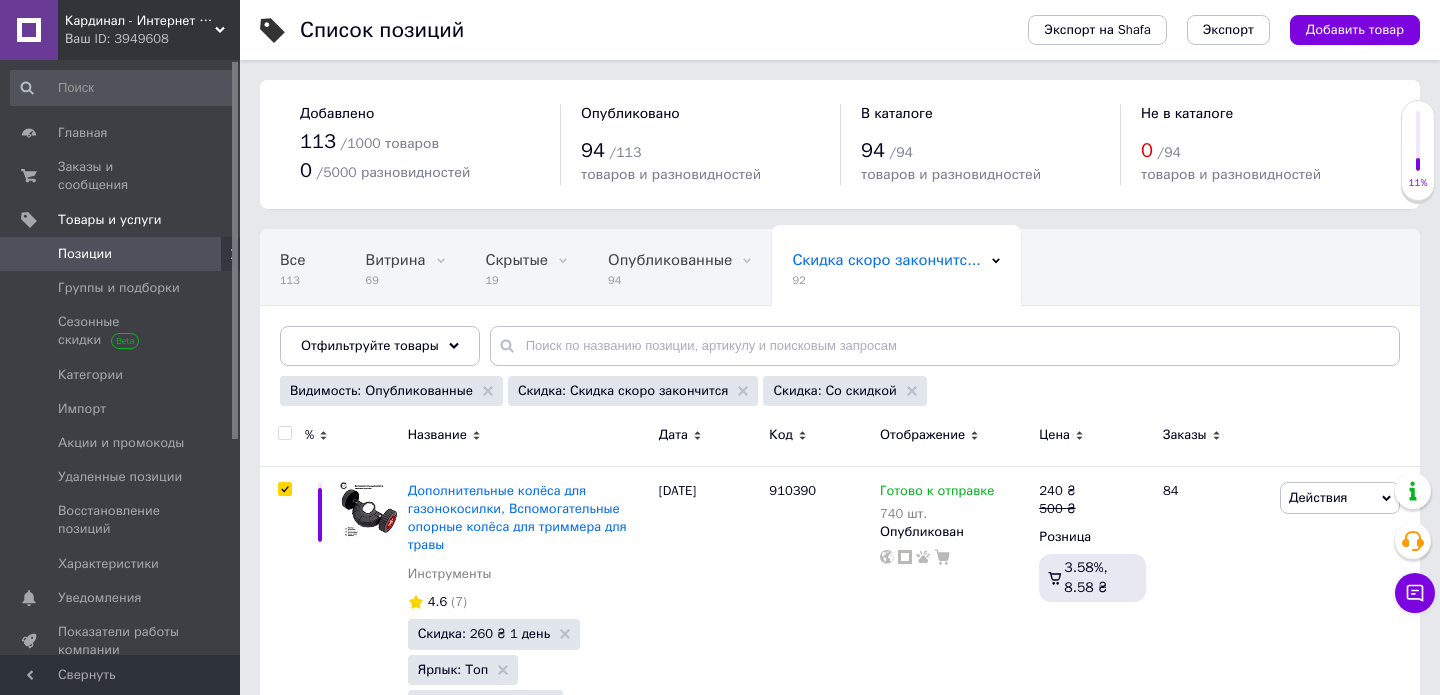 checkbox on "true" 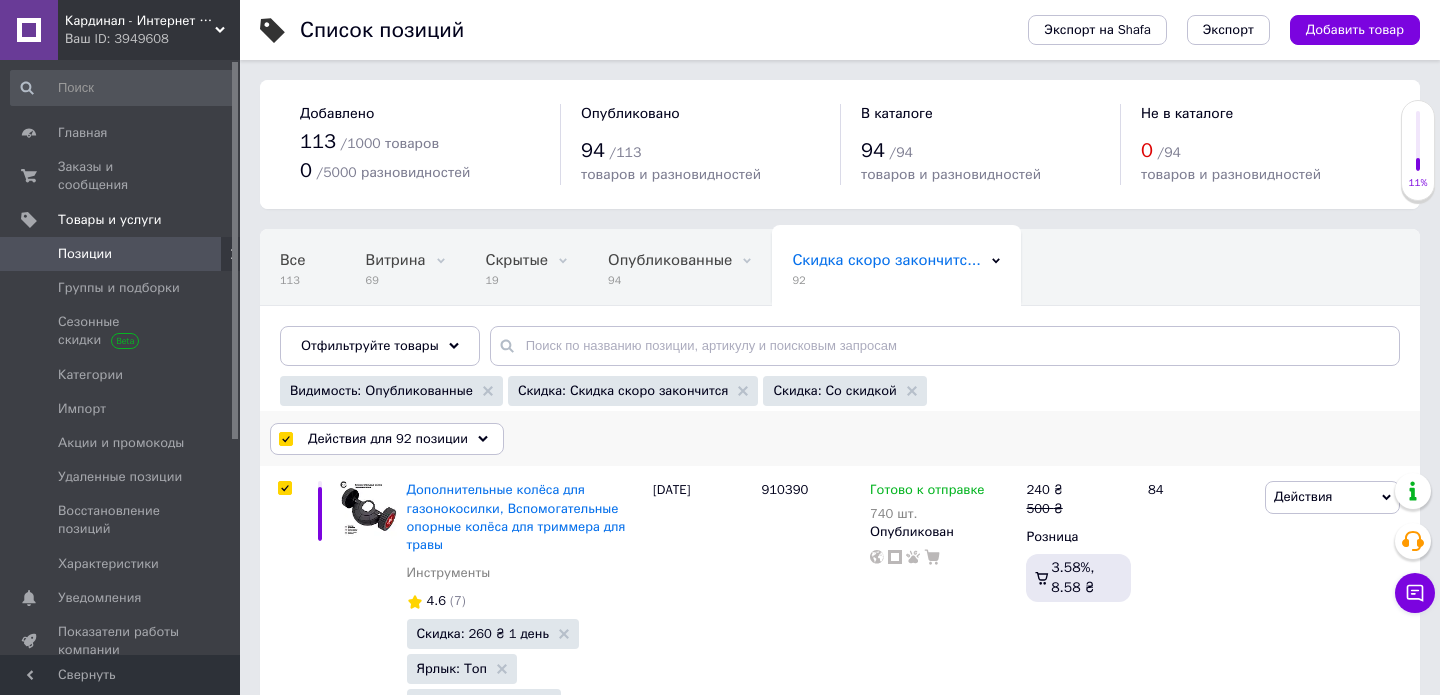 click on "Действия для 92 позиции" at bounding box center [388, 439] 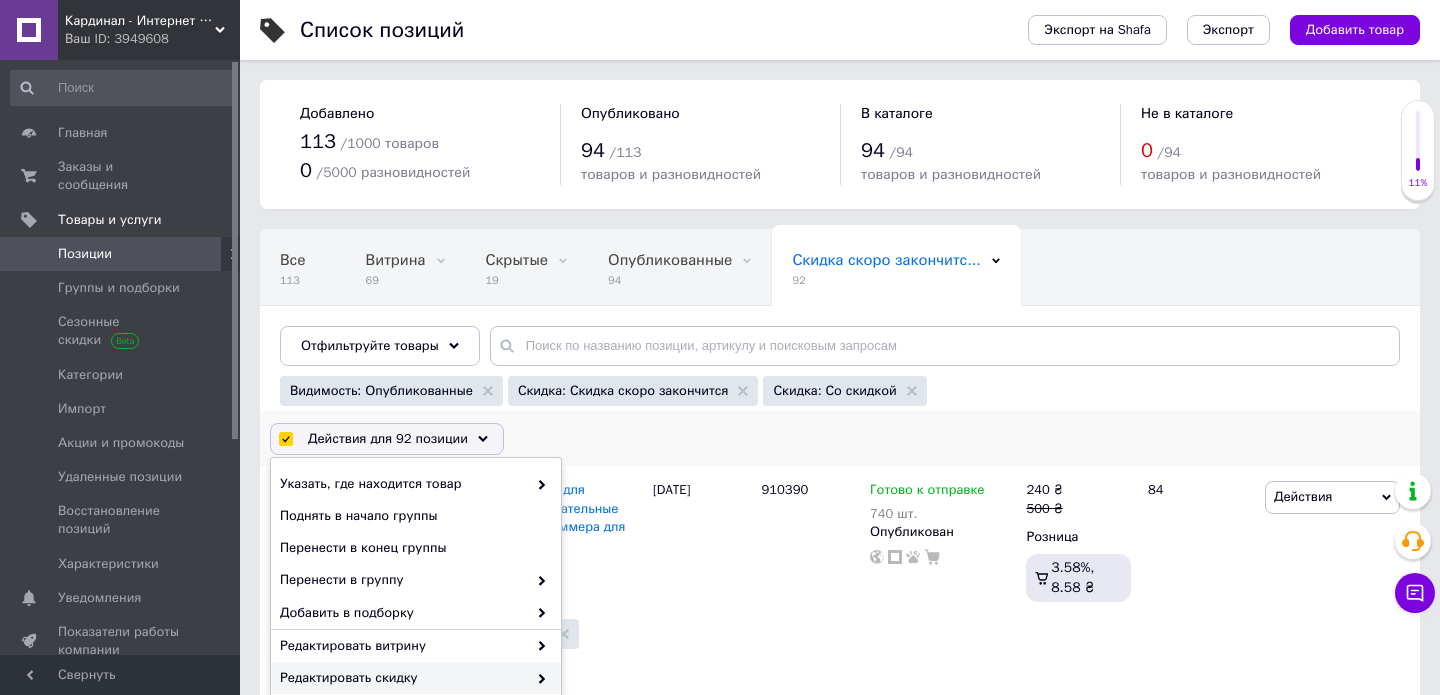 click on "Редактировать скидку" at bounding box center (403, 678) 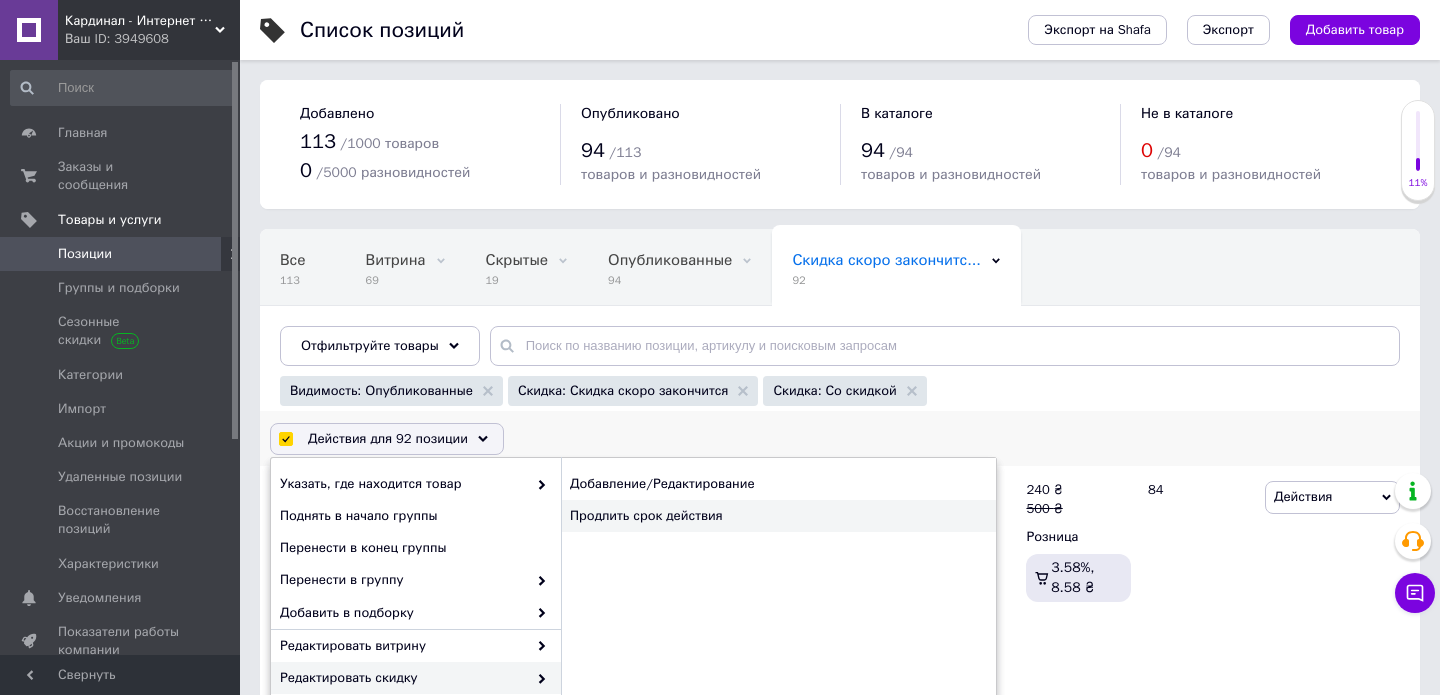 click on "Продлить срок действия" at bounding box center (778, 516) 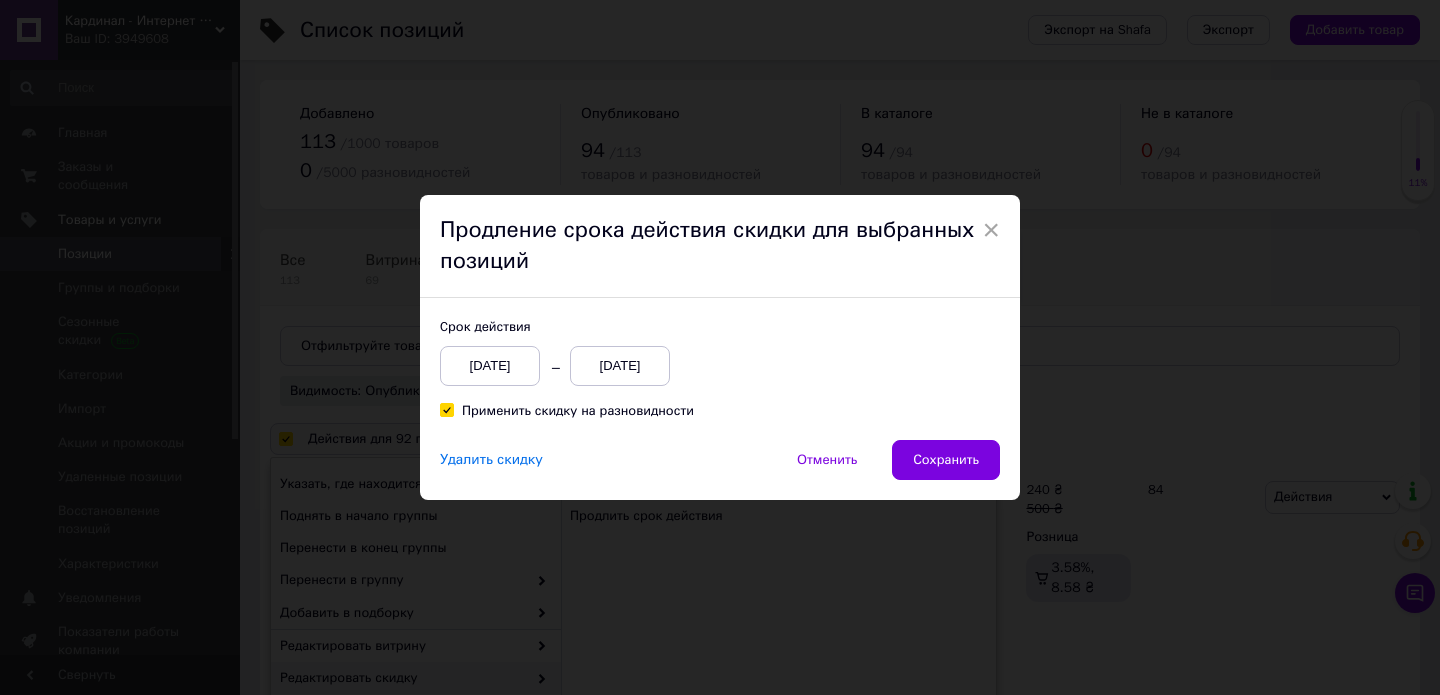 click on "[DATE]" at bounding box center (620, 366) 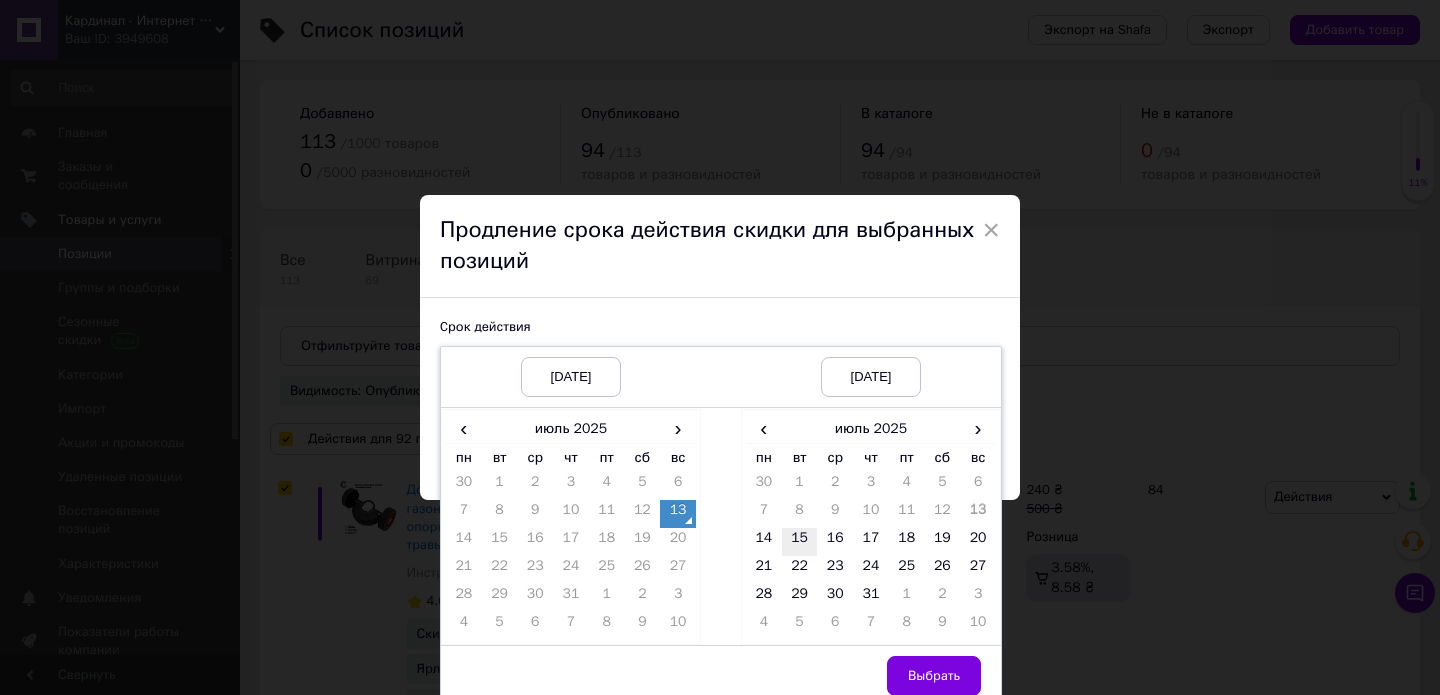click on "15" at bounding box center (800, 542) 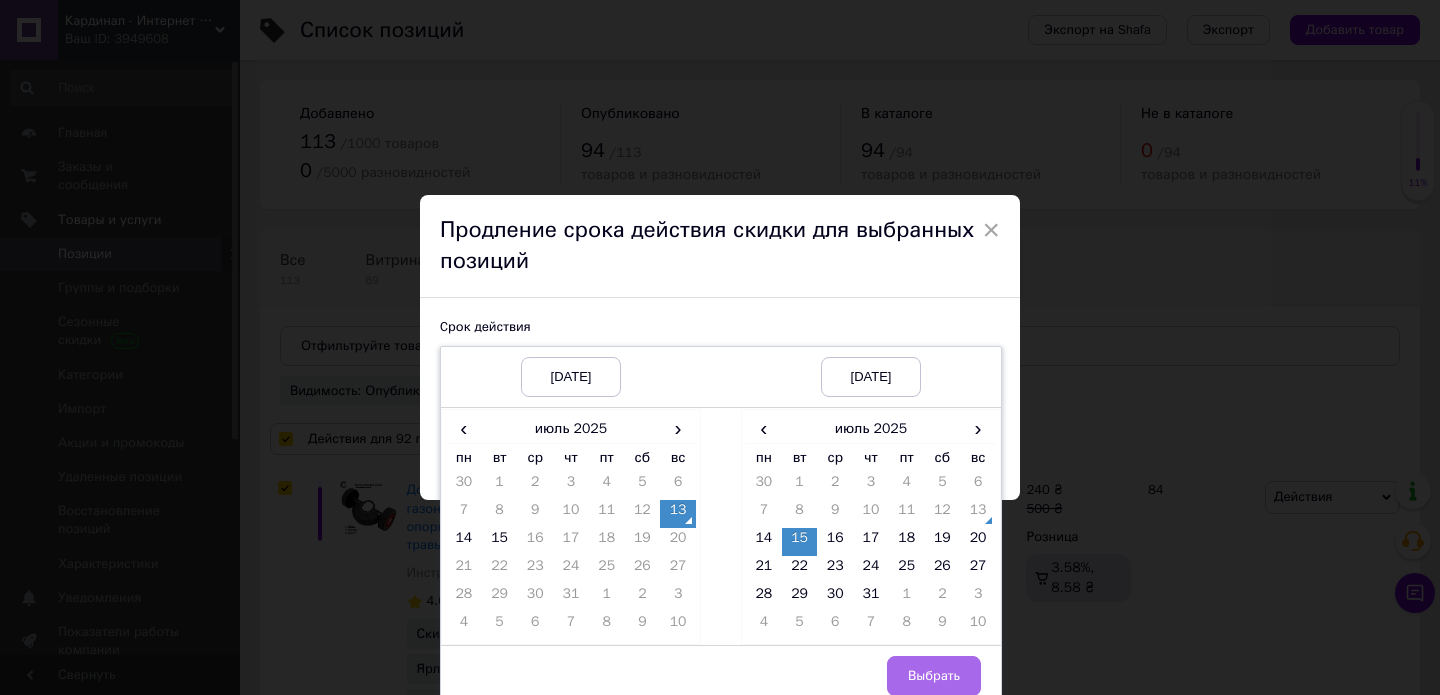 click on "Выбрать" at bounding box center [934, 676] 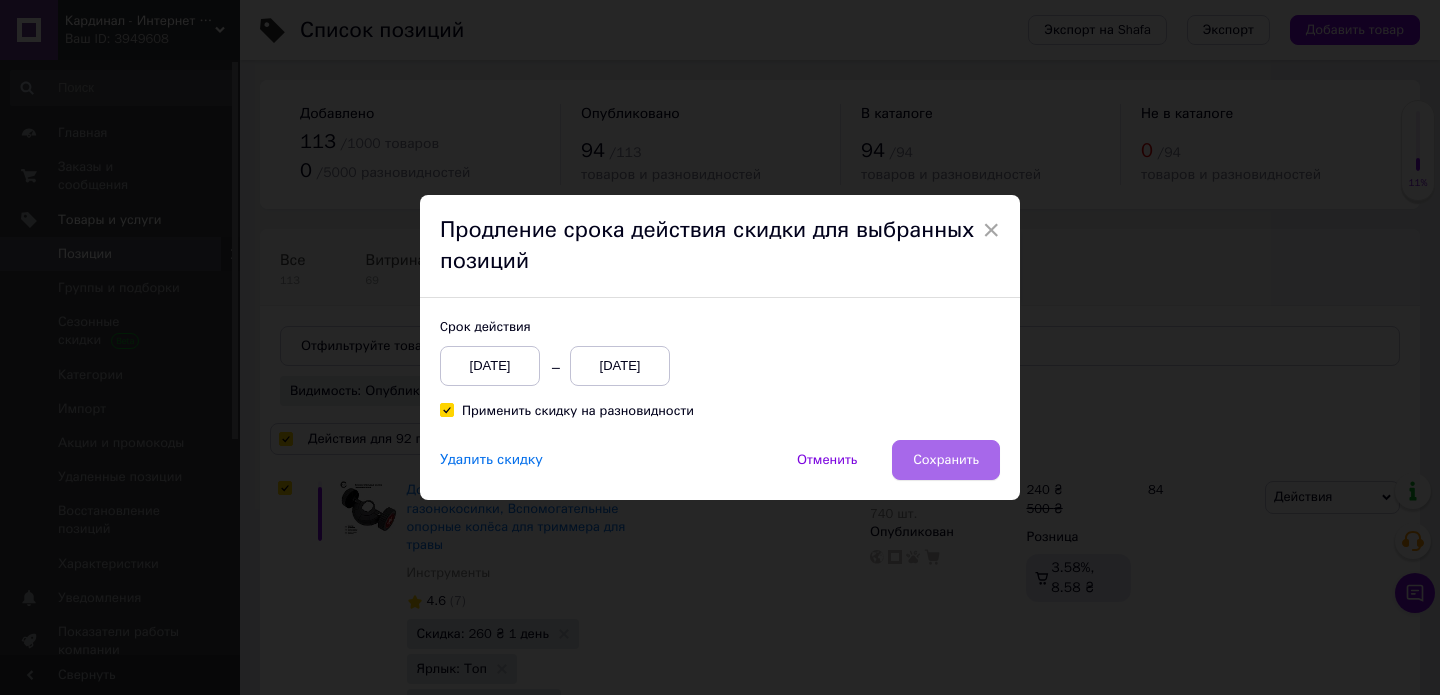 click on "Сохранить" at bounding box center (946, 460) 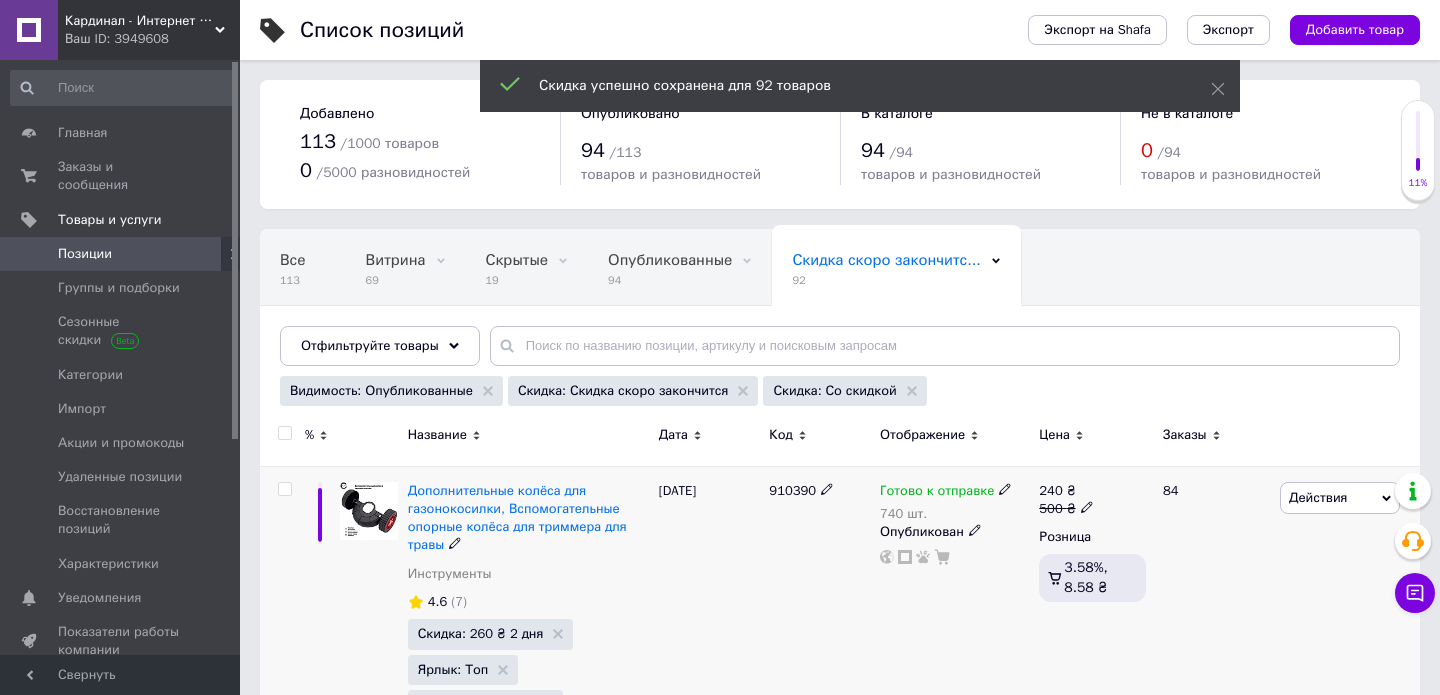 checkbox on "false" 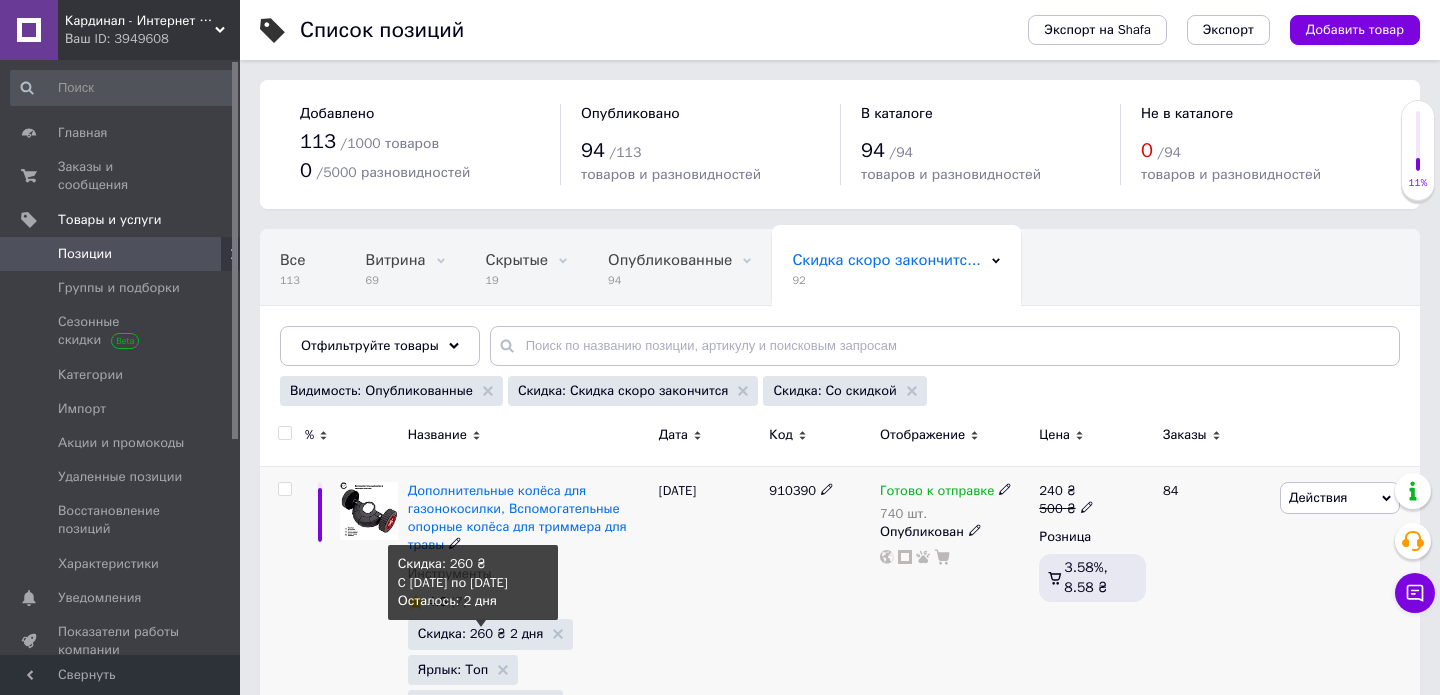click on "Скидка: 260 ₴ 2 дня" at bounding box center [481, 633] 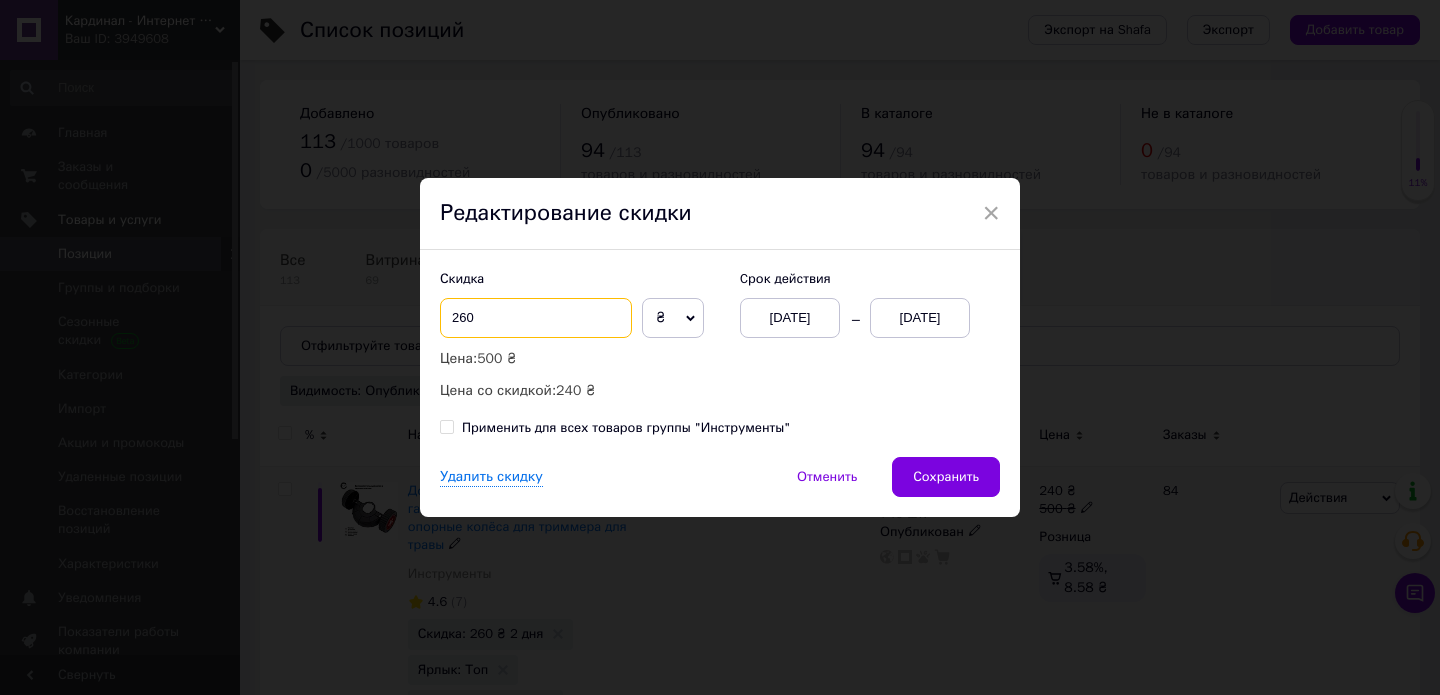 drag, startPoint x: 461, startPoint y: 316, endPoint x: 446, endPoint y: 315, distance: 15.033297 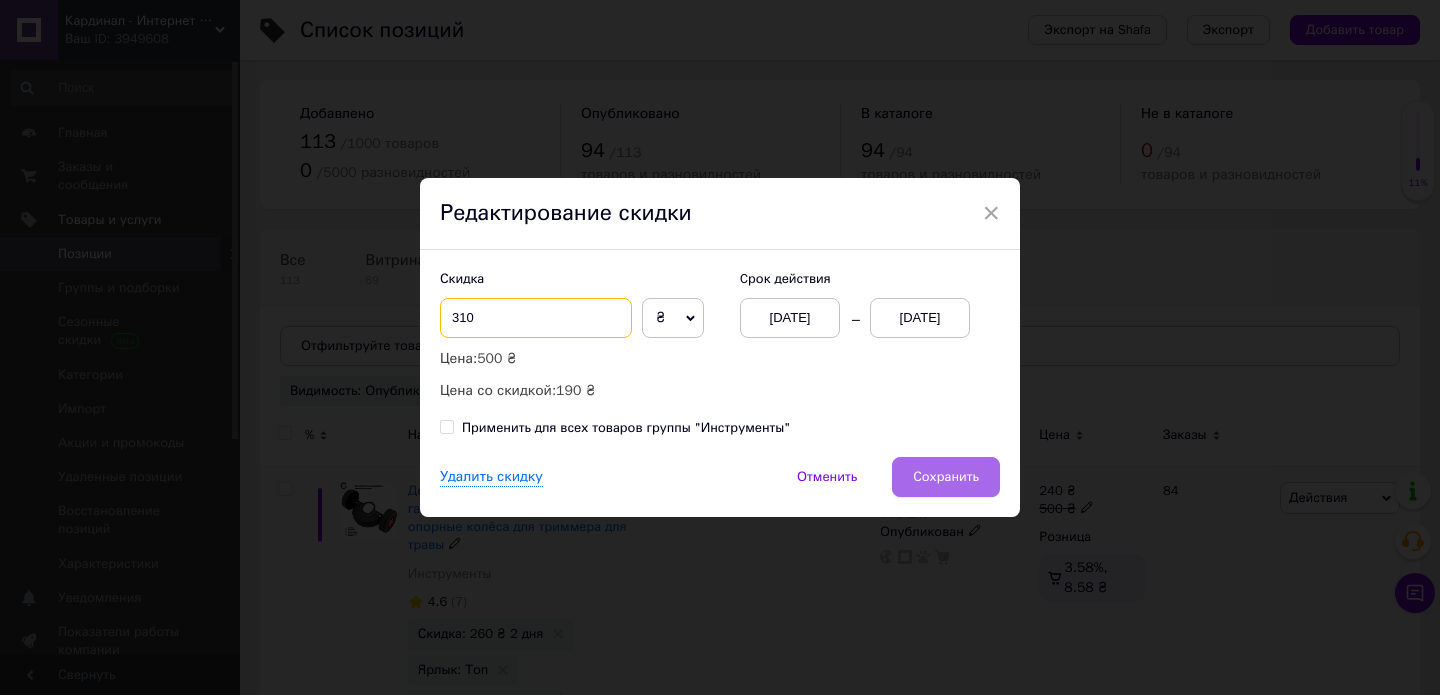type on "310" 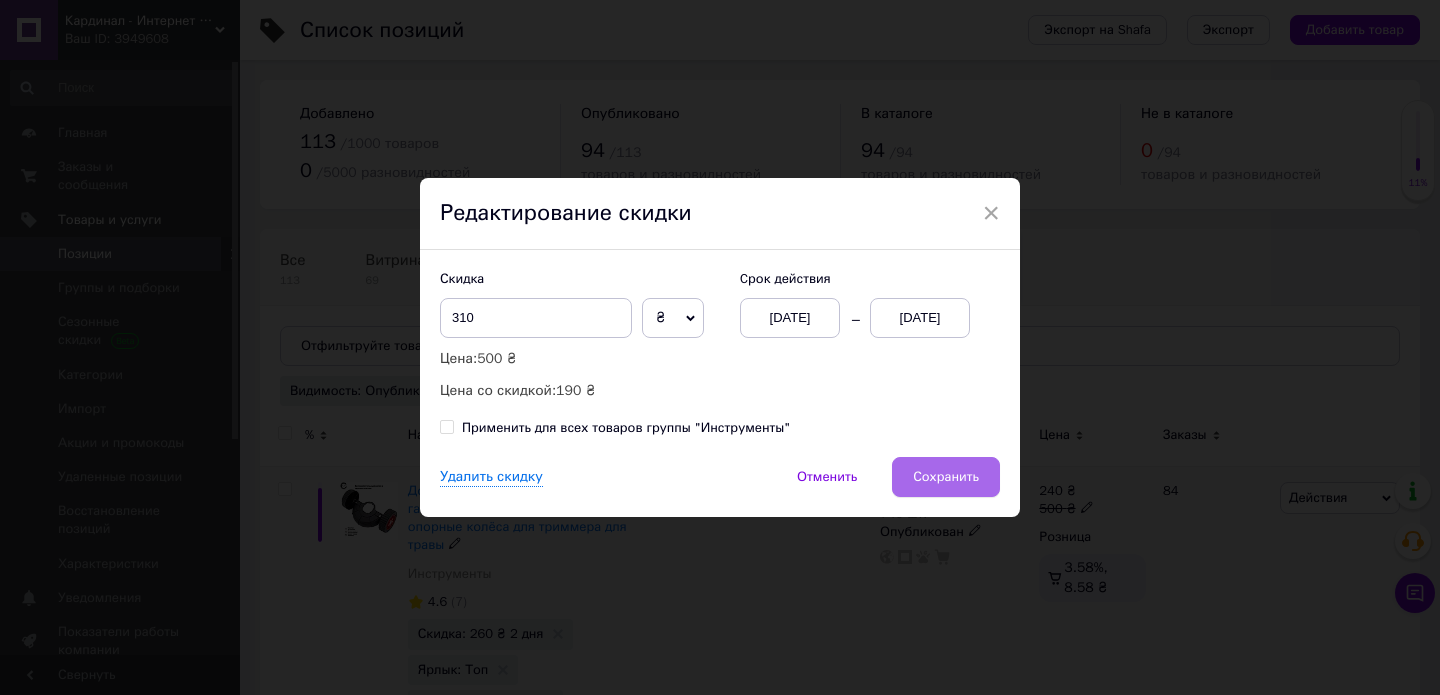 click on "Сохранить" at bounding box center [946, 477] 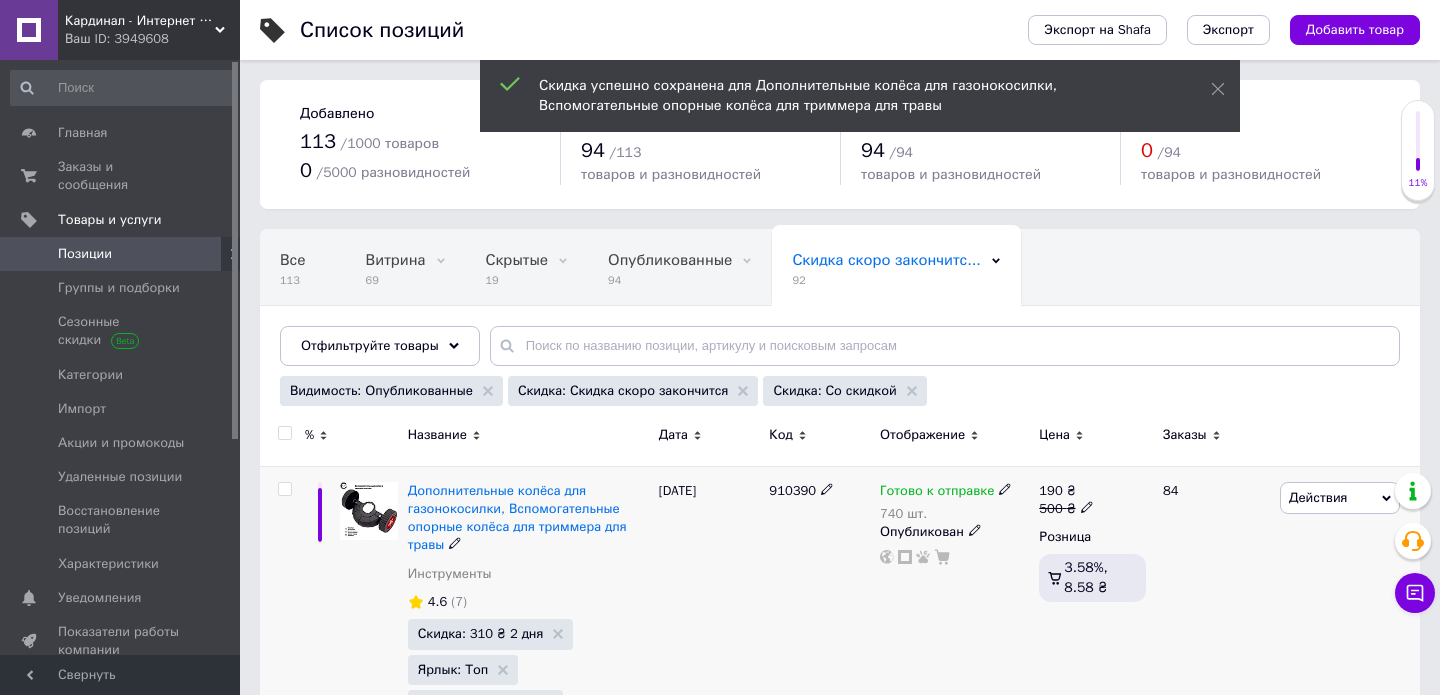click on "Ваш ID: 3949608" at bounding box center [152, 39] 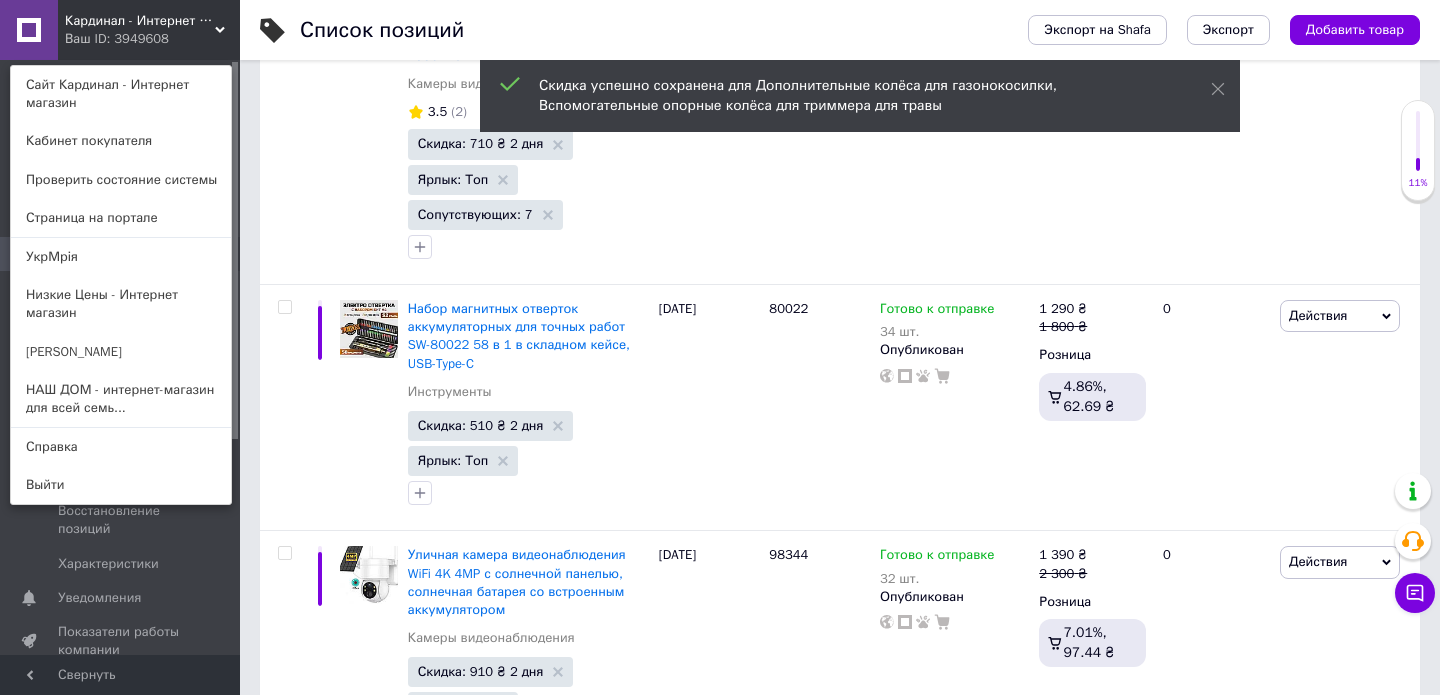 scroll, scrollTop: 2892, scrollLeft: 0, axis: vertical 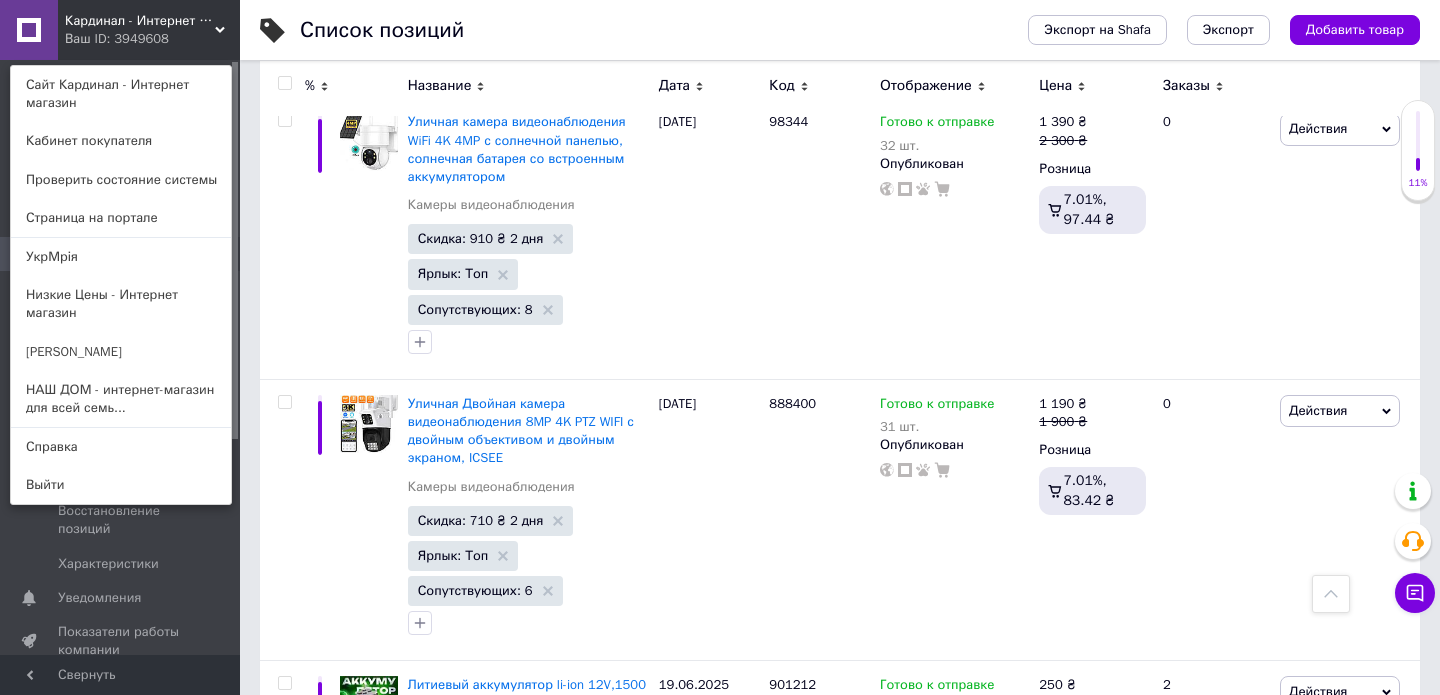 click on "Кардинал - Интернет магазин" at bounding box center [140, 21] 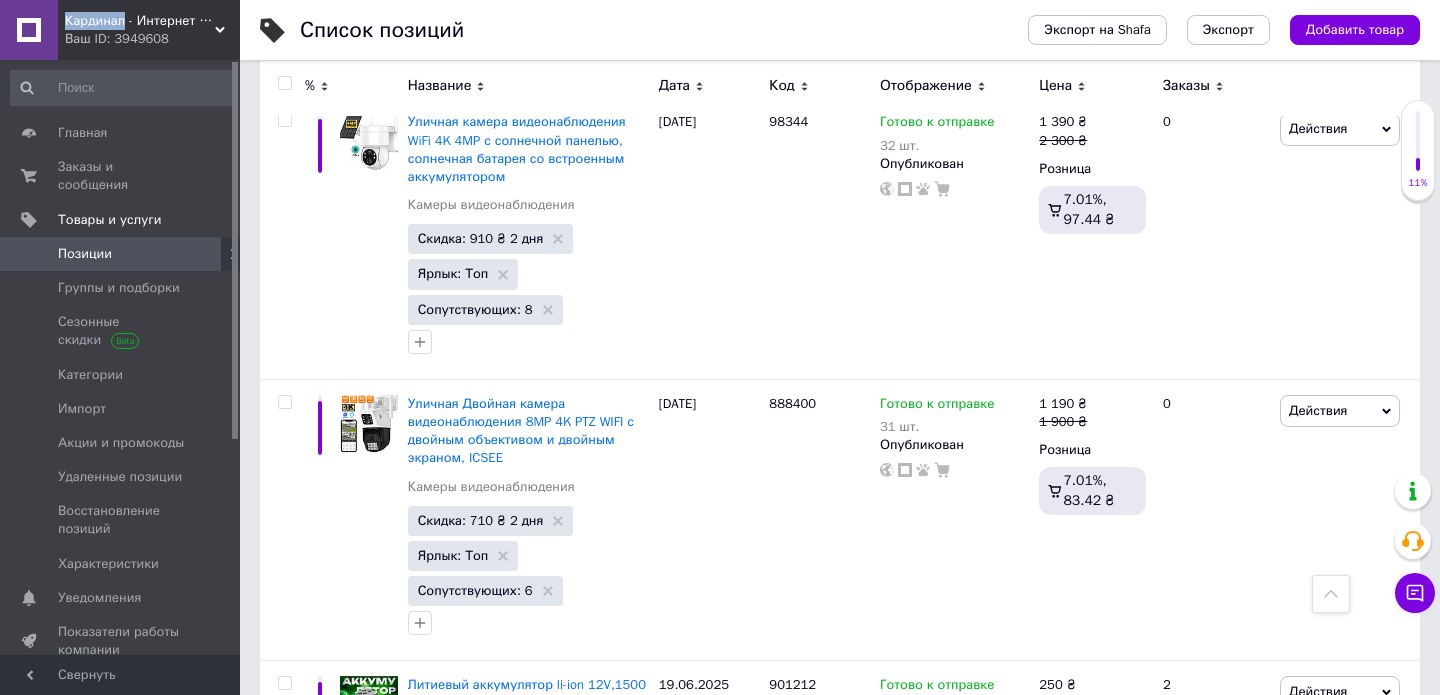 click on "Кардинал - Интернет магазин" at bounding box center [140, 21] 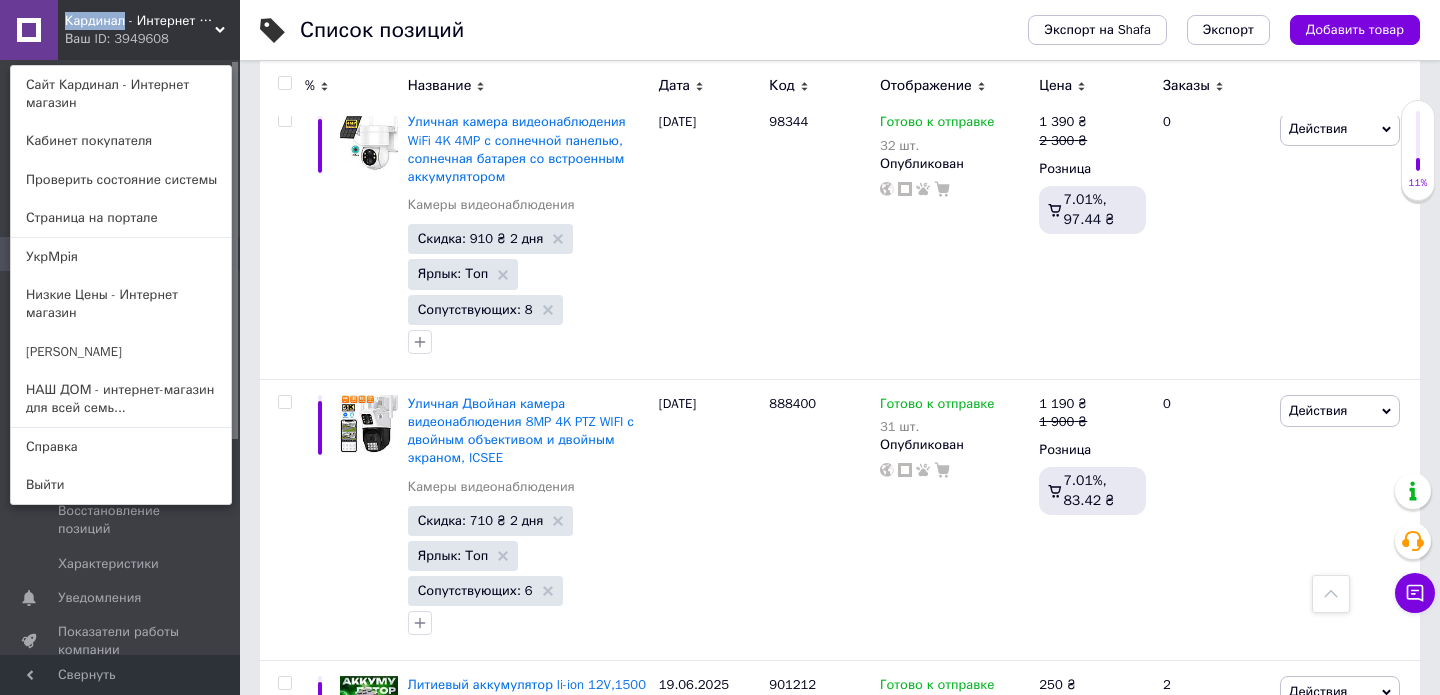 click on "Кардинал - Интернет магазин" at bounding box center [140, 21] 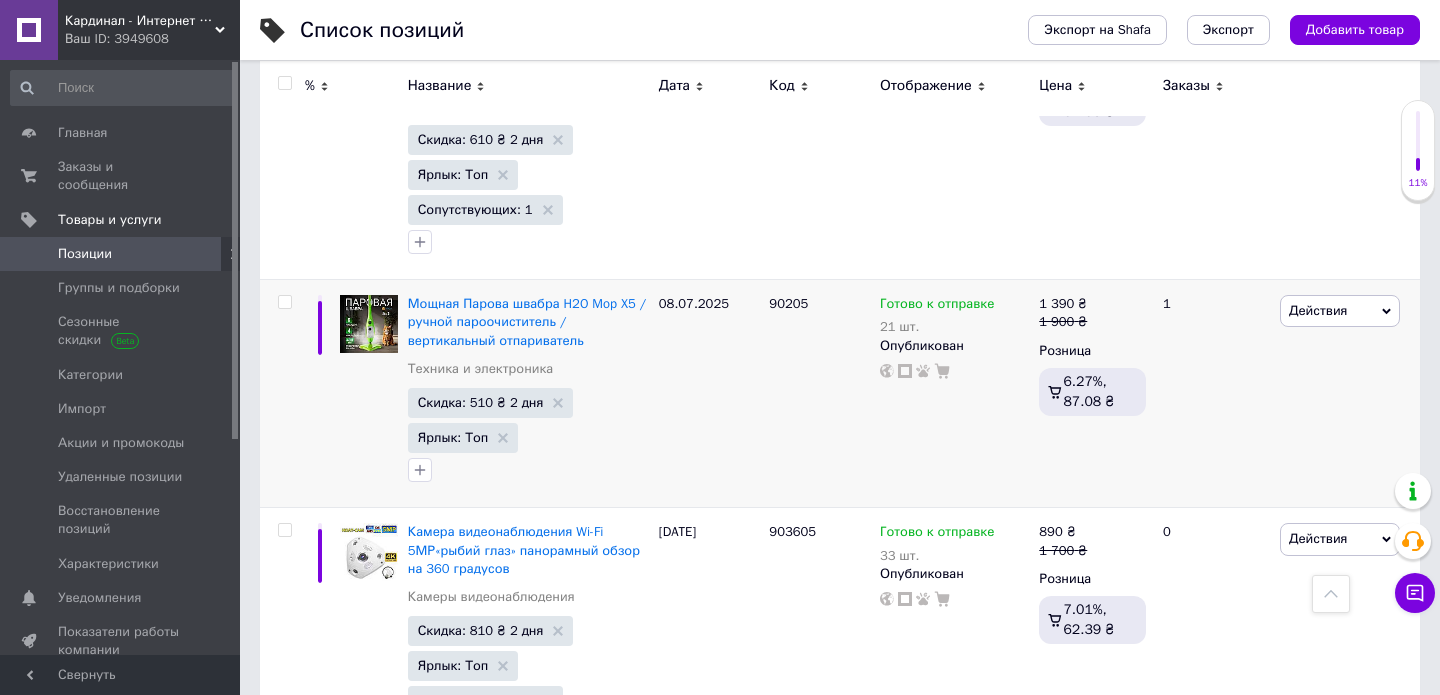 scroll, scrollTop: 5788, scrollLeft: 0, axis: vertical 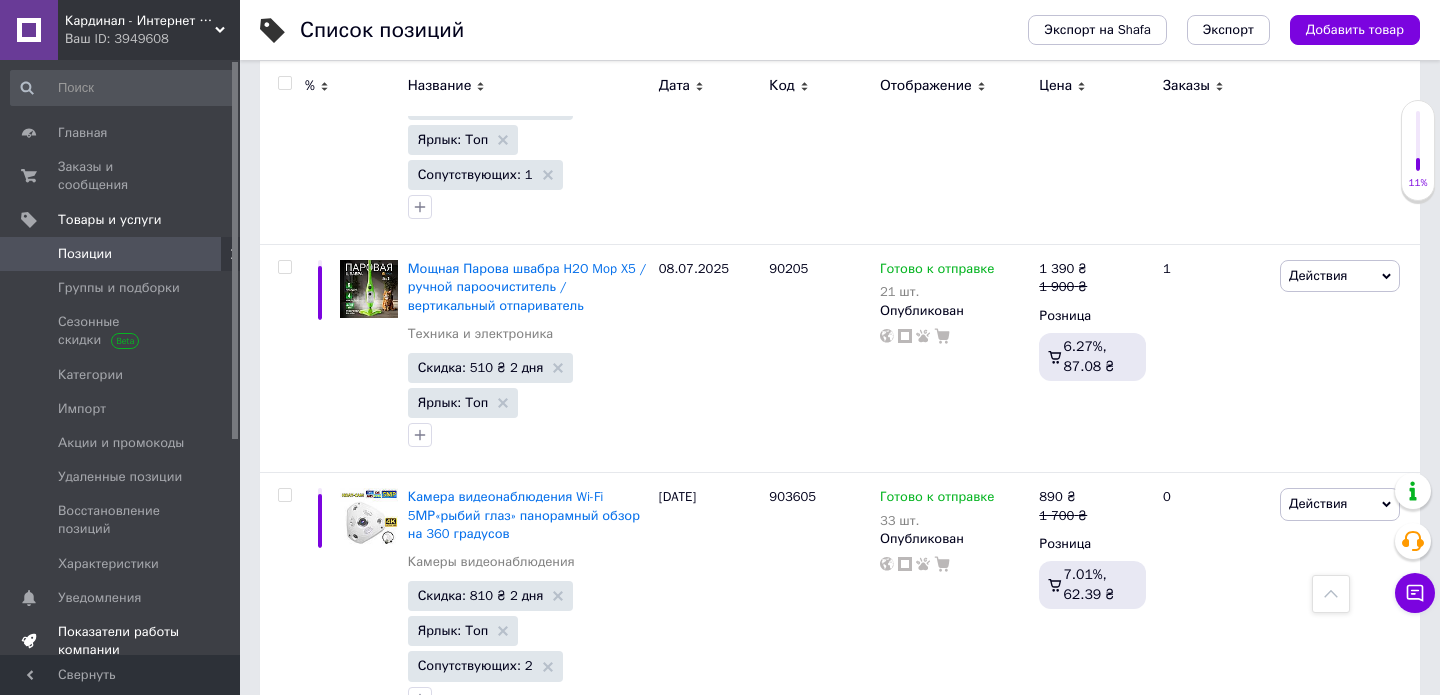 click on "Показатели работы компании" at bounding box center [121, 641] 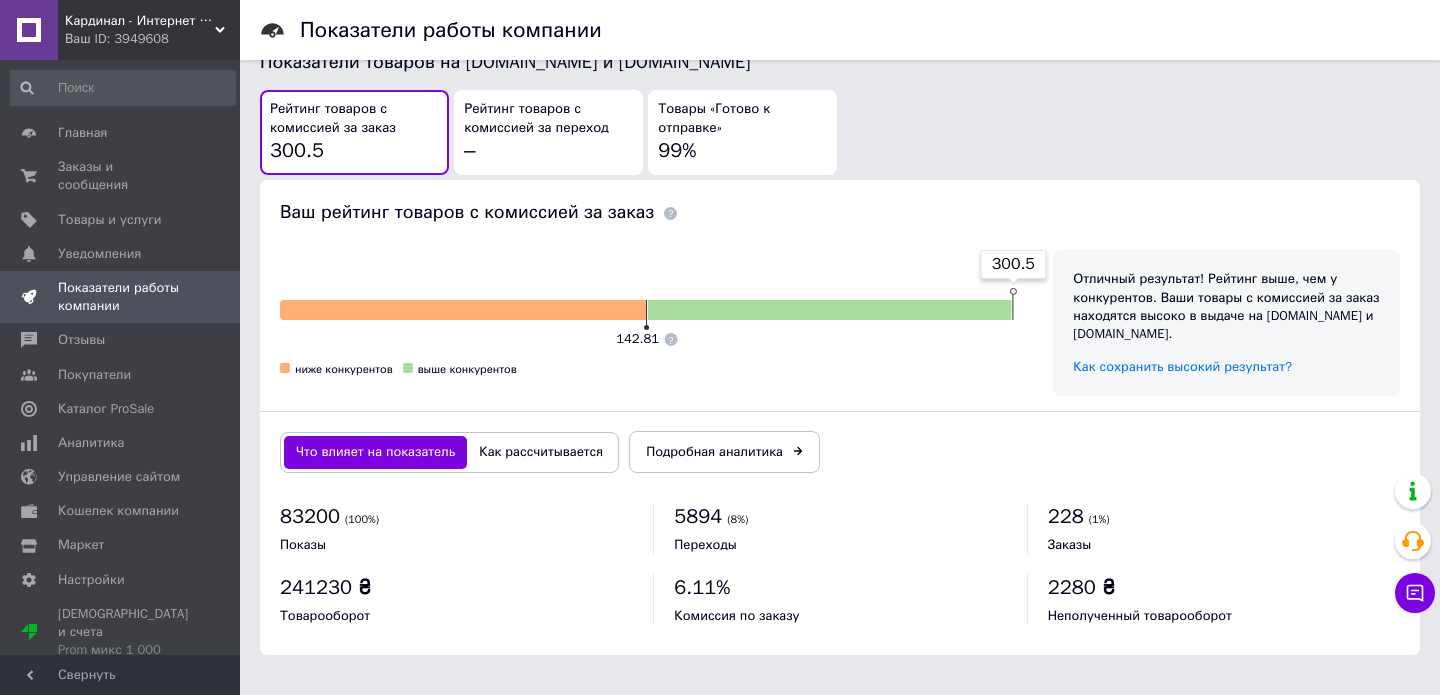 scroll, scrollTop: 0, scrollLeft: 0, axis: both 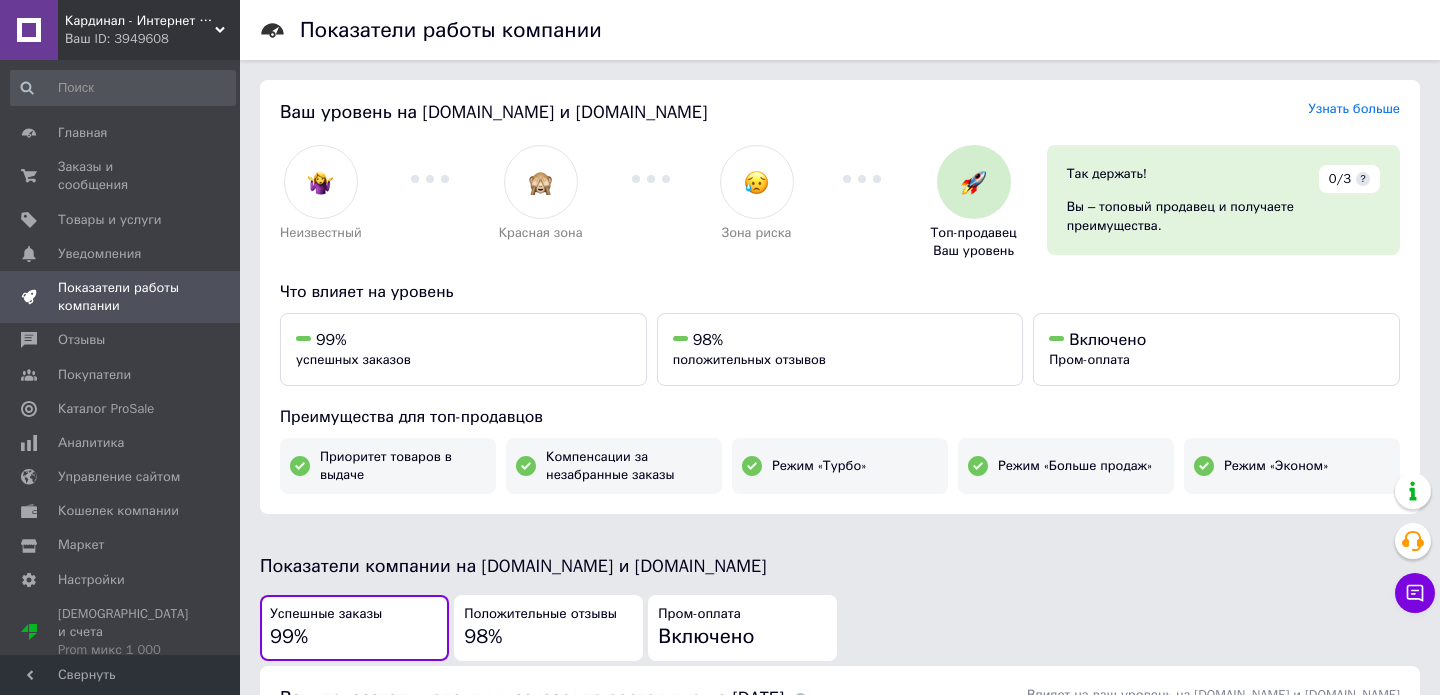 click on "Ваш ID: 3949608" at bounding box center (152, 39) 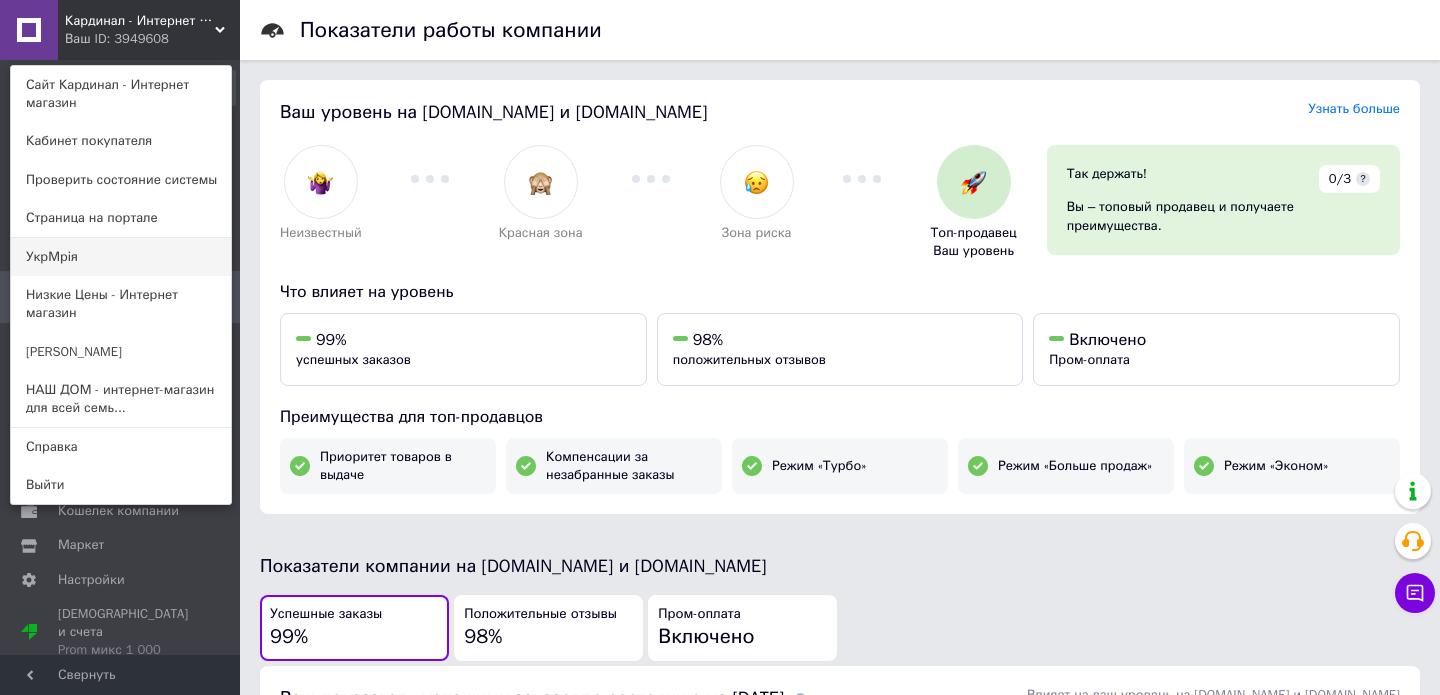 click on "УкрМрія" at bounding box center (121, 257) 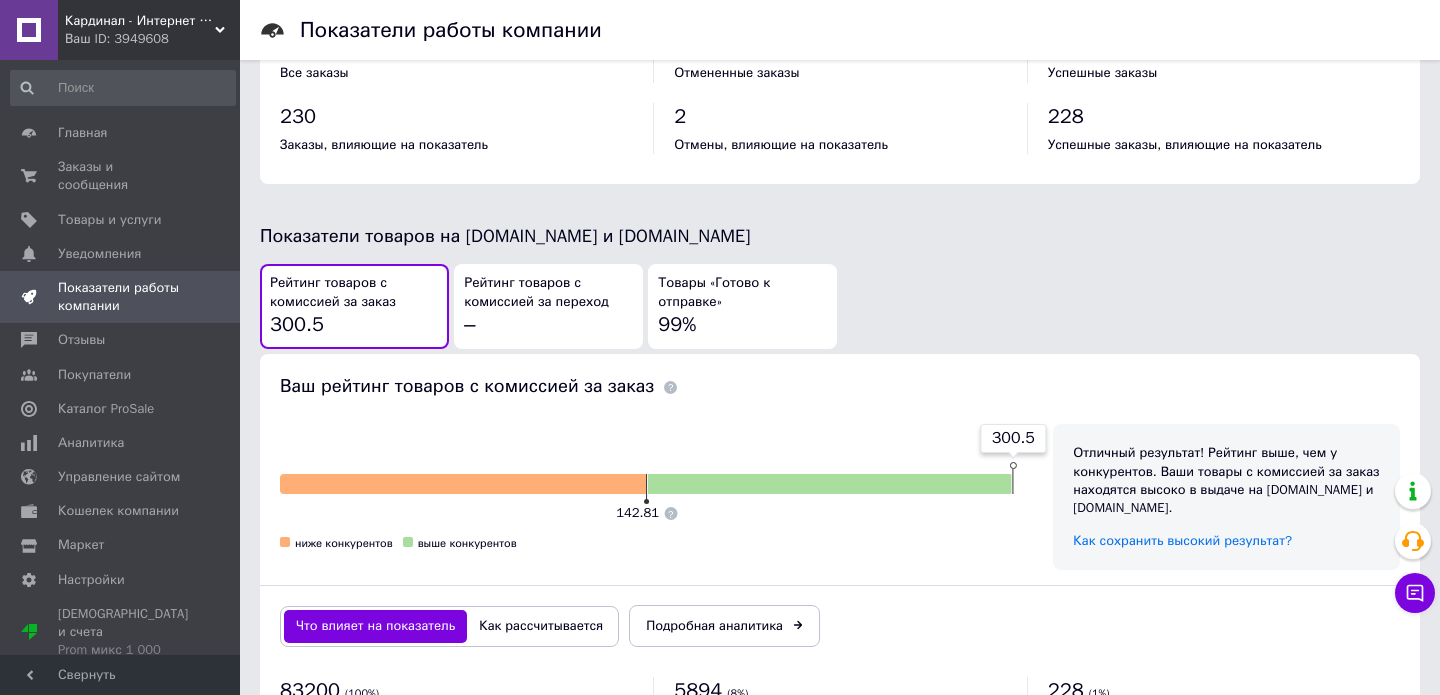 scroll, scrollTop: 924, scrollLeft: 0, axis: vertical 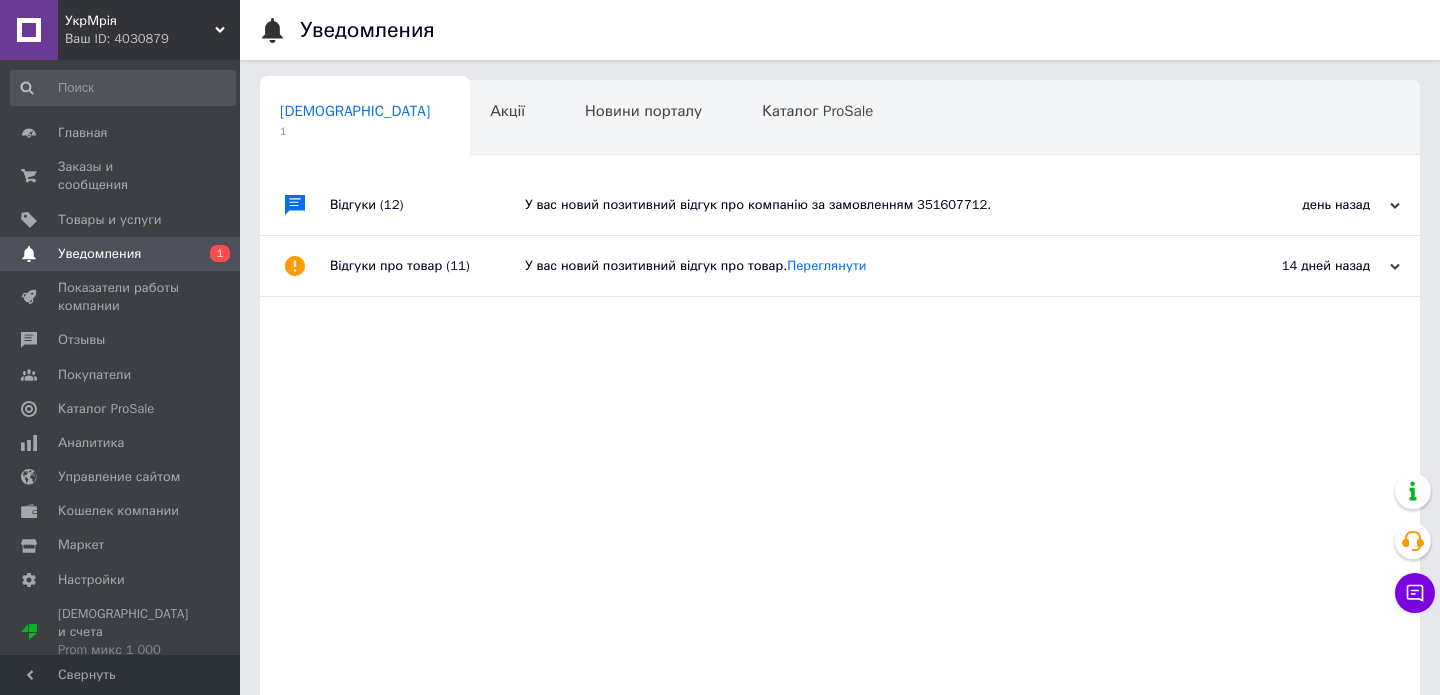 click on "У вас новий позитивний відгук про компанію за замовленням 351607712." at bounding box center (862, 205) 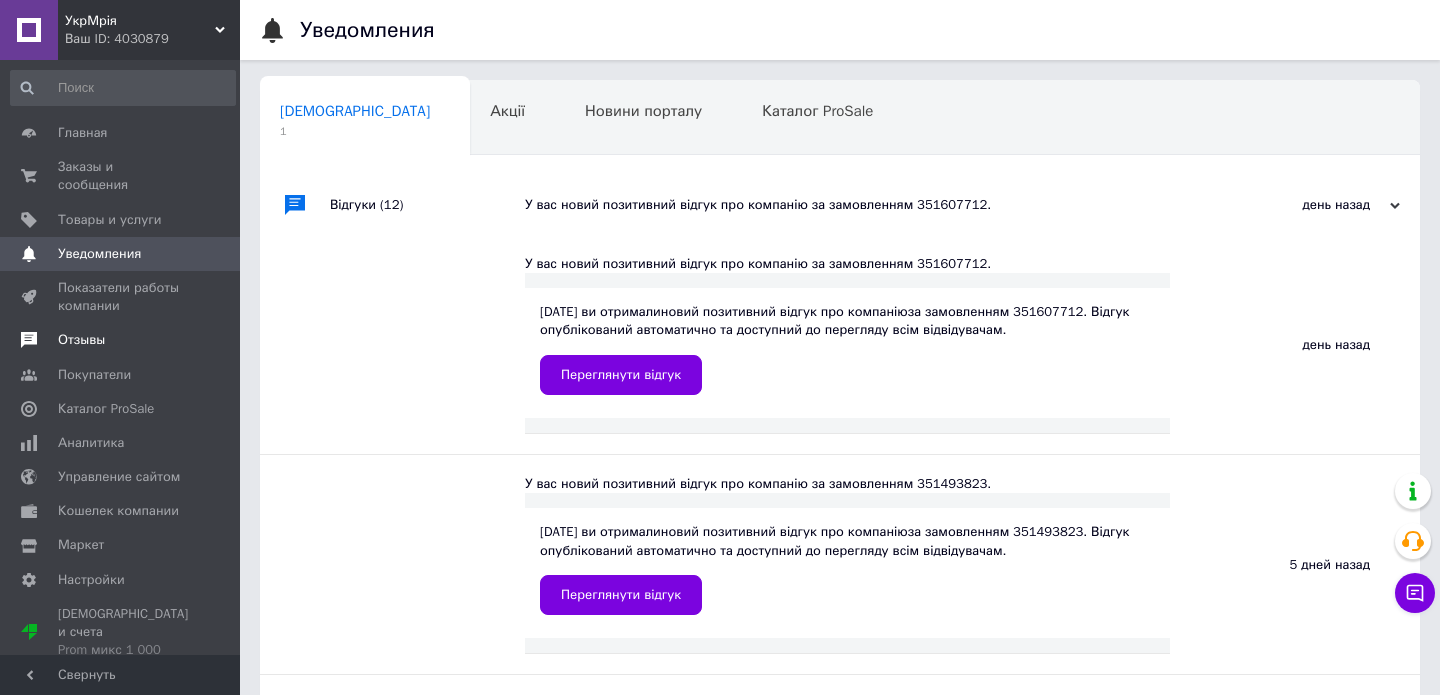 click on "Отзывы" at bounding box center (81, 340) 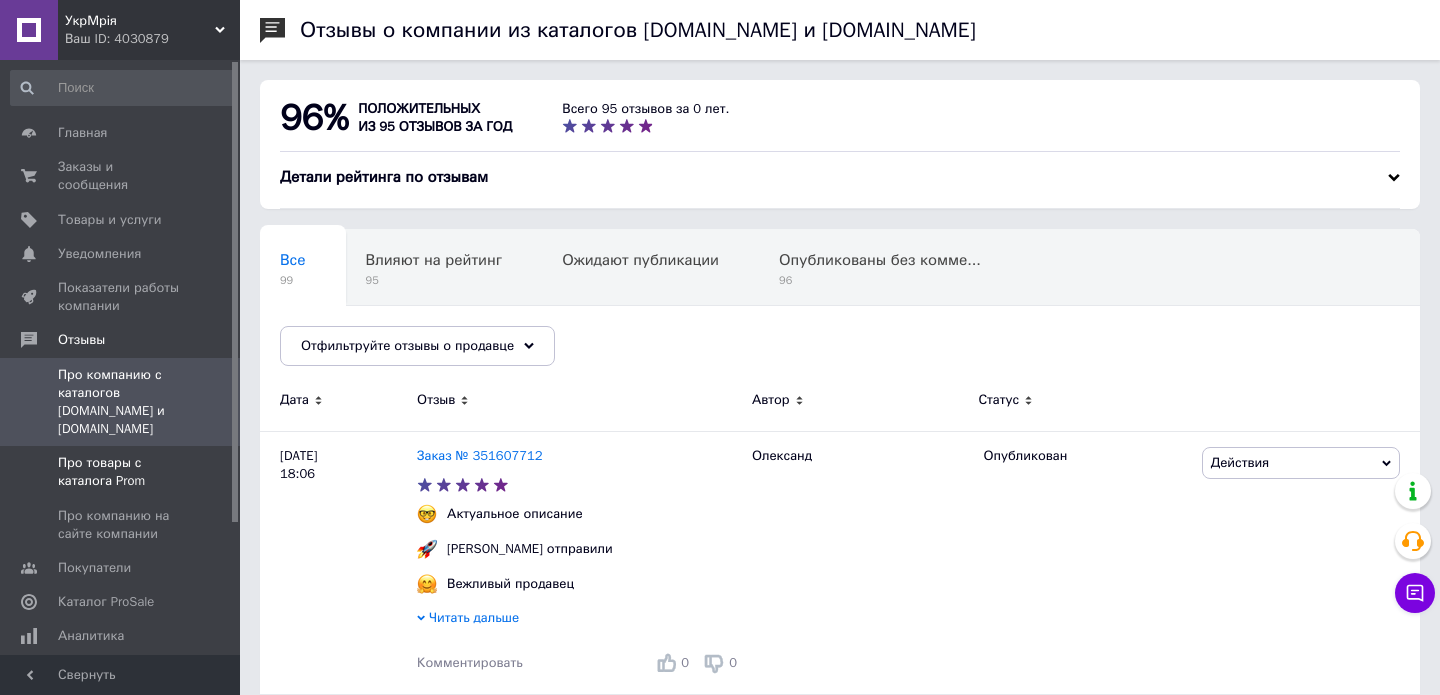 click on "Про товары с каталога Prom" at bounding box center [121, 472] 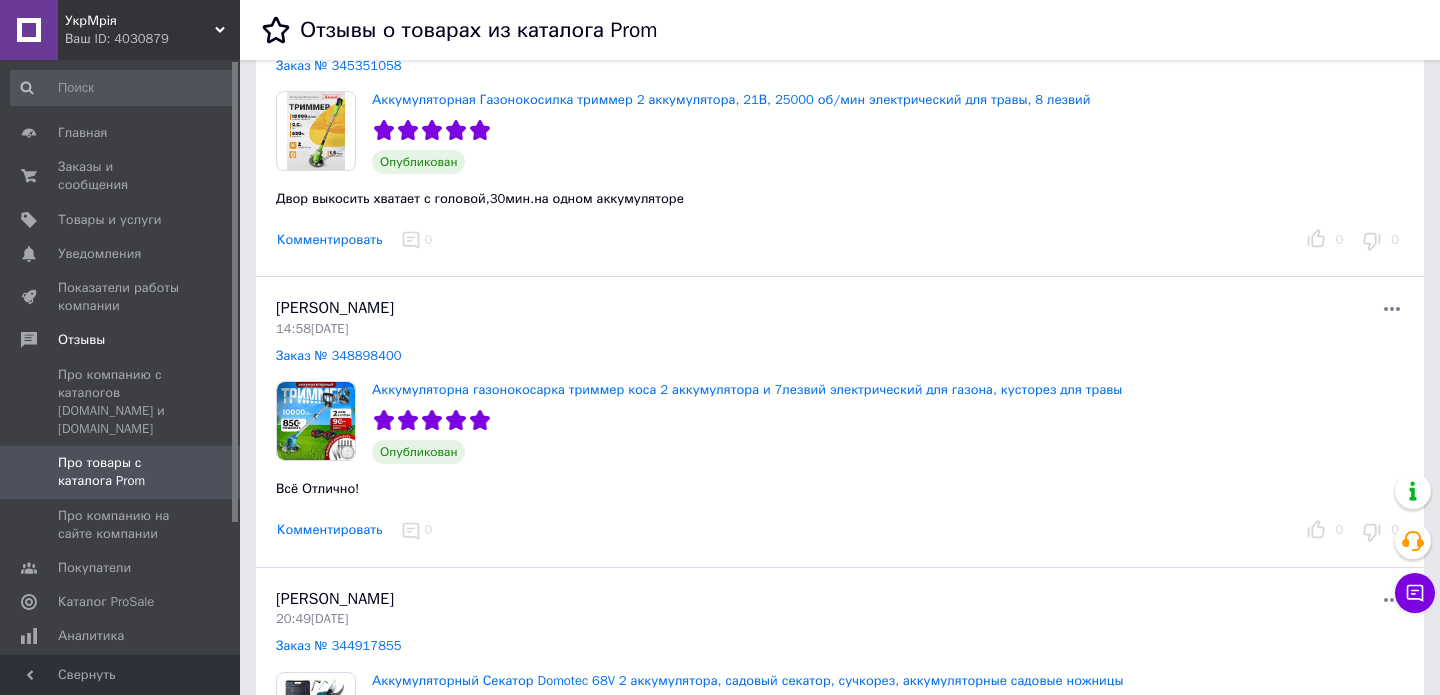 scroll, scrollTop: 466, scrollLeft: 0, axis: vertical 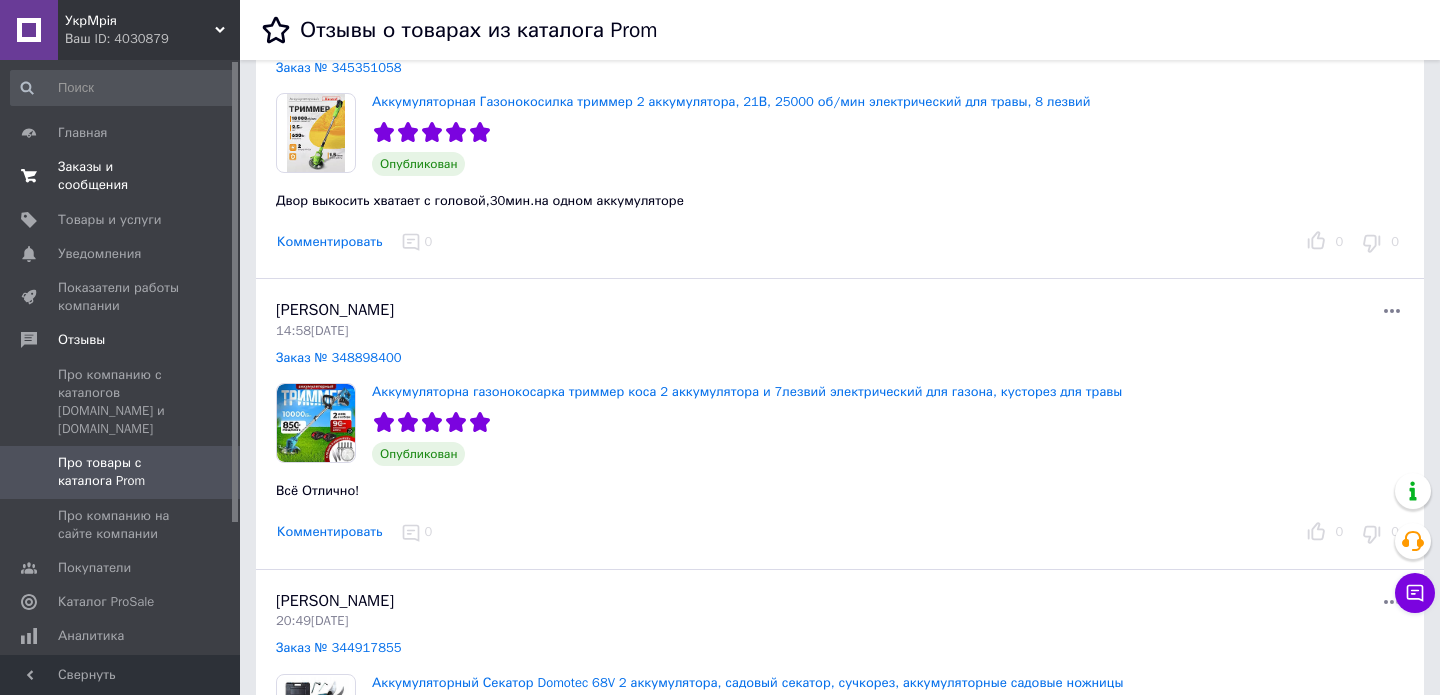 click on "Заказы и сообщения" at bounding box center (121, 176) 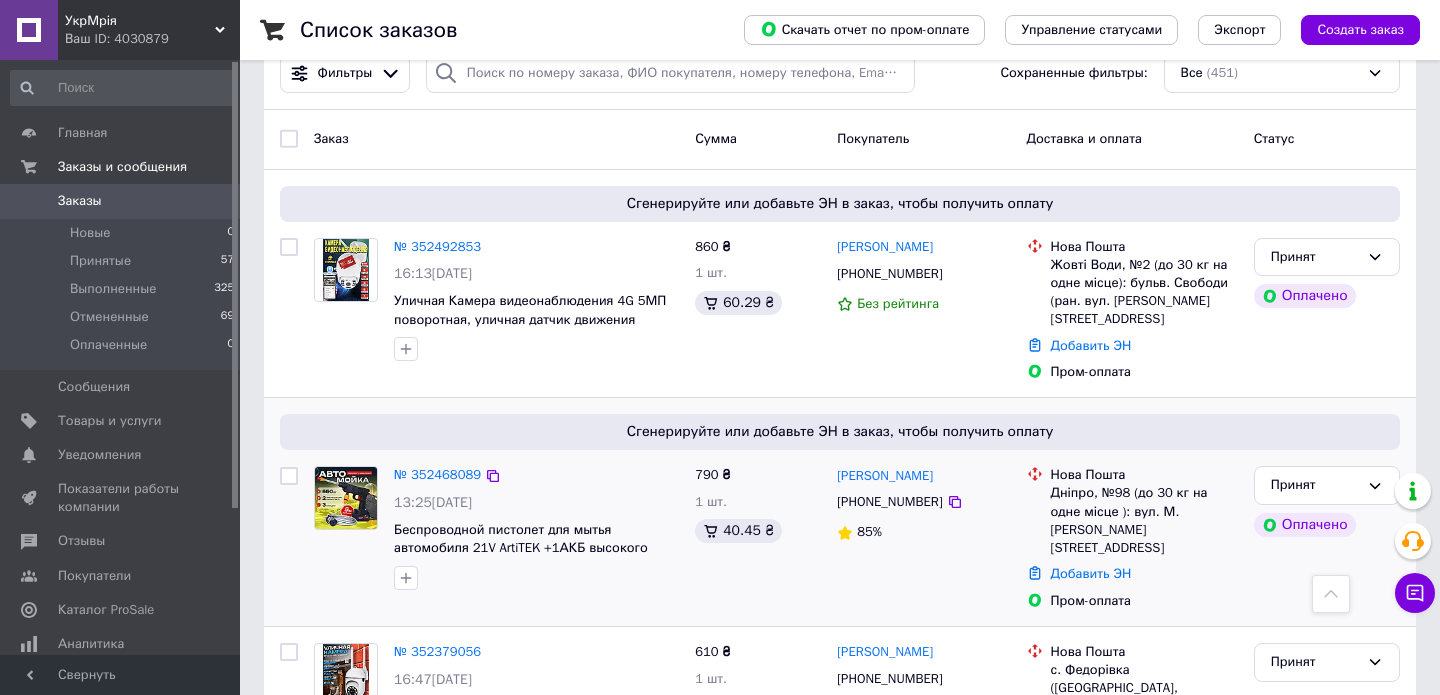 scroll, scrollTop: 0, scrollLeft: 0, axis: both 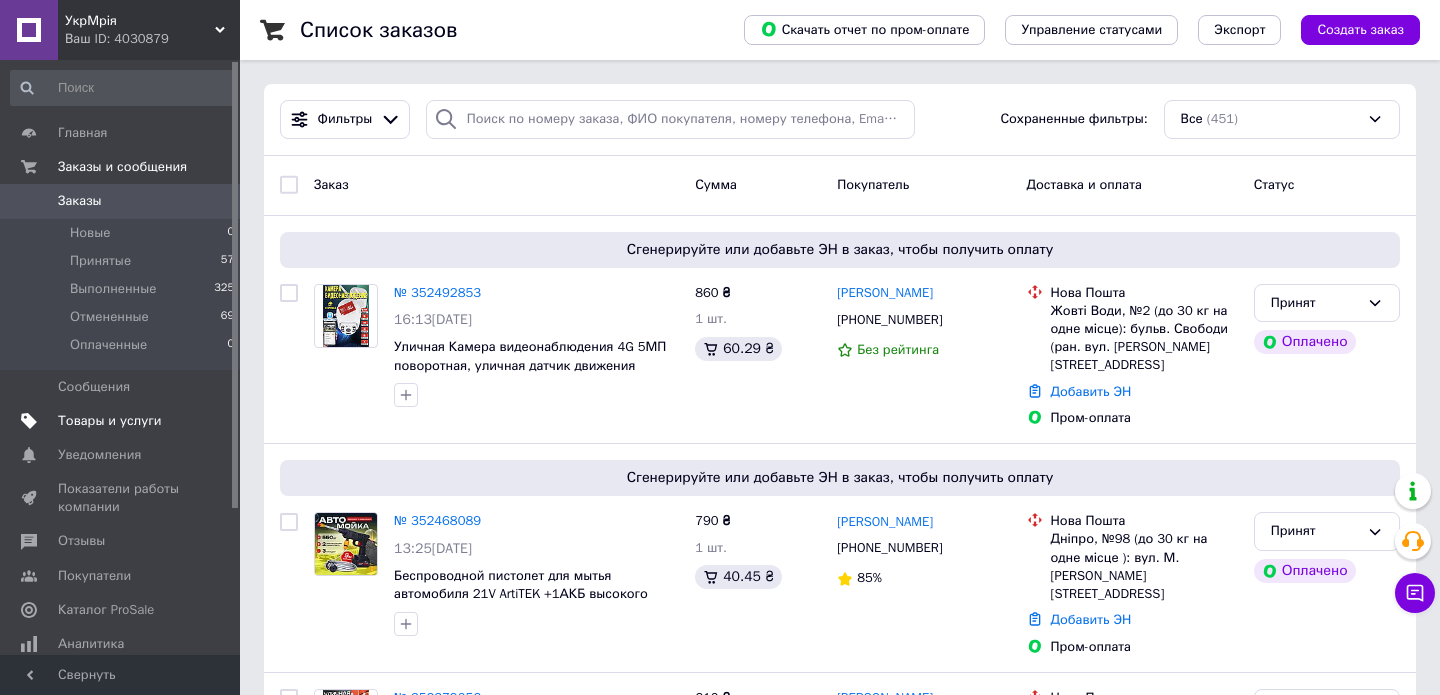 click on "Товары и услуги" at bounding box center (110, 421) 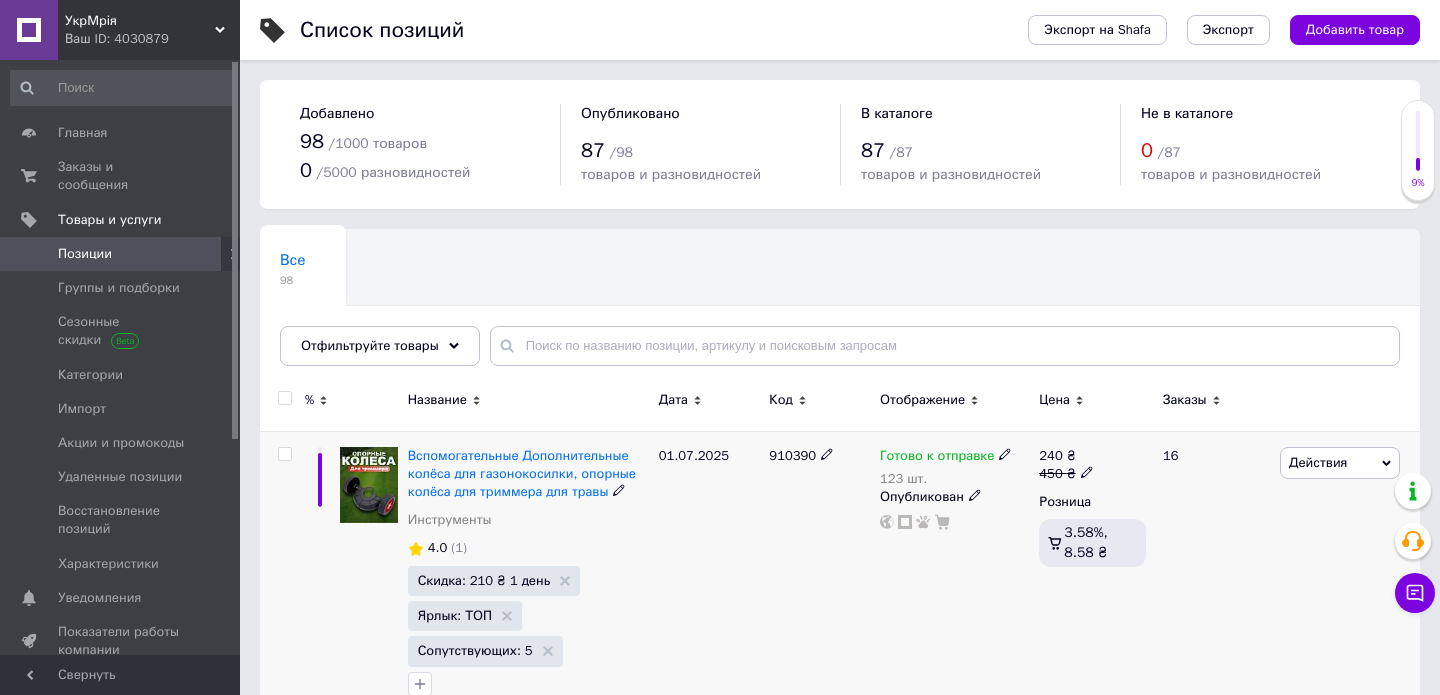 click on "Скидка: 210 ₴ 1 день" at bounding box center [484, 580] 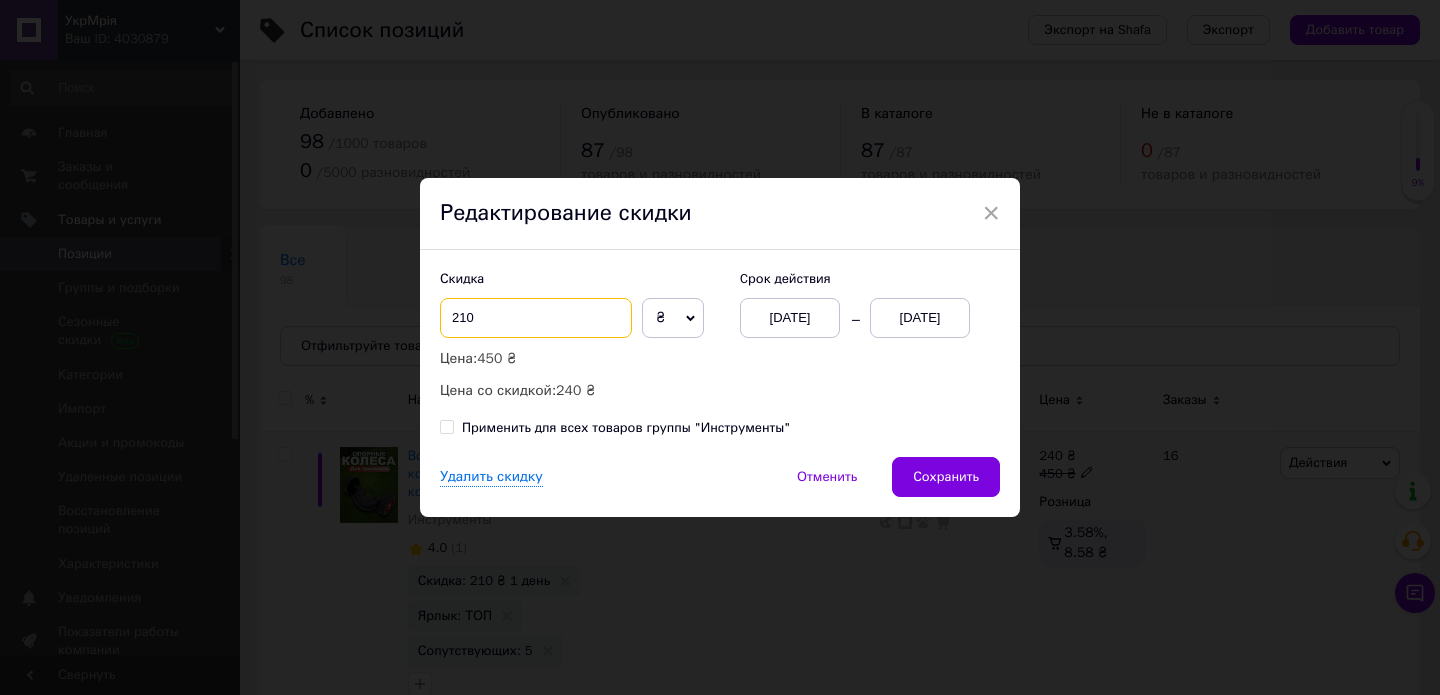click on "210" at bounding box center (536, 318) 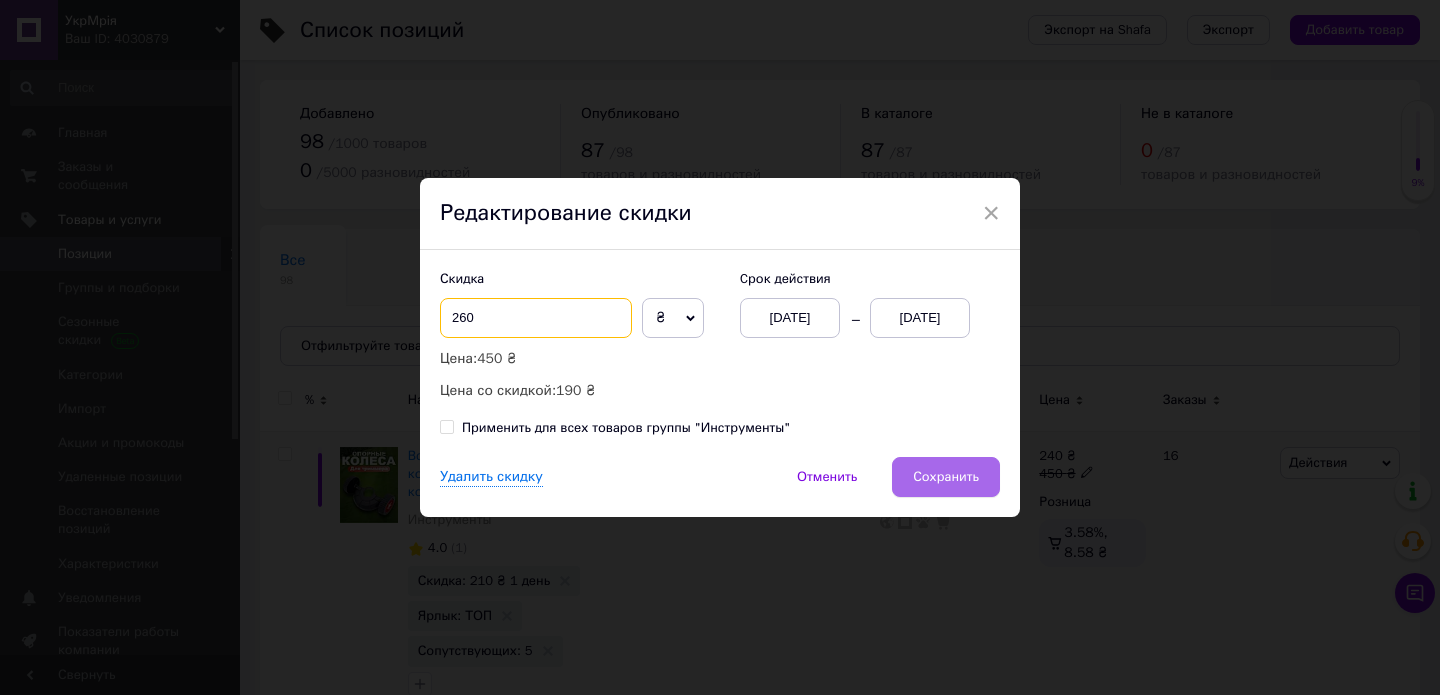 type on "260" 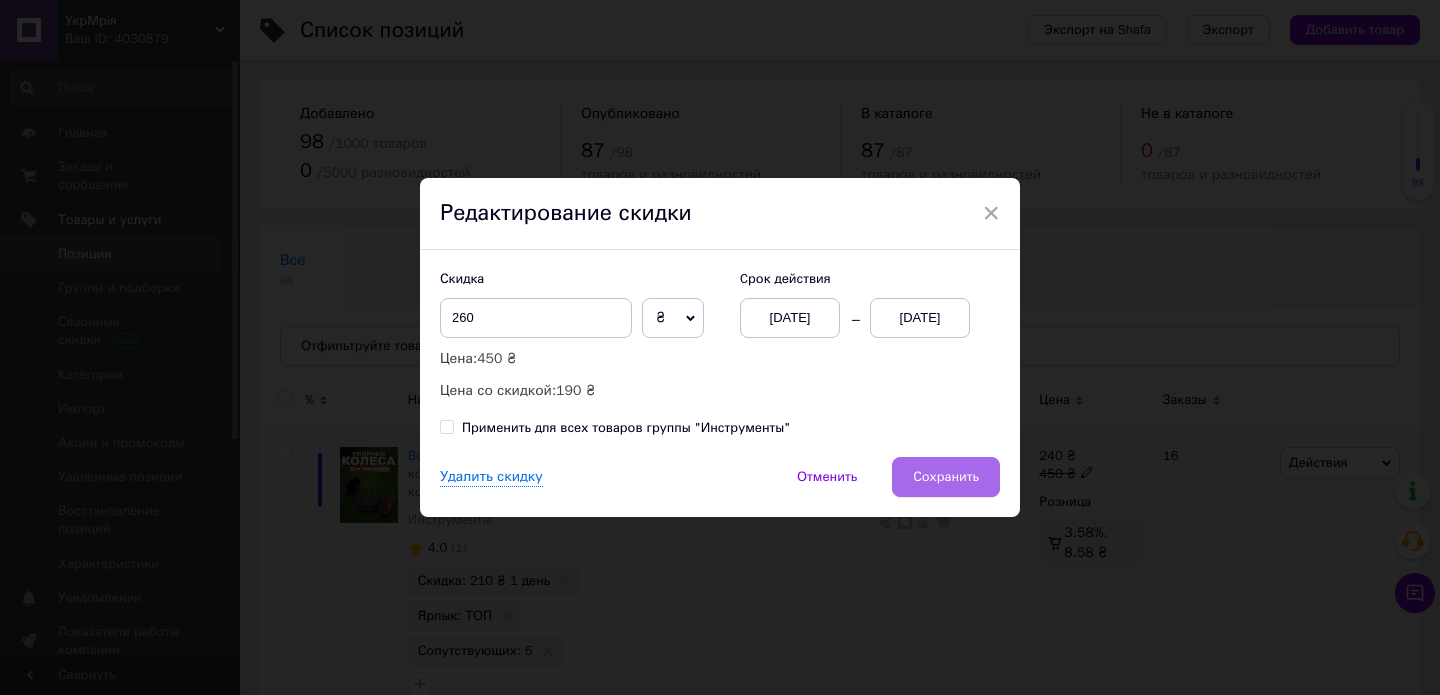click on "Сохранить" at bounding box center [946, 477] 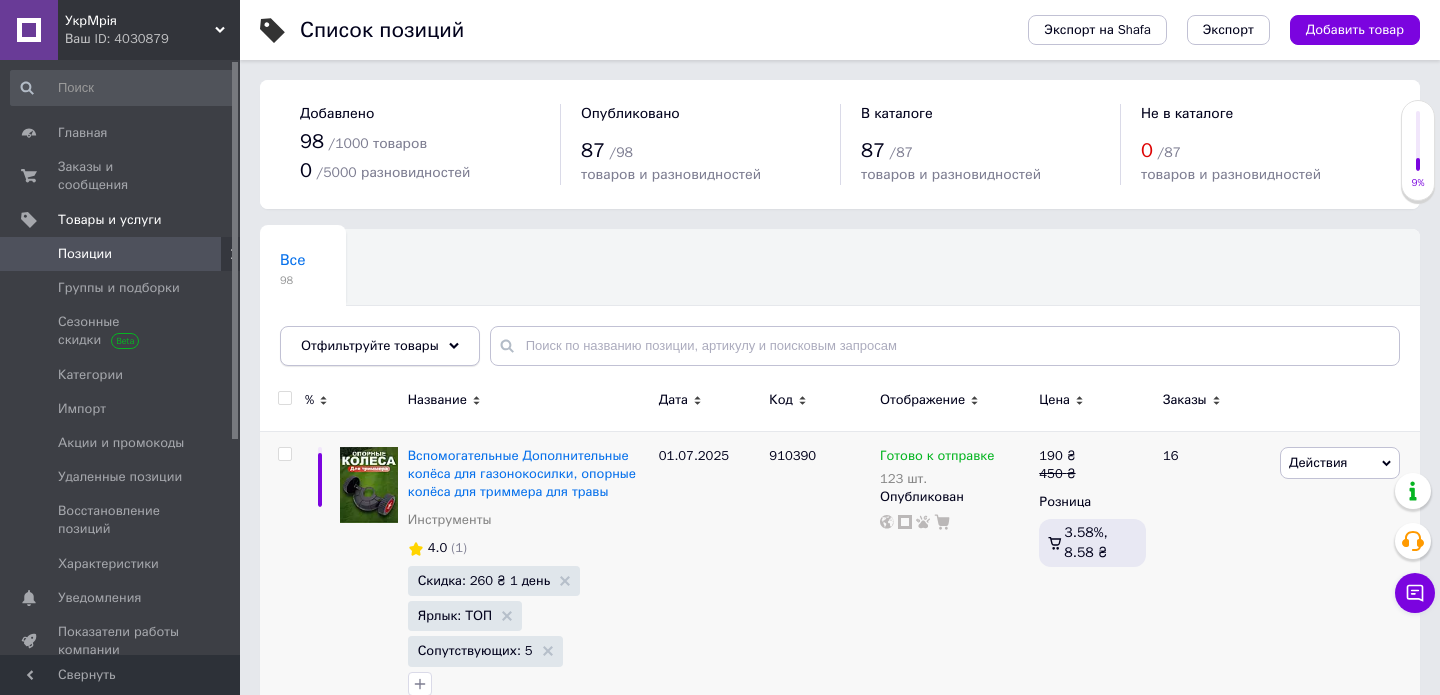click 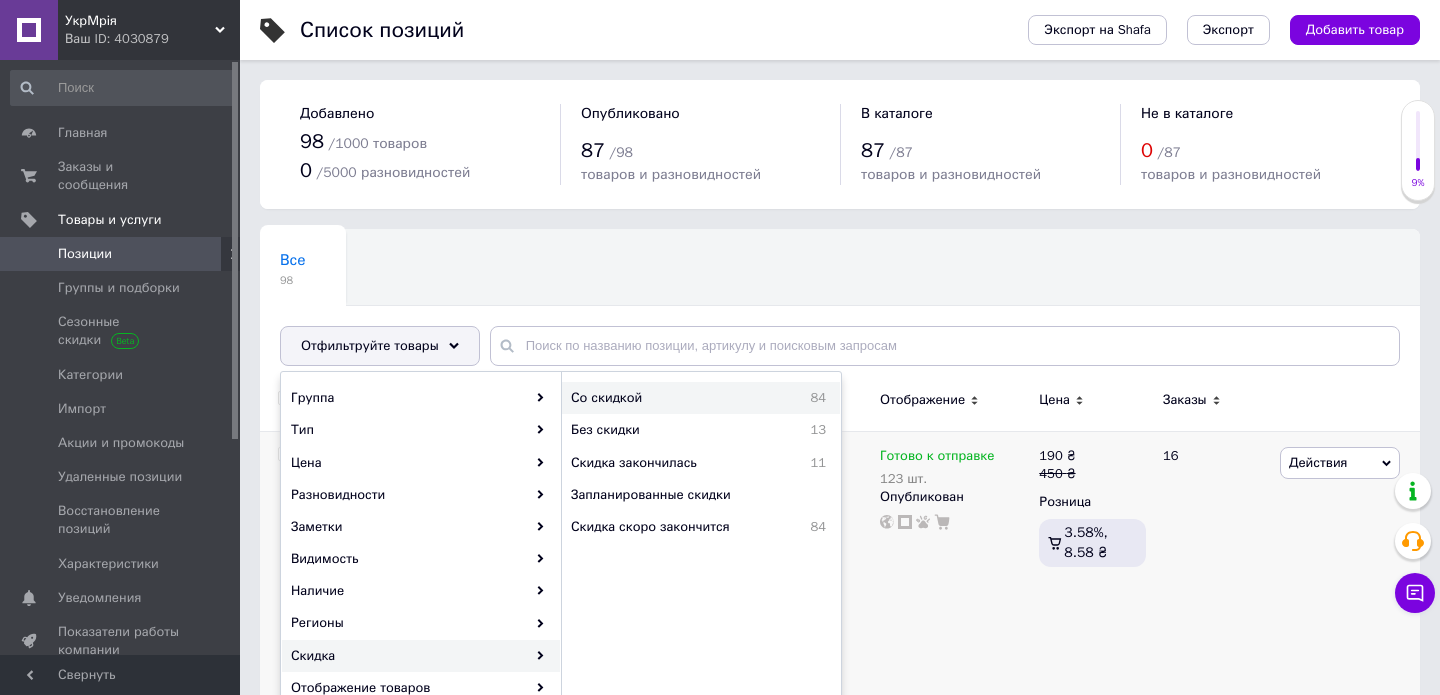 click on "Со скидкой" at bounding box center [665, 398] 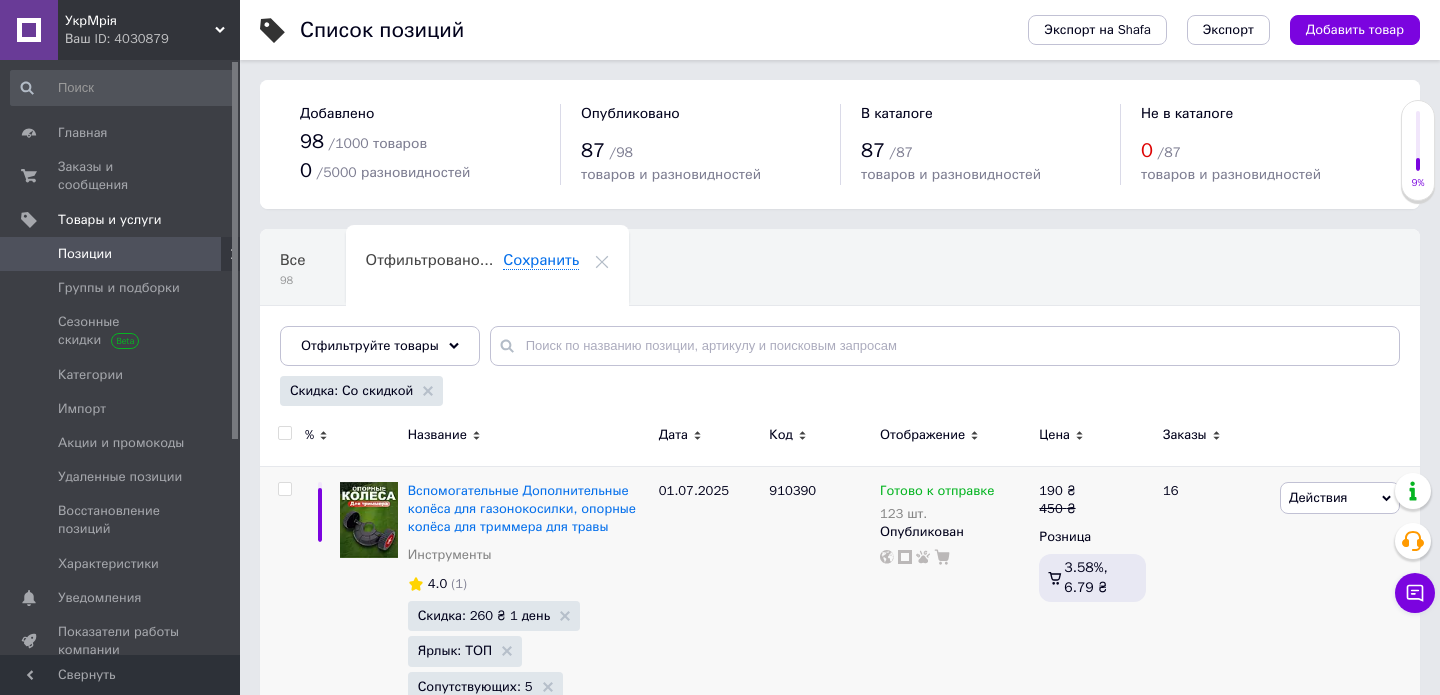 click at bounding box center (285, 433) 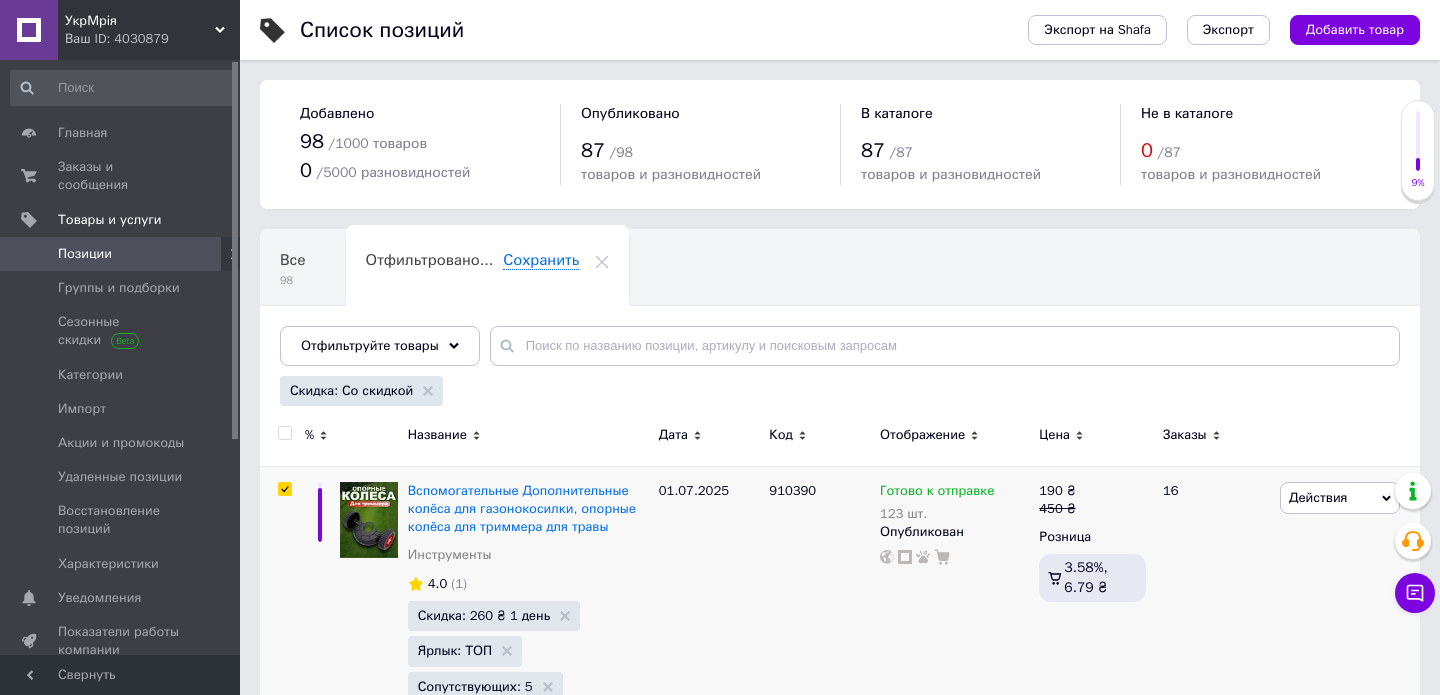 checkbox on "true" 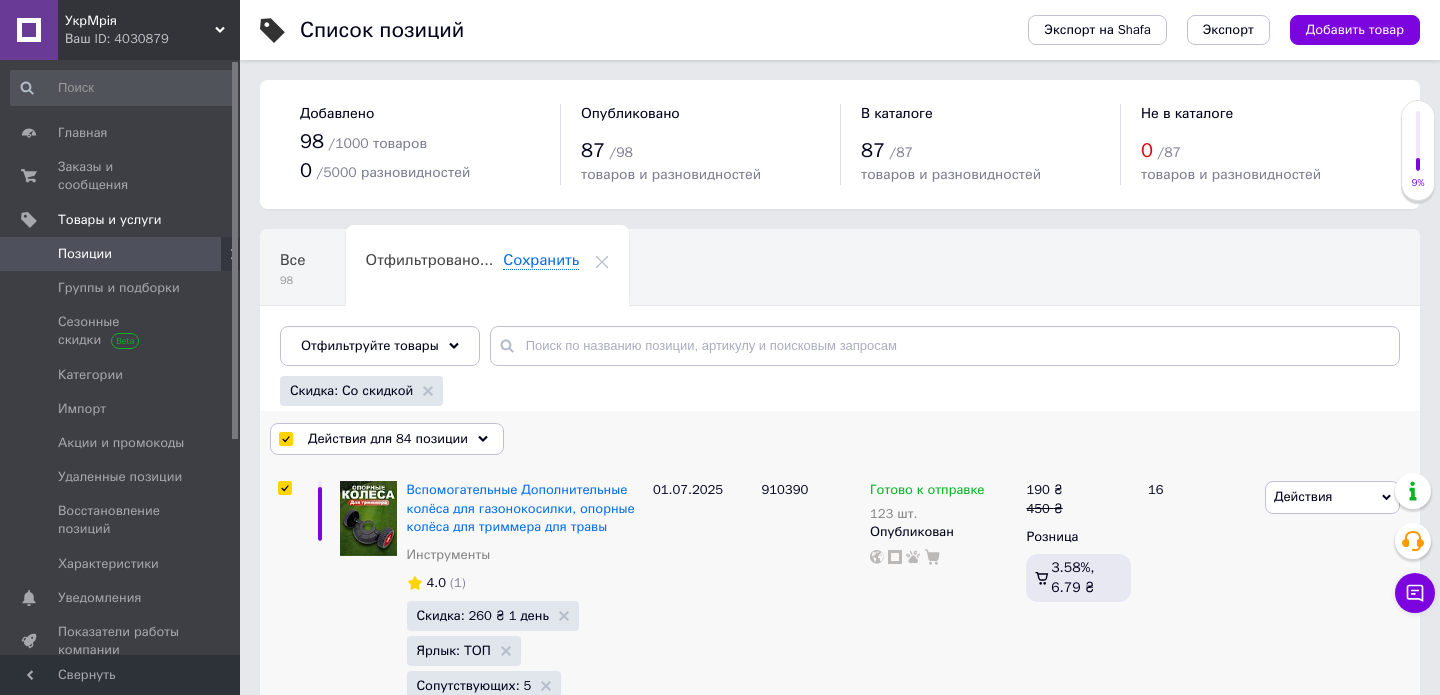 click on "Действия для 84 позиции" at bounding box center [388, 439] 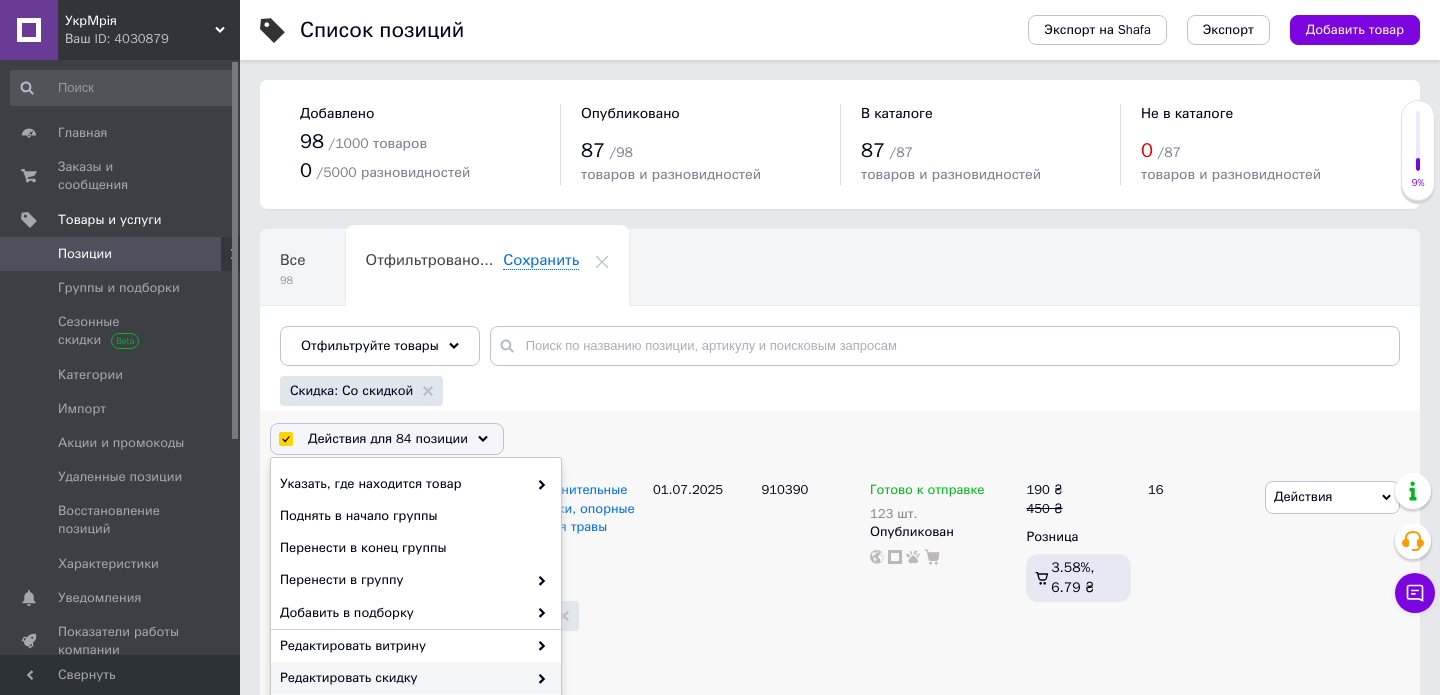 click at bounding box center [537, 678] 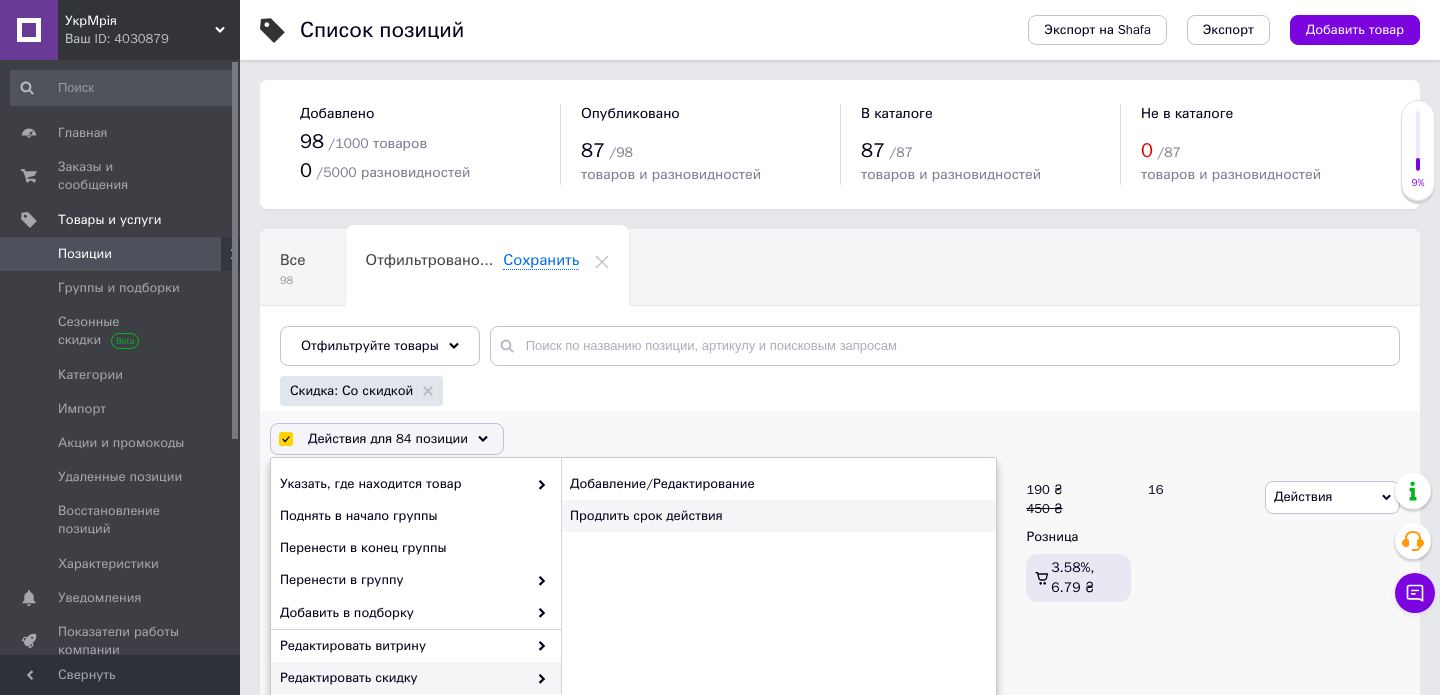click on "Продлить срок действия" at bounding box center [778, 516] 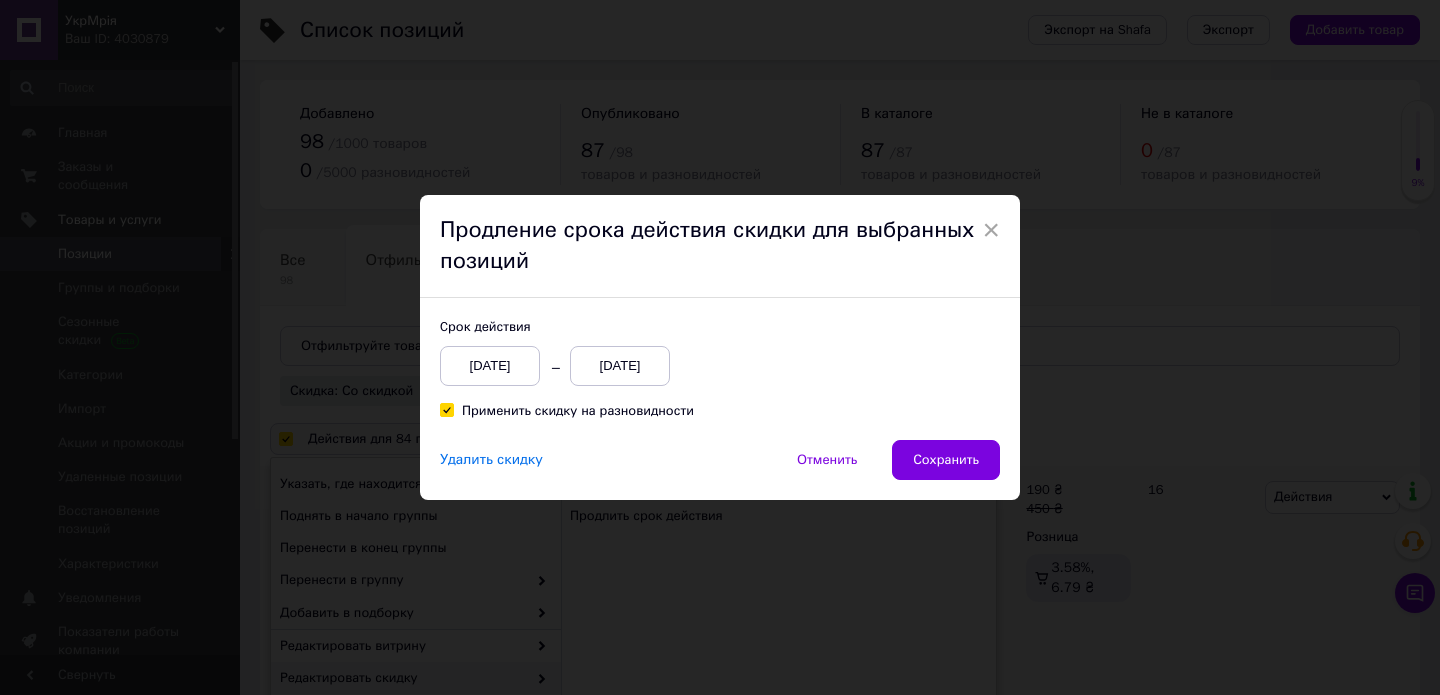 click on "[DATE]" at bounding box center (620, 366) 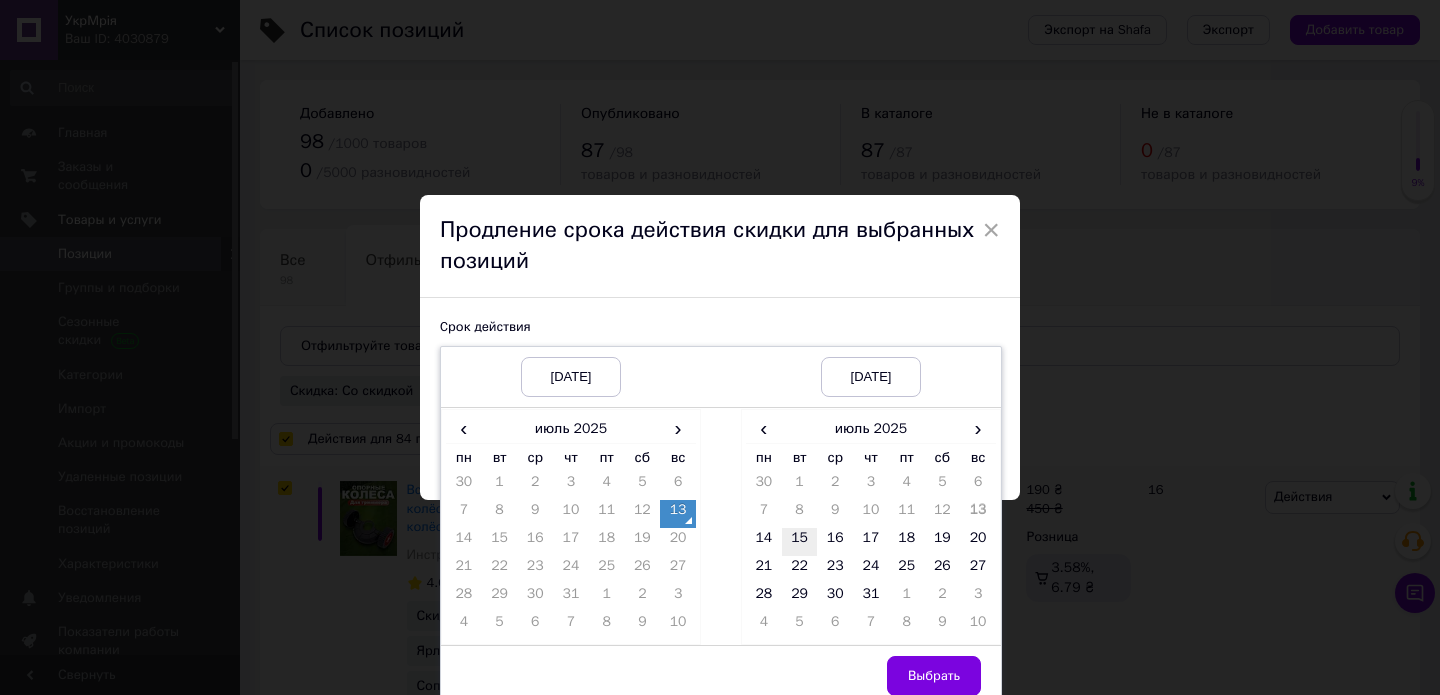 click on "15" at bounding box center [800, 542] 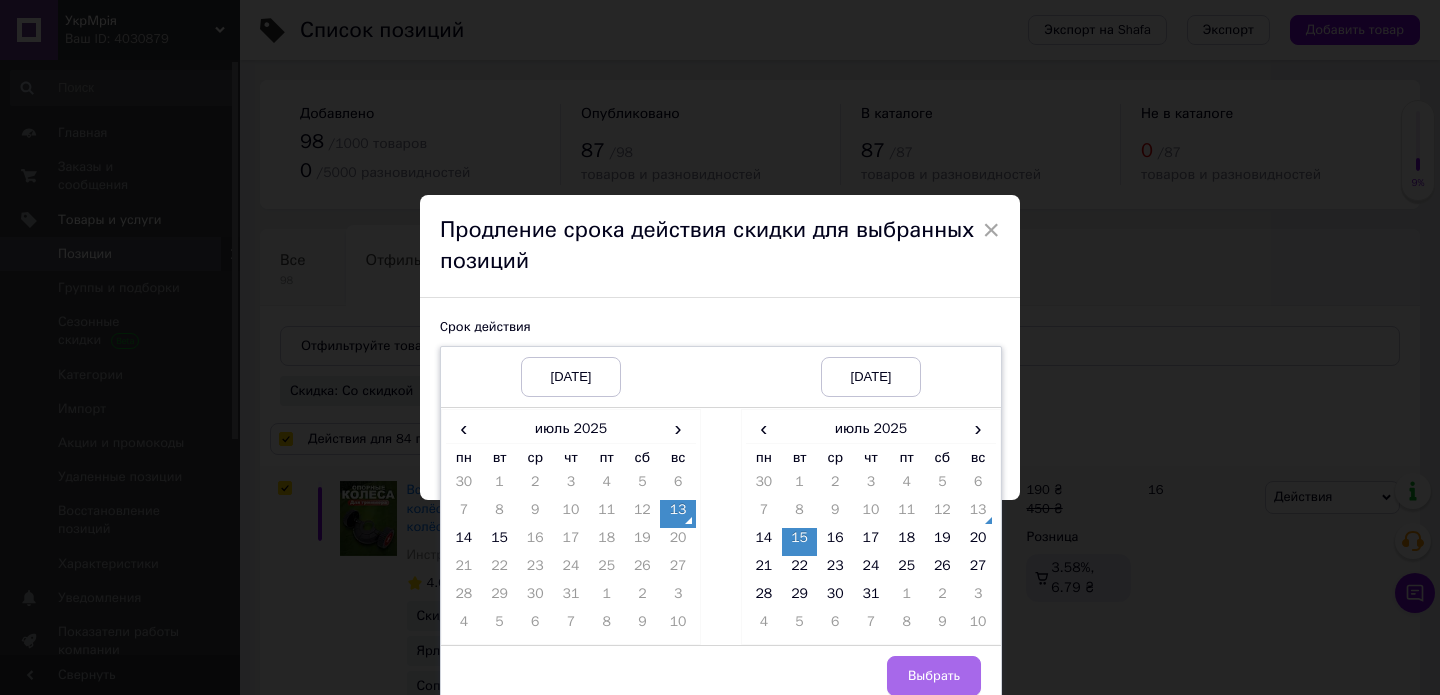 click on "Выбрать" at bounding box center (934, 676) 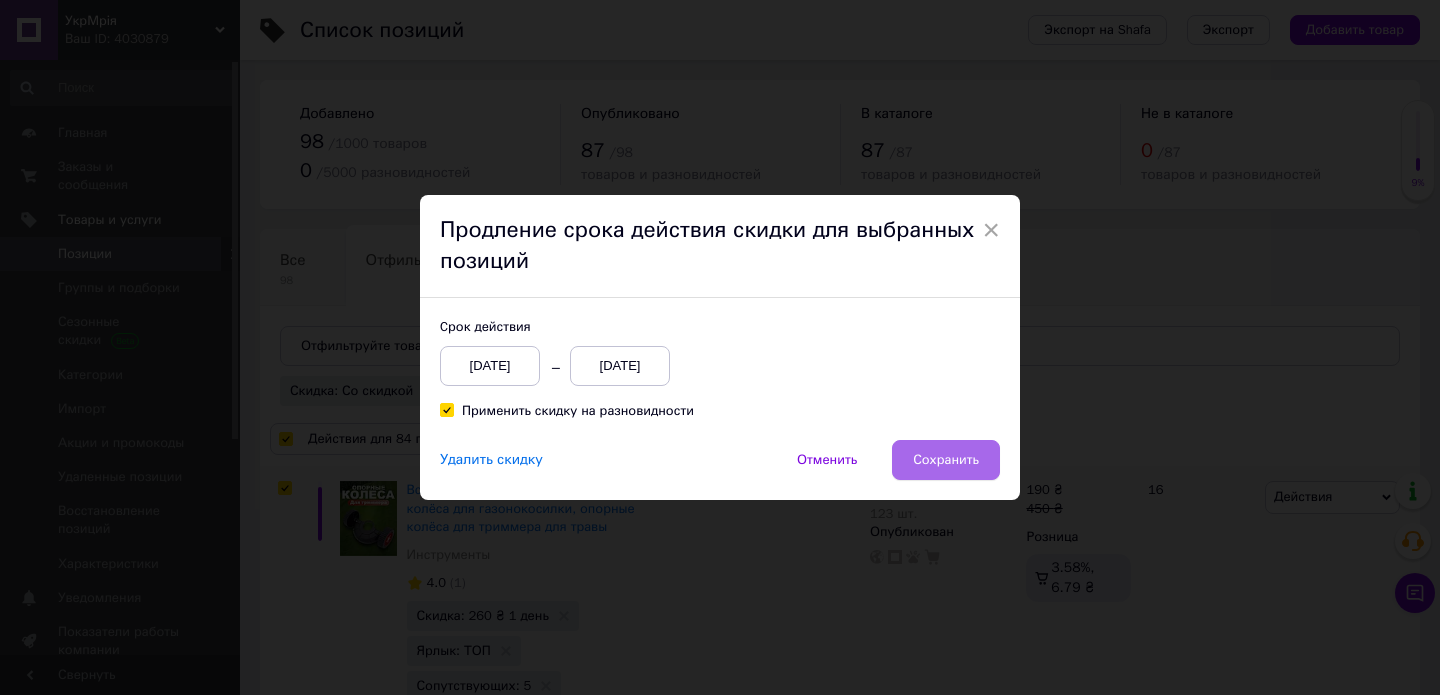 click on "Сохранить" at bounding box center [946, 460] 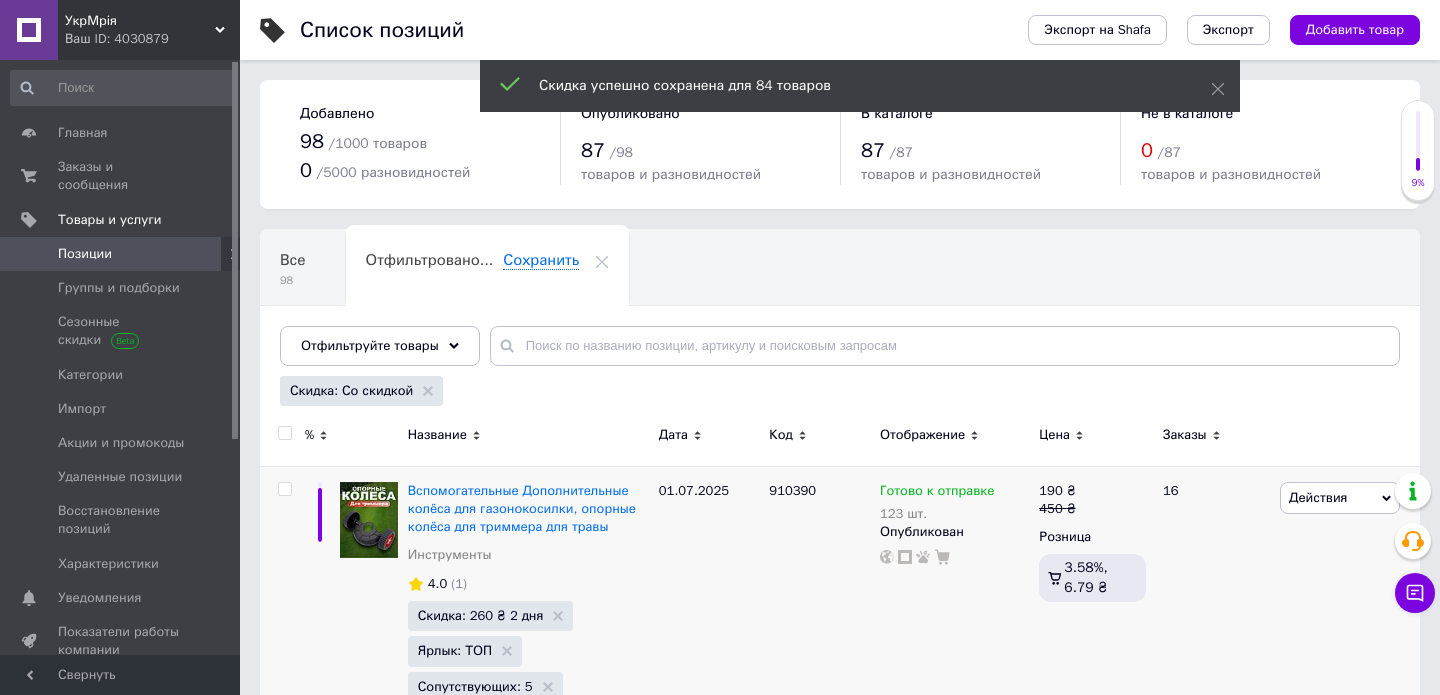 checkbox on "false" 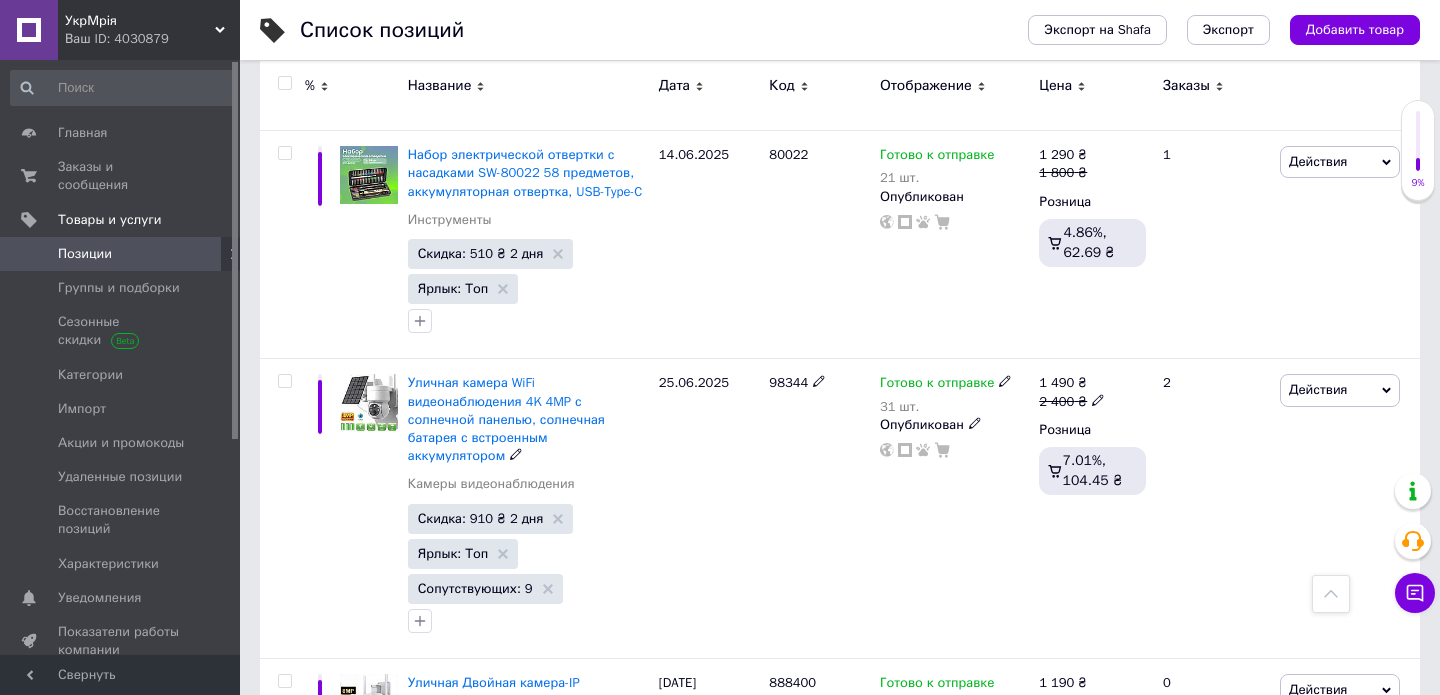 scroll, scrollTop: 2569, scrollLeft: 0, axis: vertical 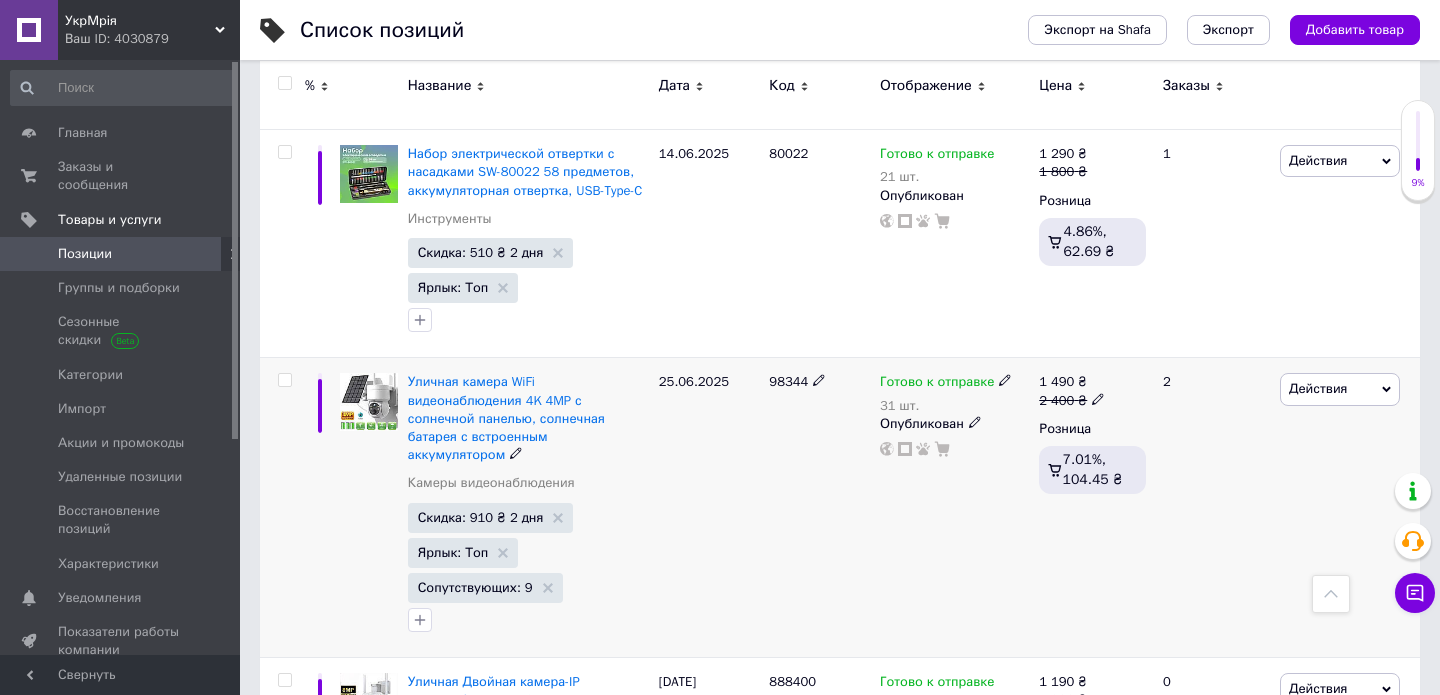 click on "2 400   ₴" at bounding box center [1072, 401] 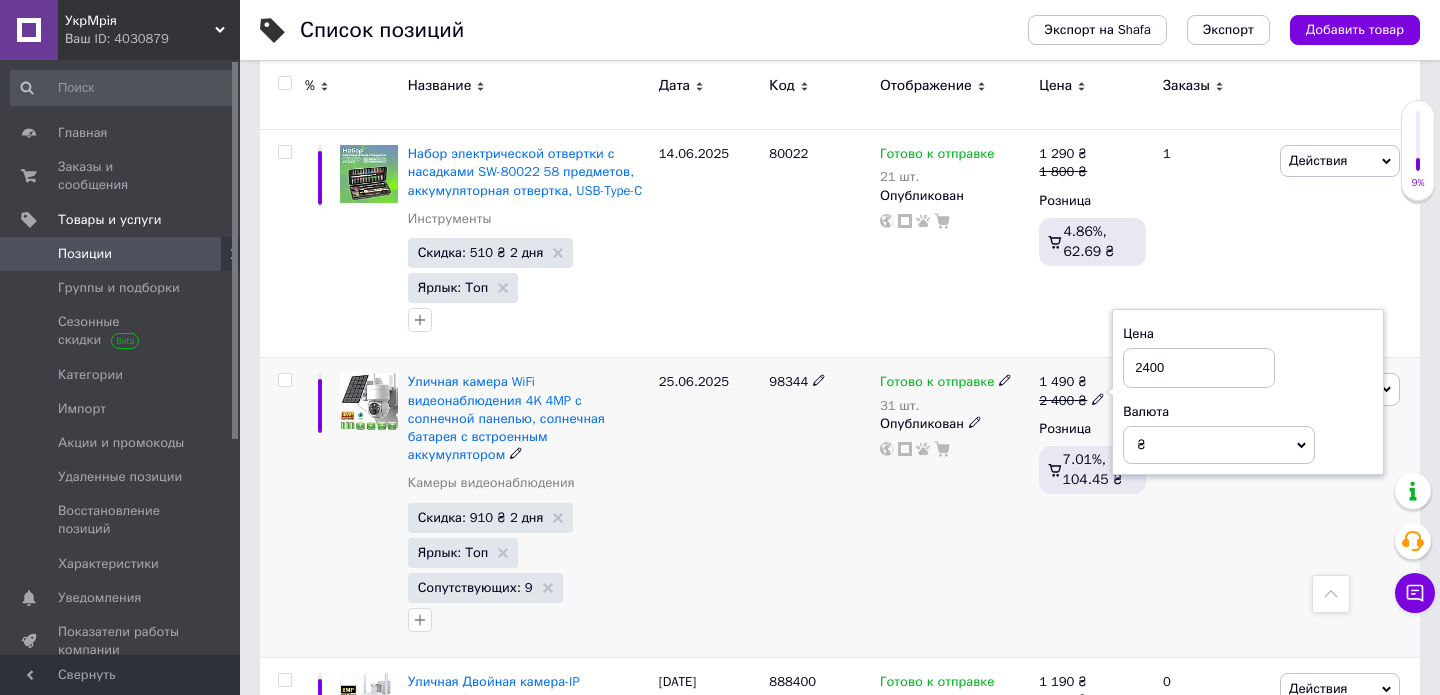 click on "2400" at bounding box center [1199, 368] 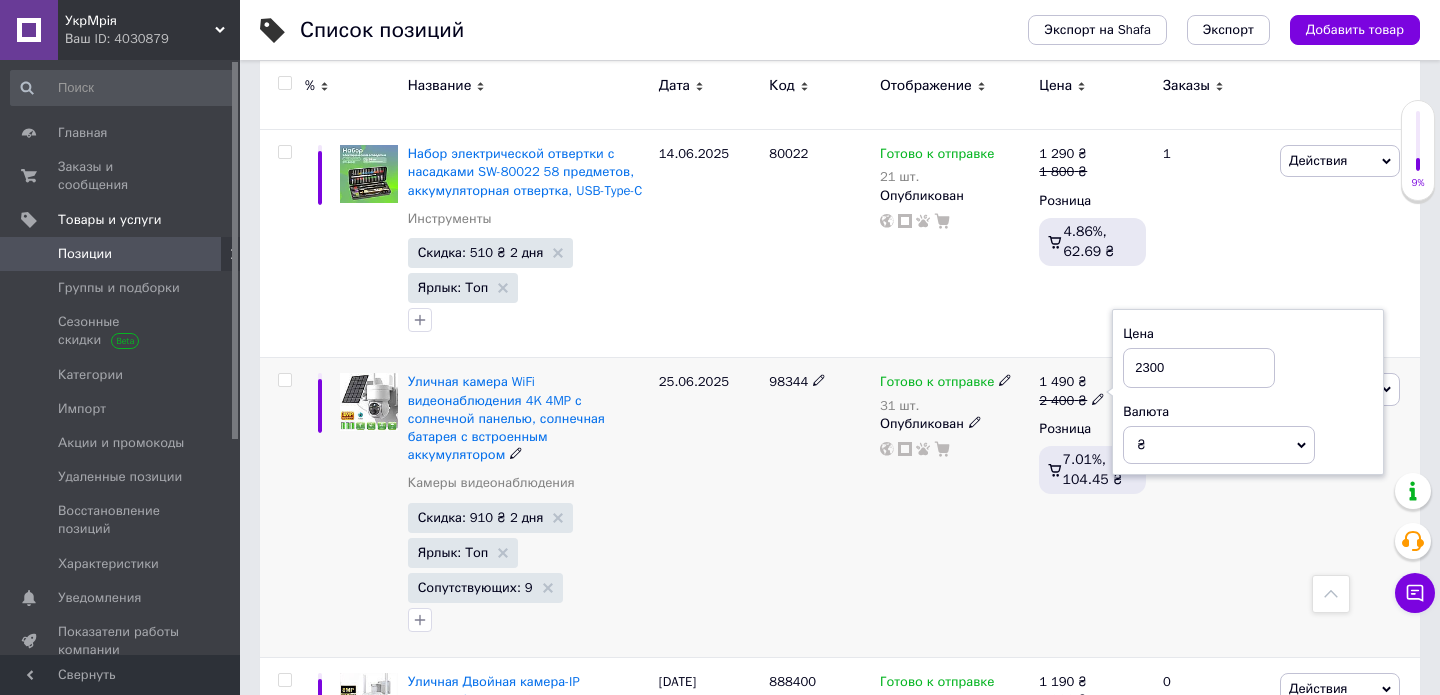 type on "2300" 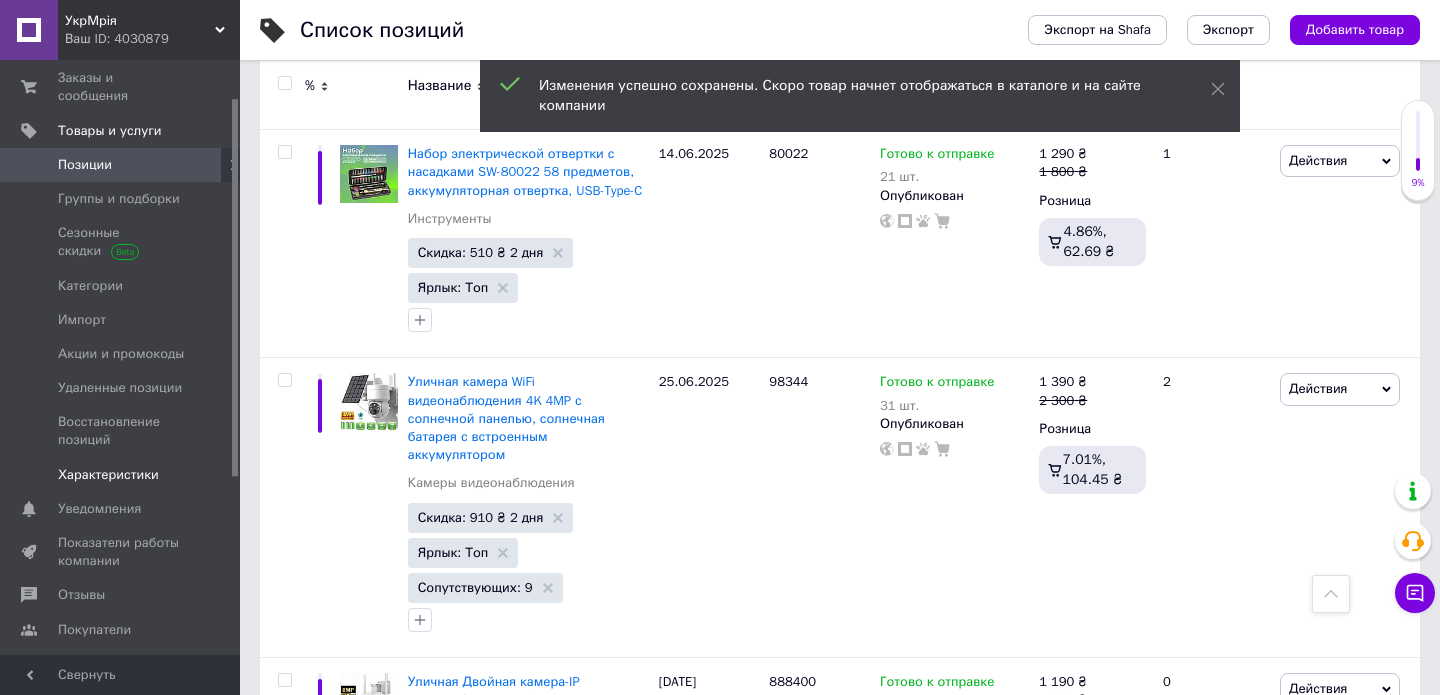 scroll, scrollTop: 95, scrollLeft: 0, axis: vertical 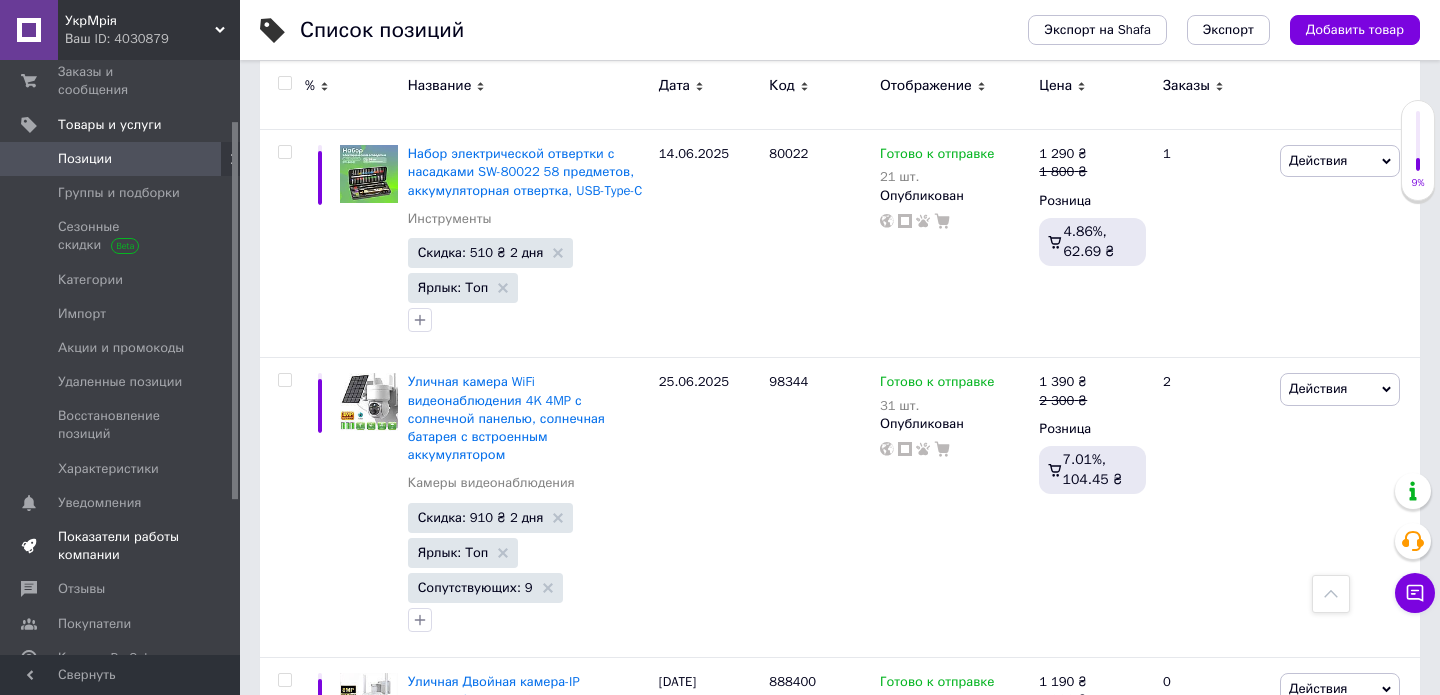 click on "Показатели работы компании" at bounding box center [121, 546] 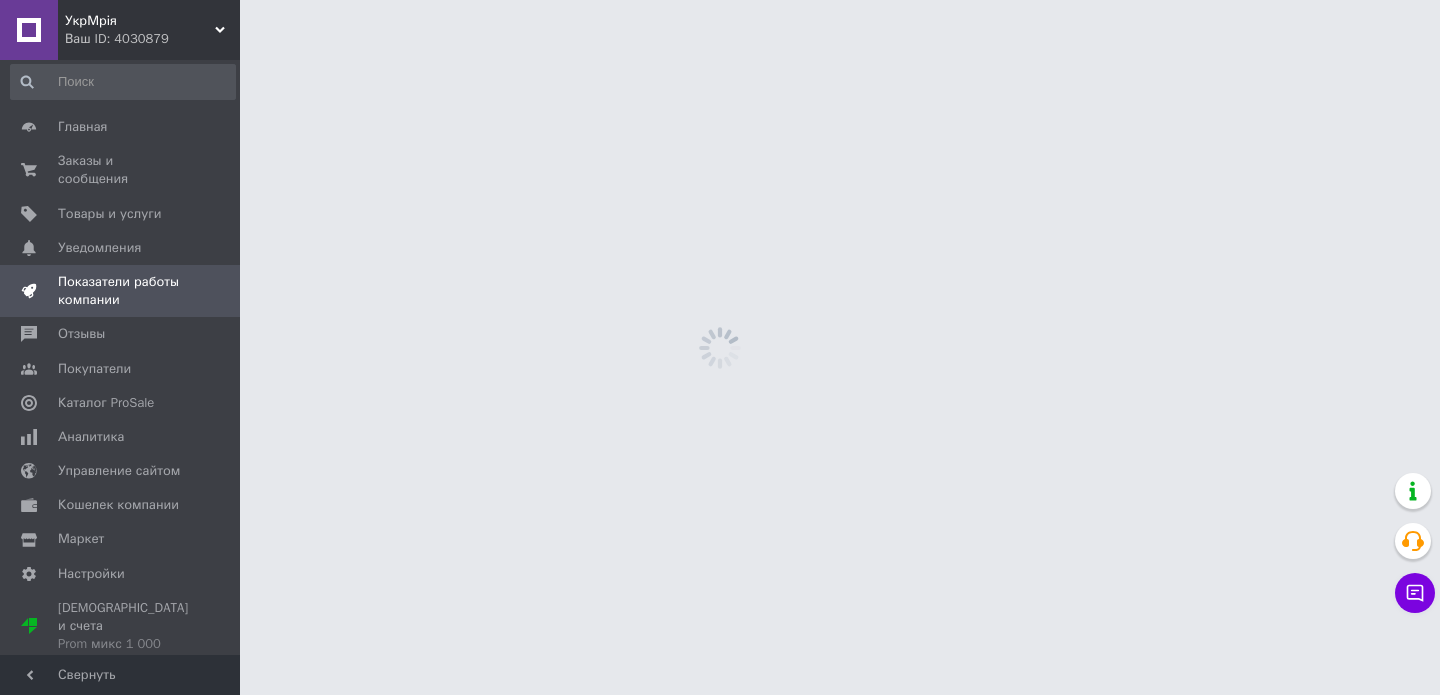 scroll, scrollTop: 0, scrollLeft: 0, axis: both 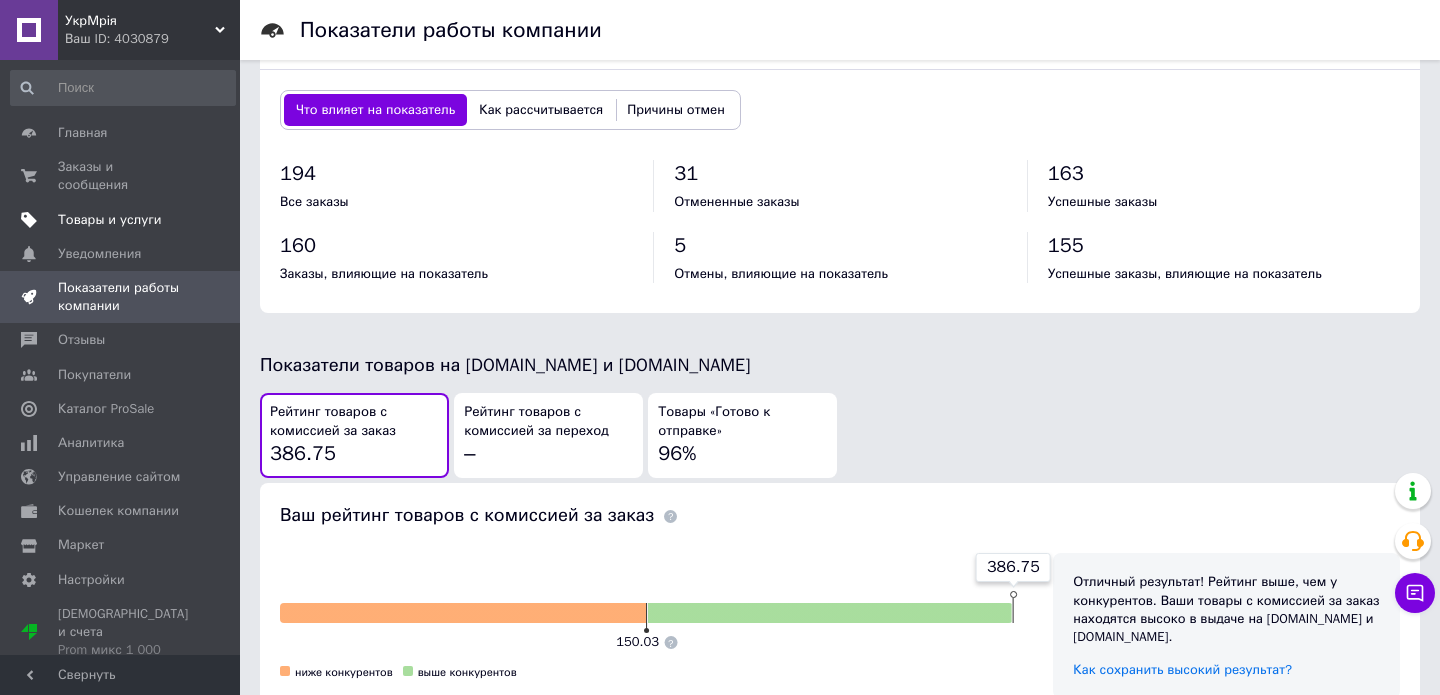 click on "Товары и услуги" at bounding box center (110, 220) 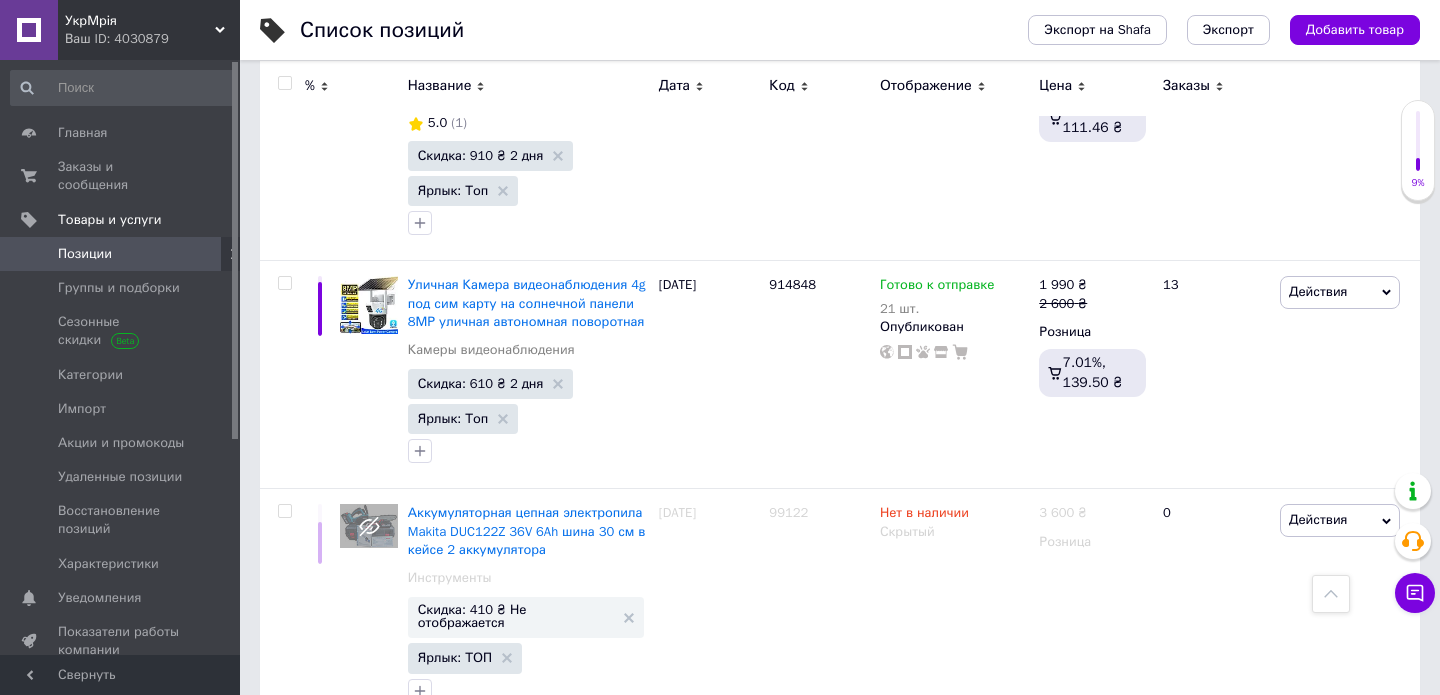 scroll, scrollTop: 13503, scrollLeft: 0, axis: vertical 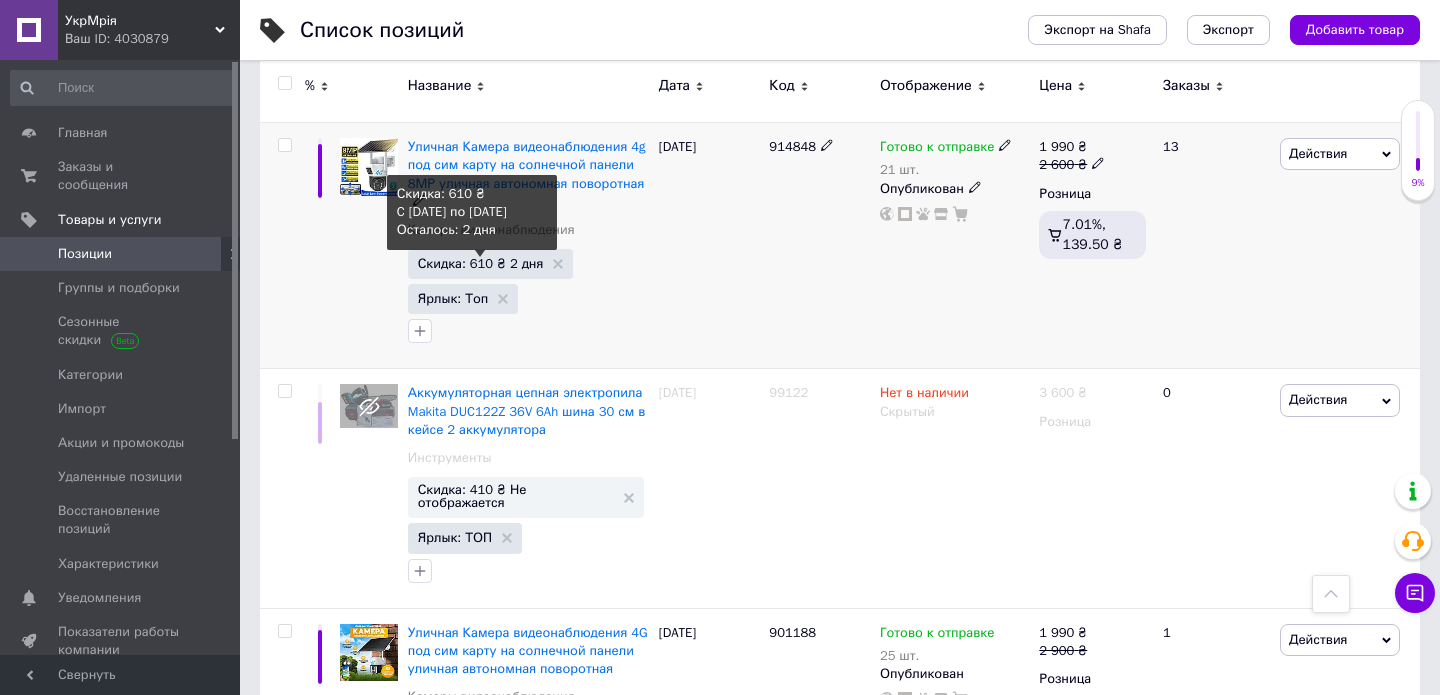 click on "Скидка: 610 ₴ 2 дня" at bounding box center (481, 263) 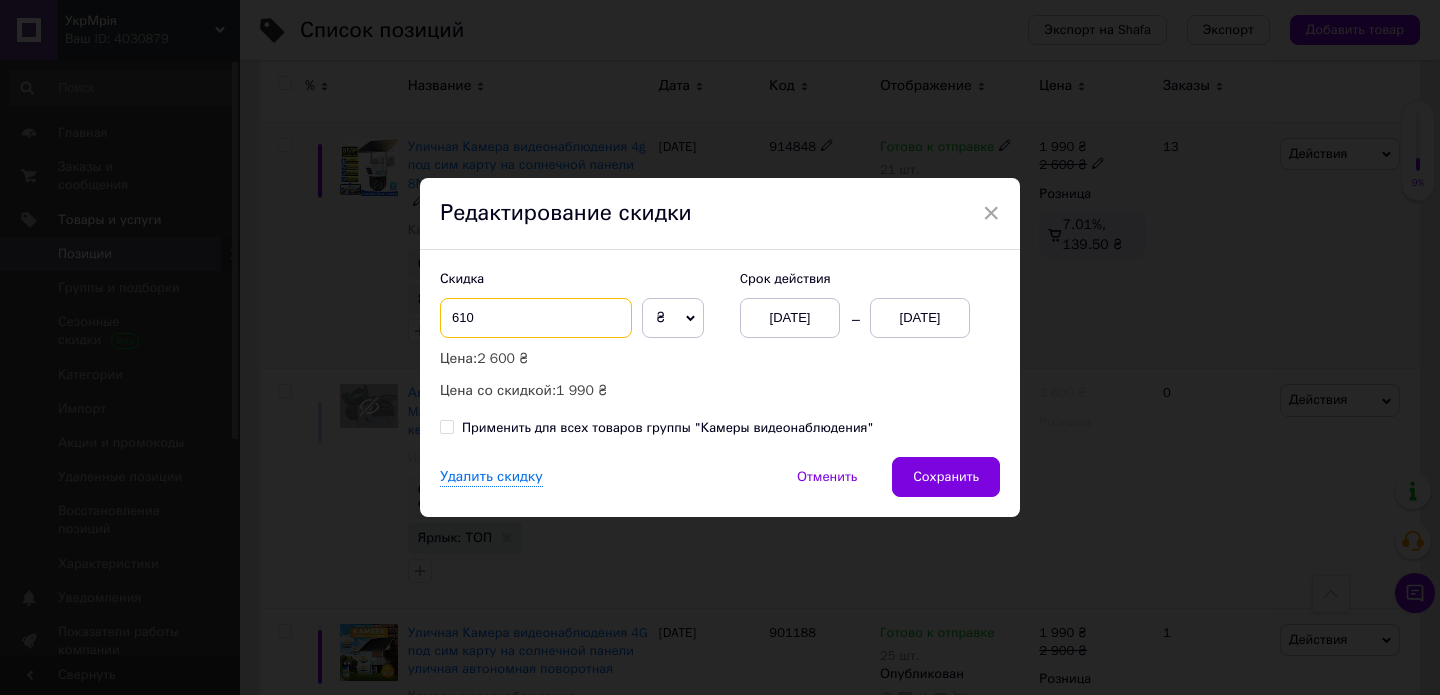 drag, startPoint x: 455, startPoint y: 314, endPoint x: 440, endPoint y: 311, distance: 15.297058 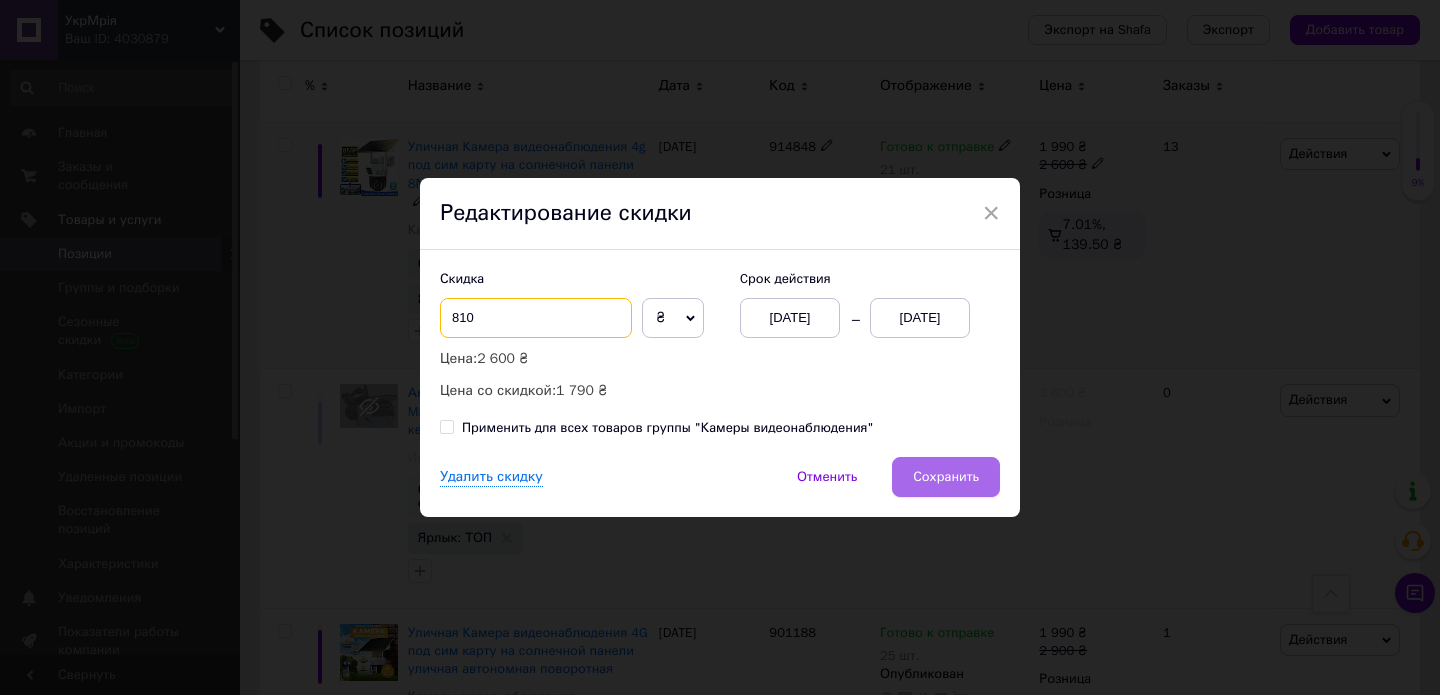 type on "810" 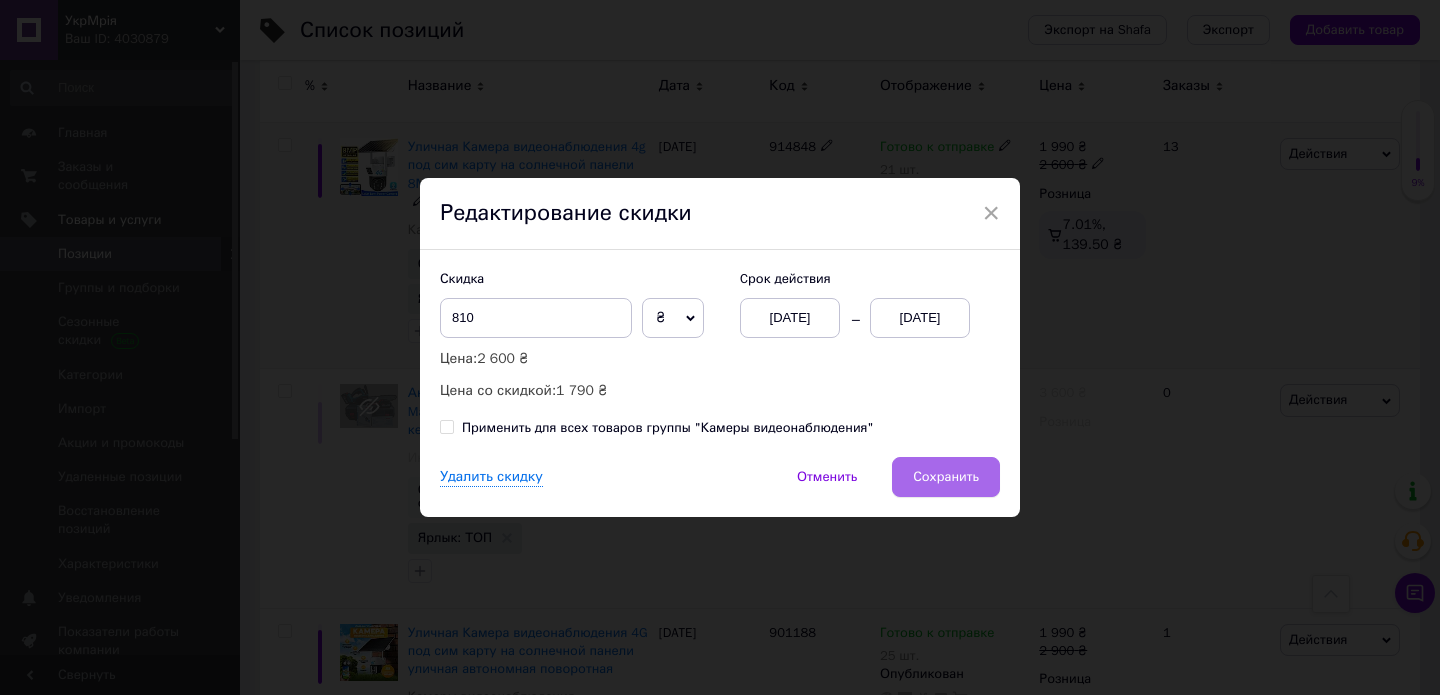 click on "Сохранить" at bounding box center [946, 477] 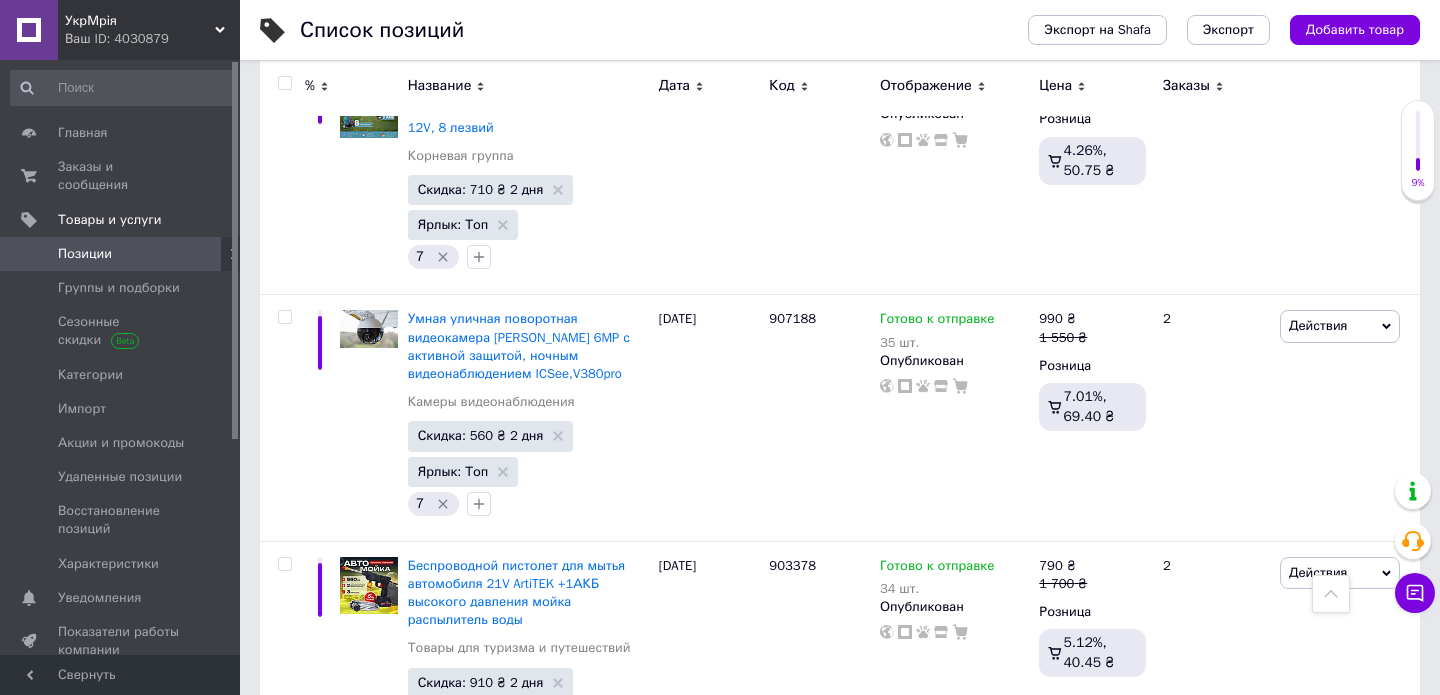 scroll, scrollTop: 16725, scrollLeft: 0, axis: vertical 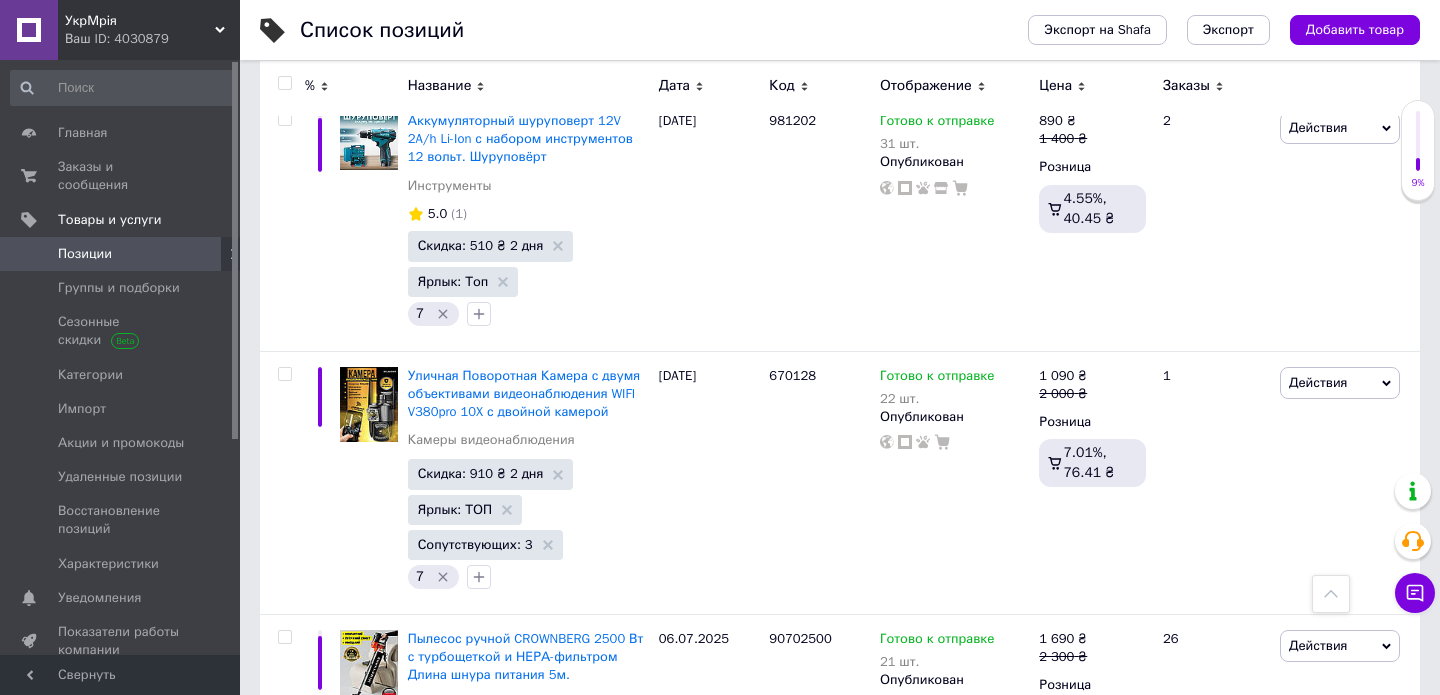 click on "УкрМрія" at bounding box center (140, 21) 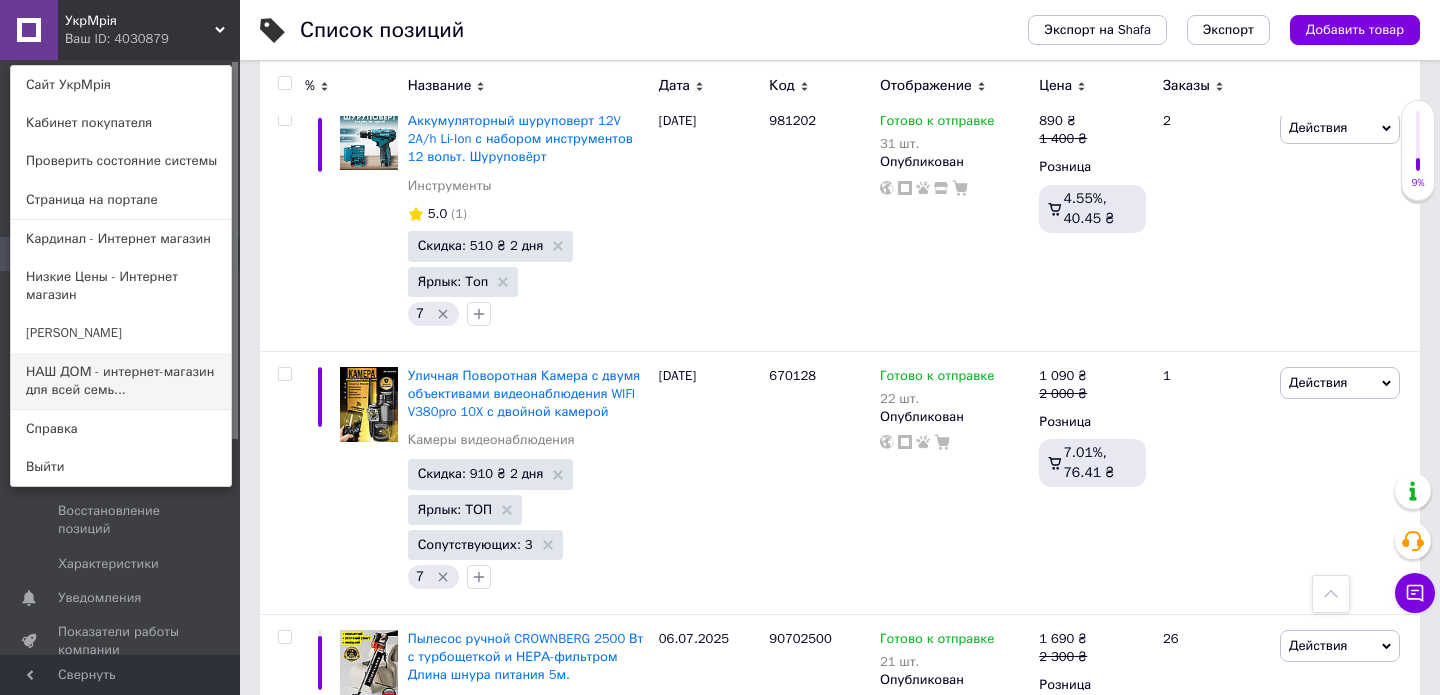 click on "НАШ ДОМ - интернет-магазин для всей семь..." at bounding box center (121, 381) 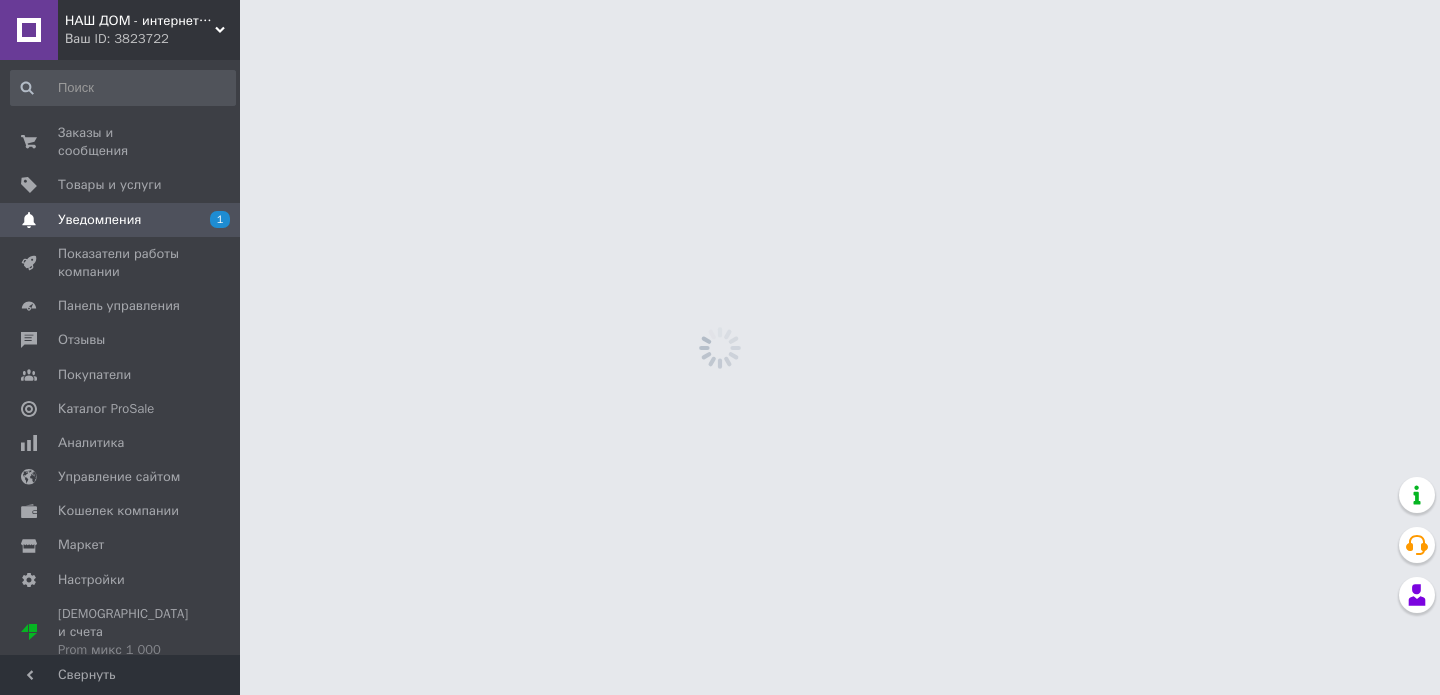 scroll, scrollTop: 0, scrollLeft: 0, axis: both 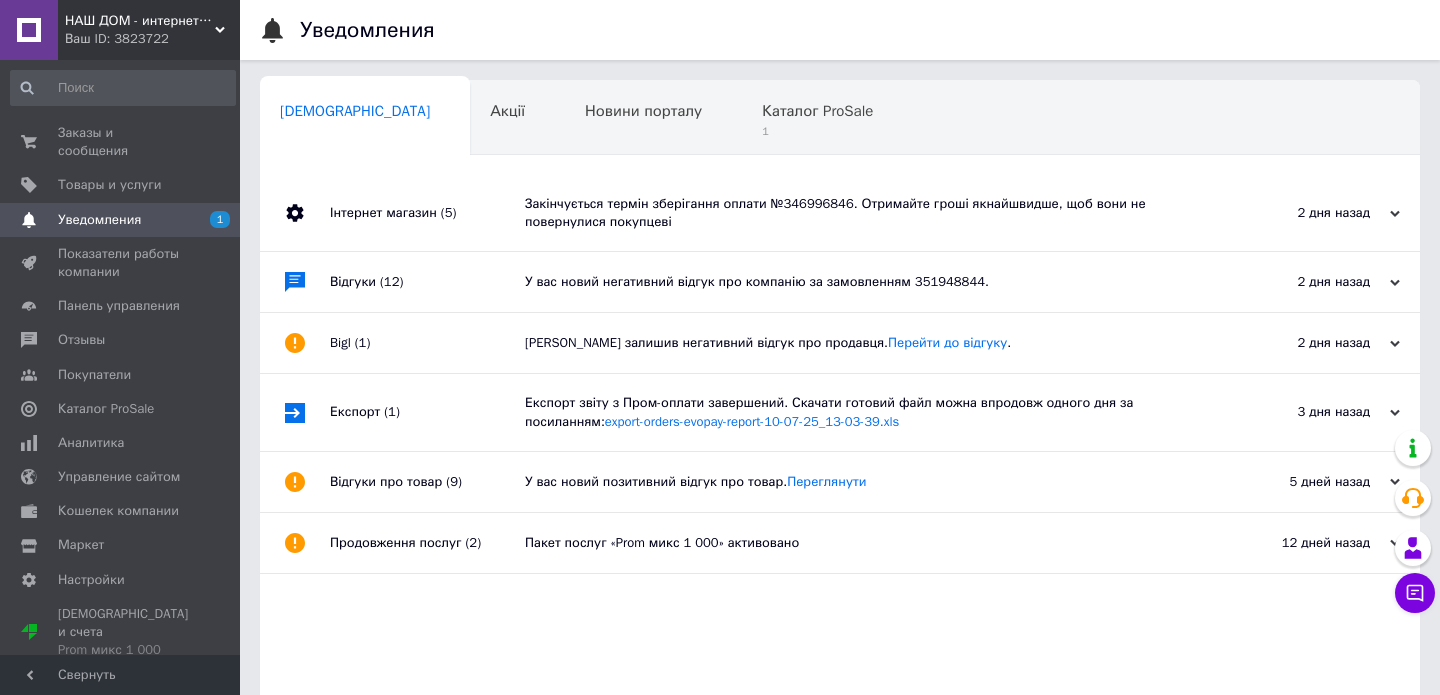 click on "Закінчується термін зберігання оплати №346996846. Отримайте гроші якнайшвидше, щоб вони не повернулися покупцеві" at bounding box center (862, 213) 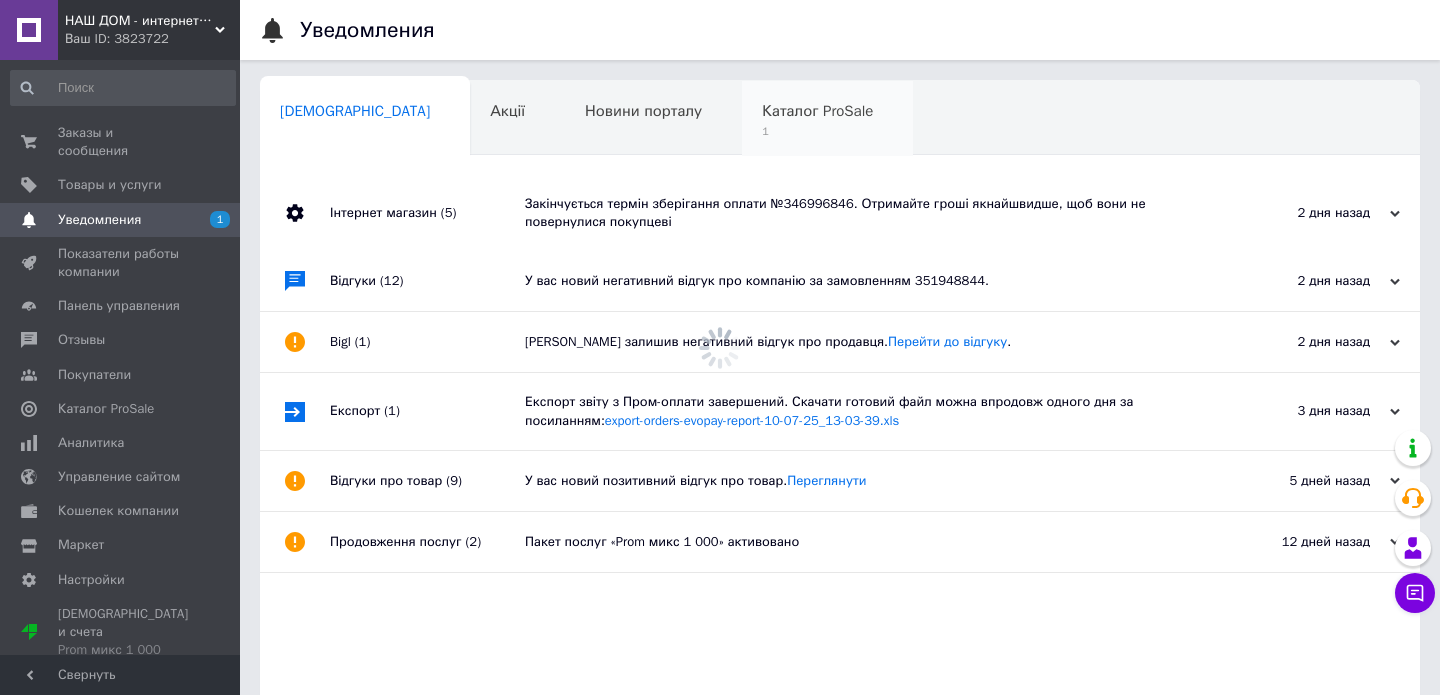 click on "1" at bounding box center [817, 131] 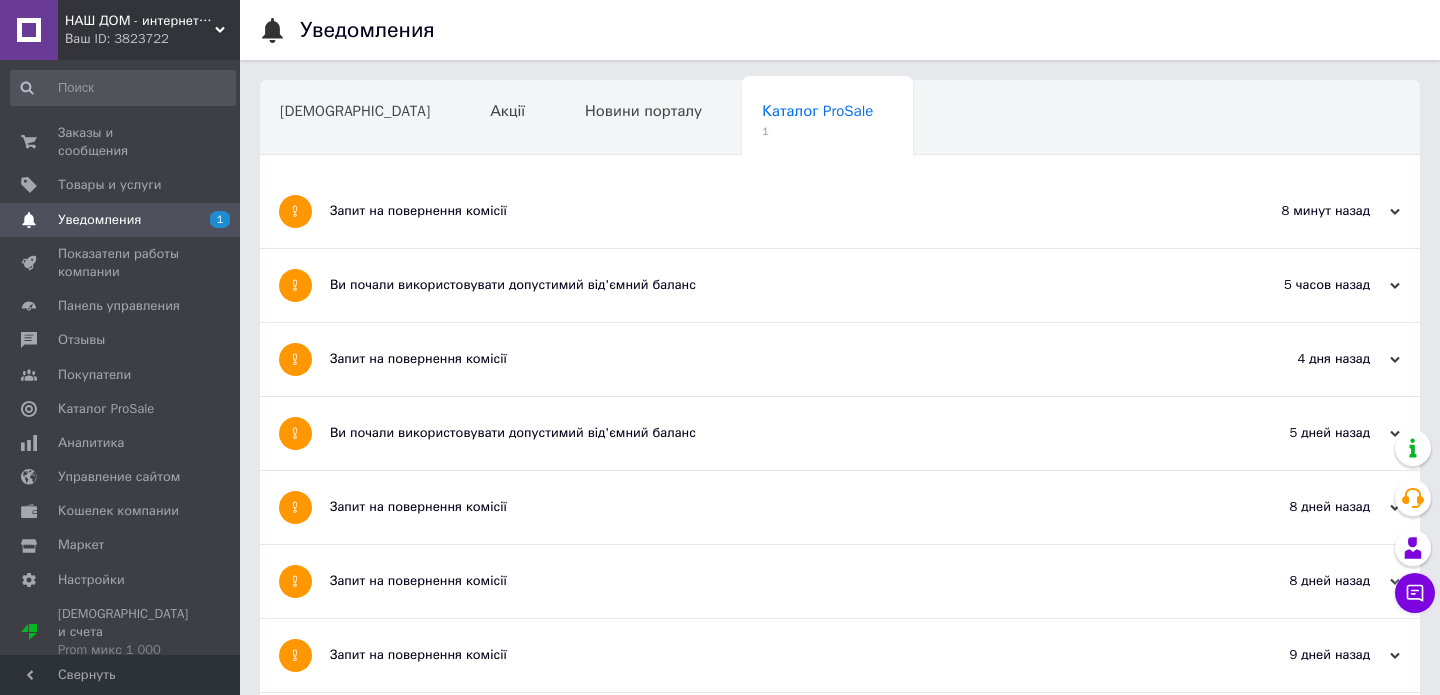 click on "Запит на повернення комісії" at bounding box center (765, 211) 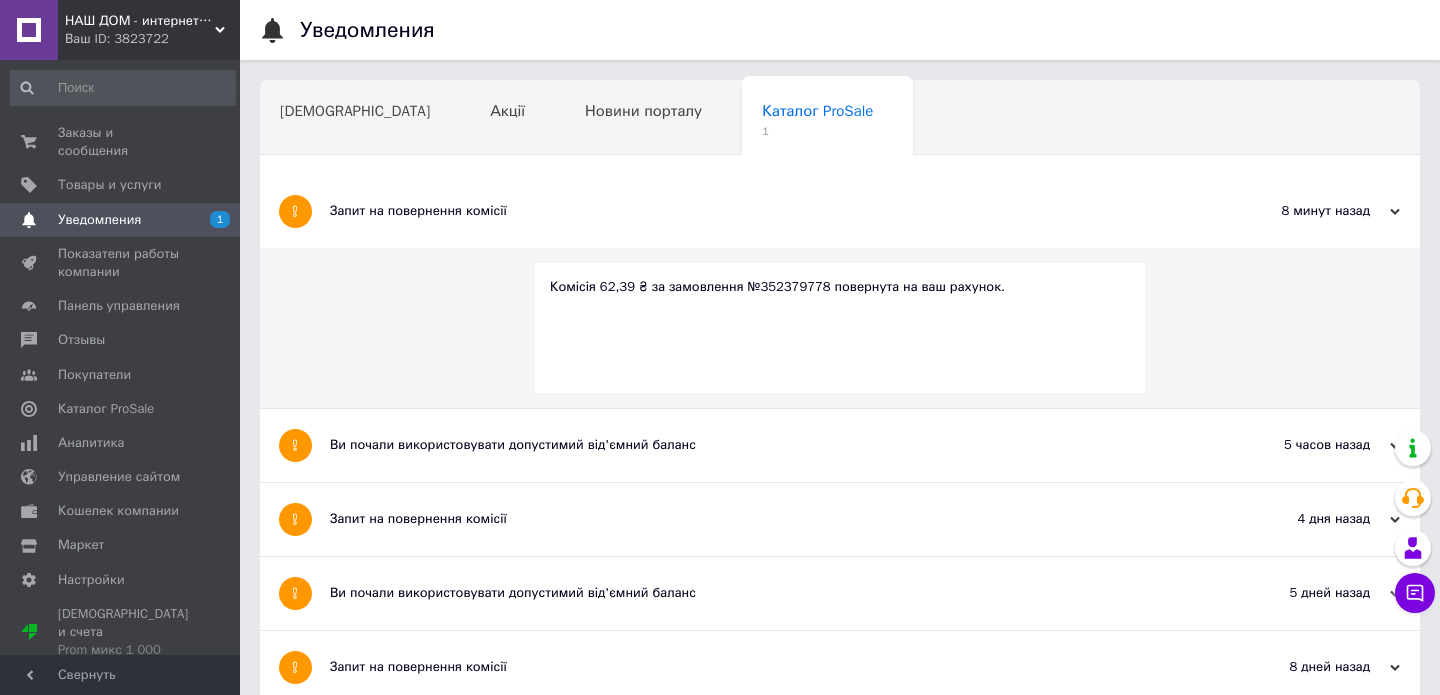 click on "Запит на повернення комісії" at bounding box center (765, 211) 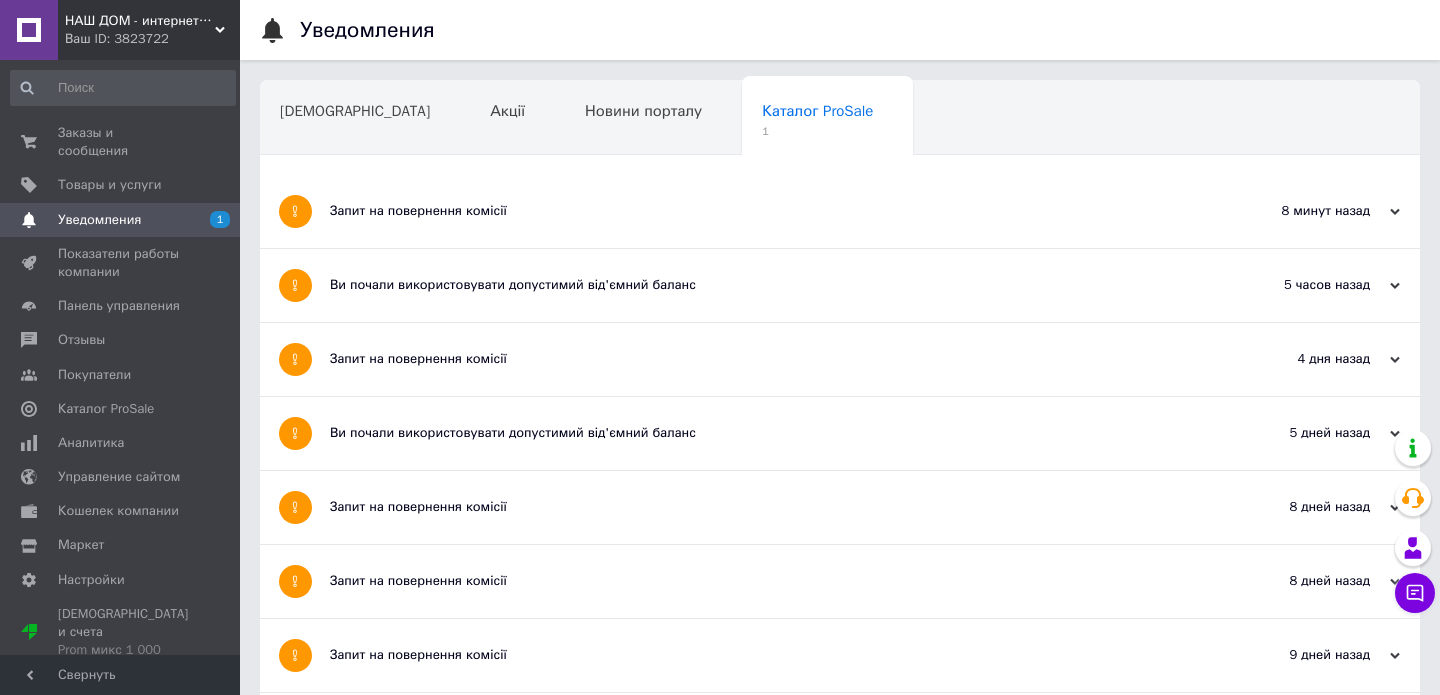 click on "Уведомления" at bounding box center (121, 220) 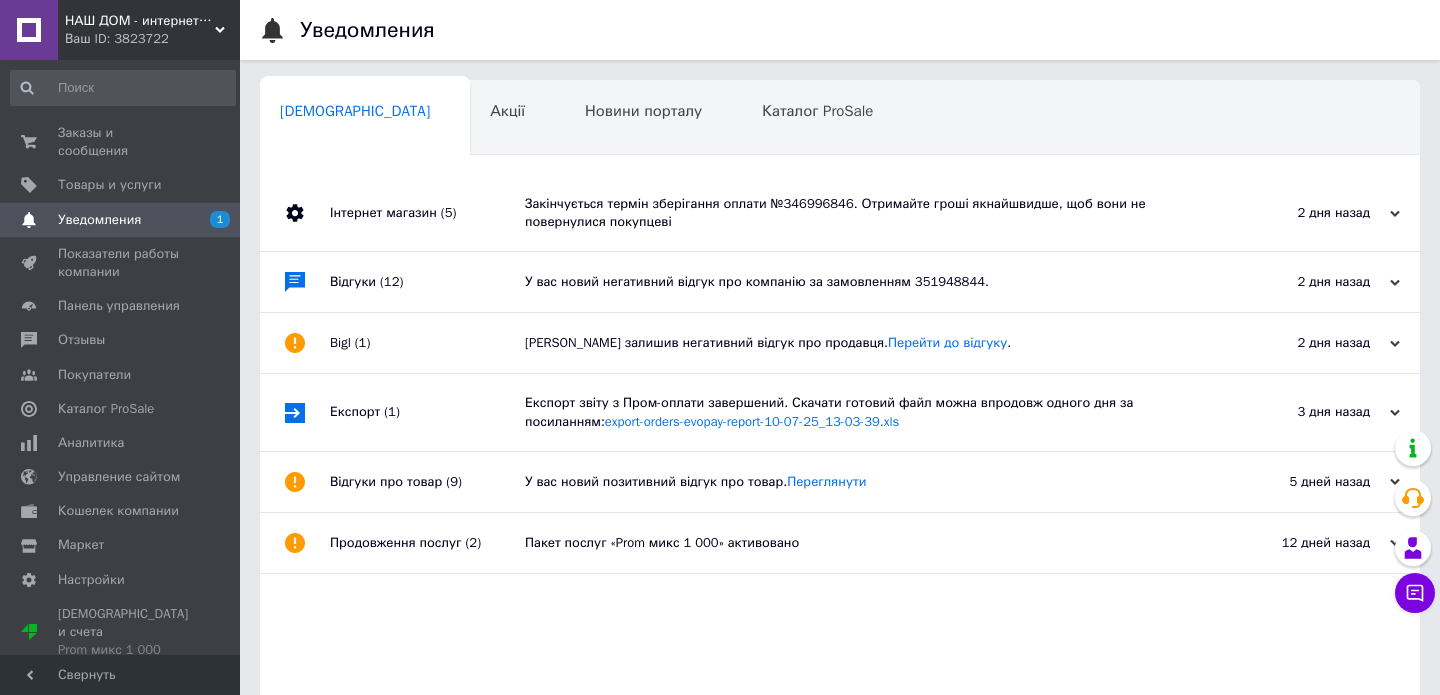 click on "Інтернет магазин   (5)" at bounding box center [427, 213] 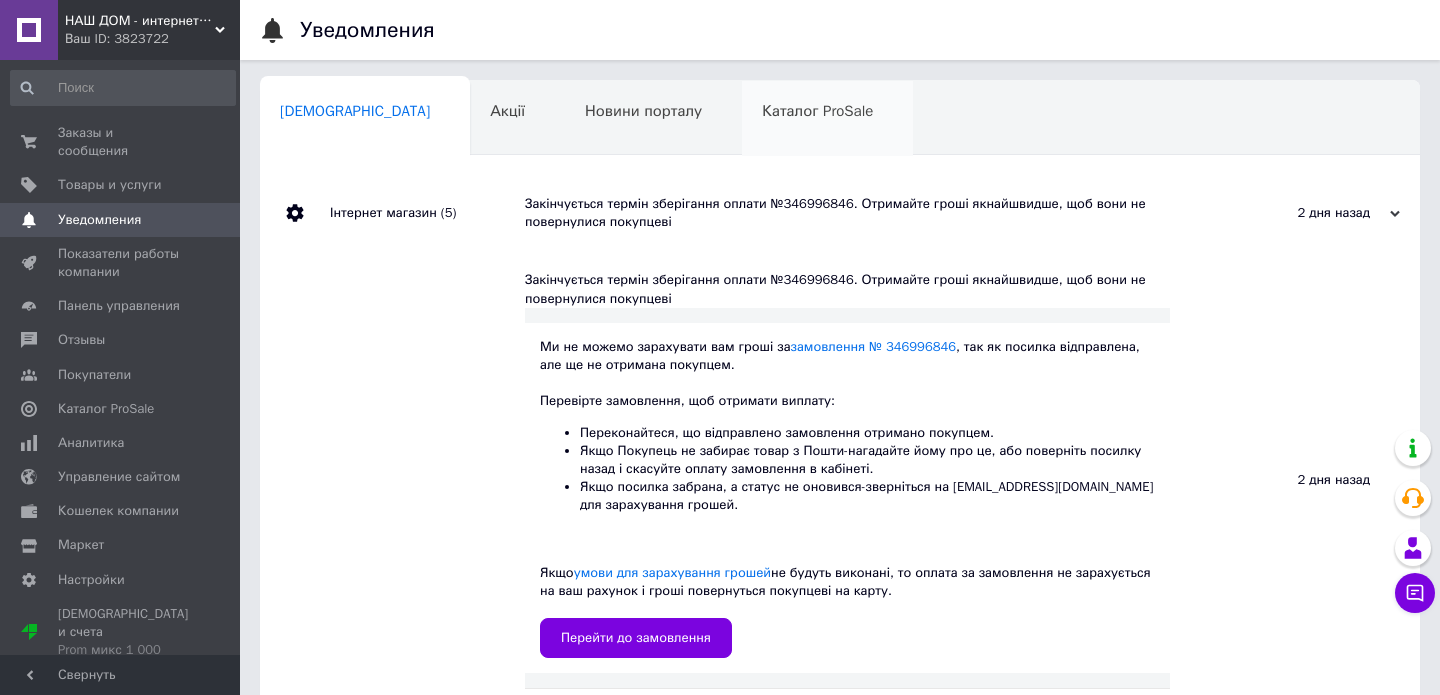 click on "Каталог ProSale 0" at bounding box center [827, 119] 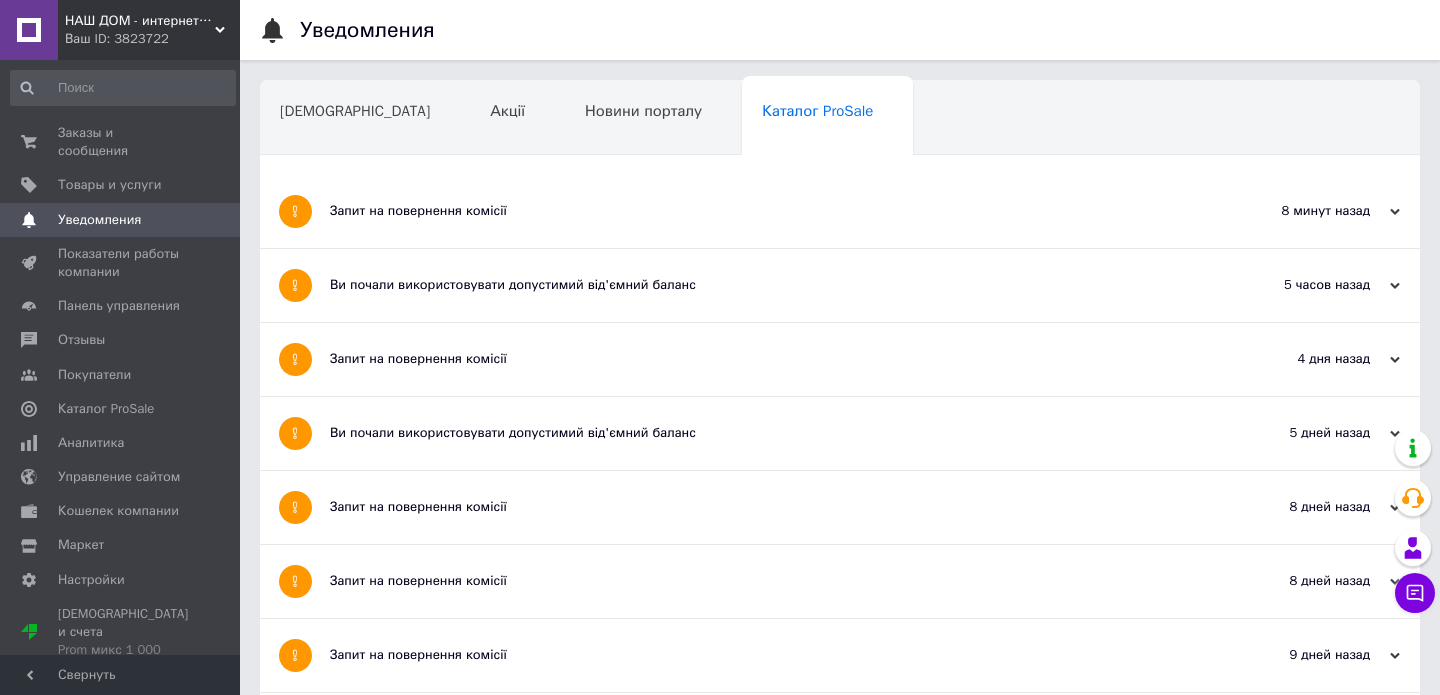 click on "Запит на повернення комісії" at bounding box center [765, 211] 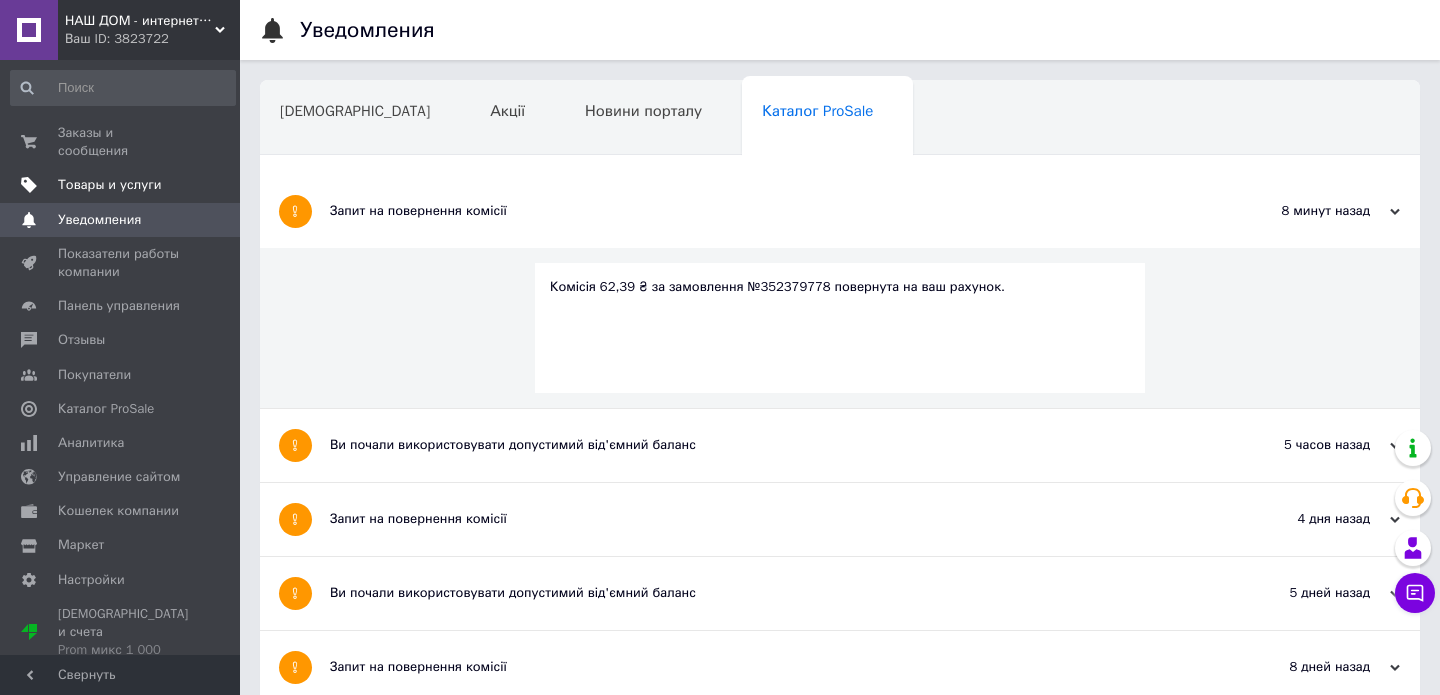 click on "Товары и услуги" at bounding box center (110, 185) 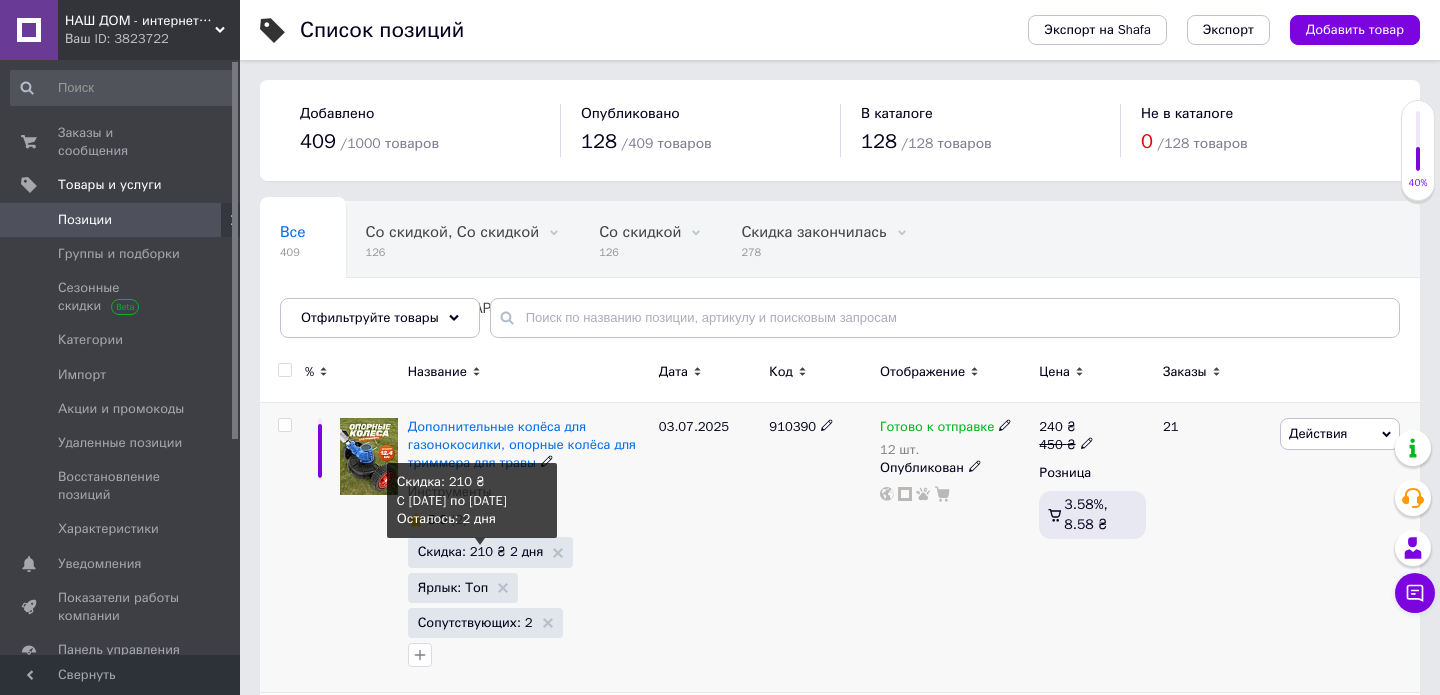 click on "Скидка: 210 ₴ 2 дня" at bounding box center [481, 551] 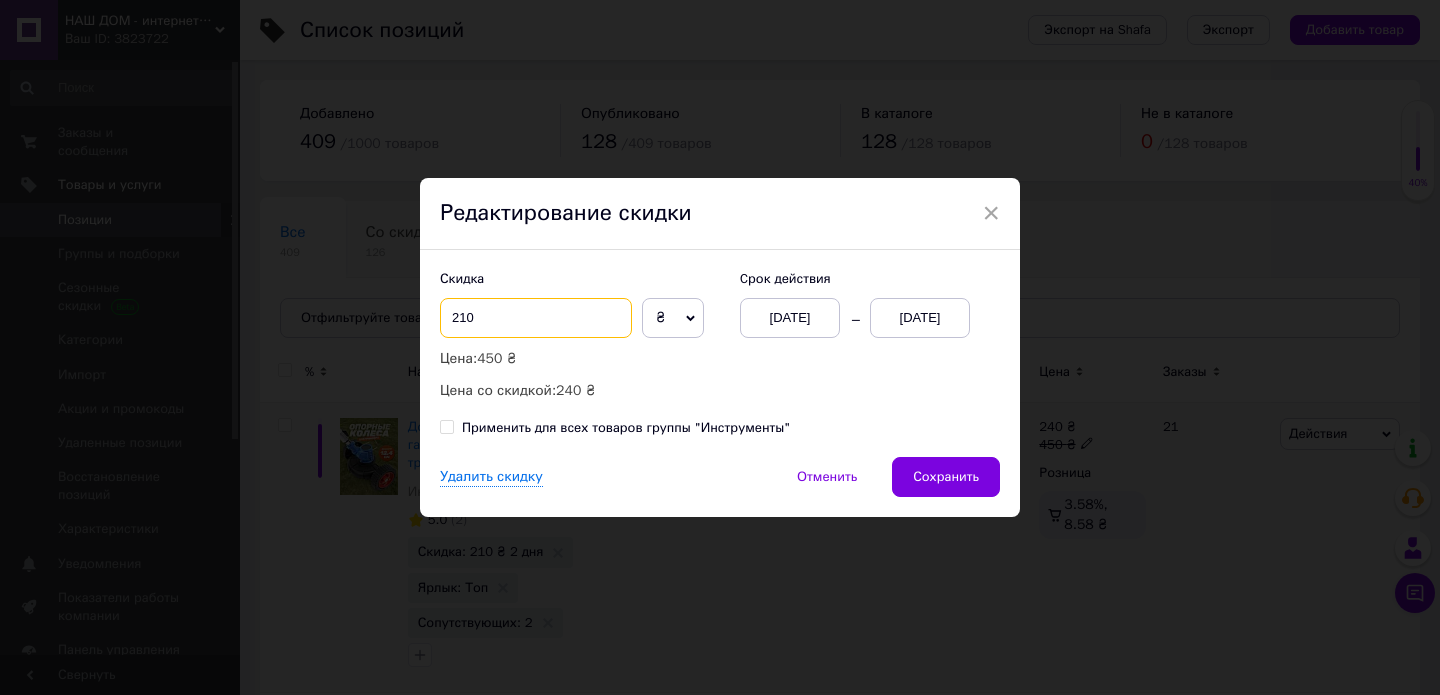 click on "210" at bounding box center (536, 318) 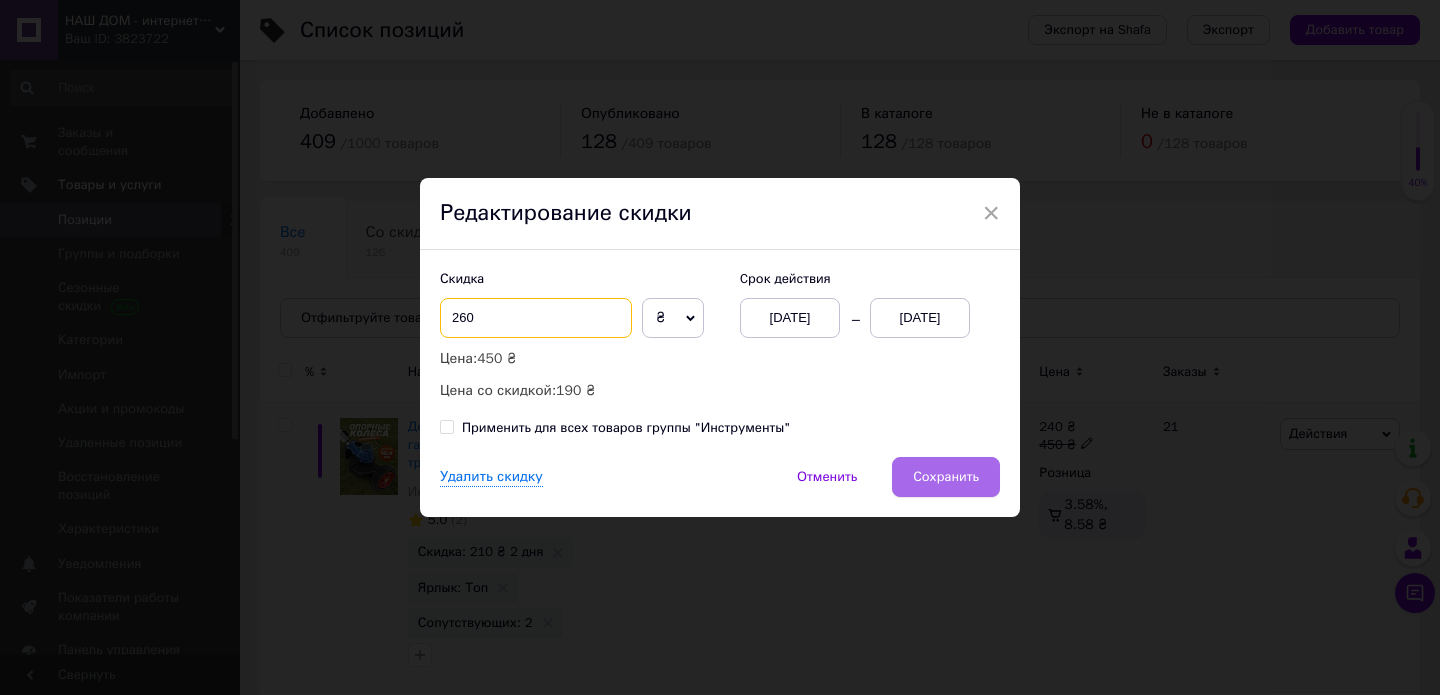 type on "260" 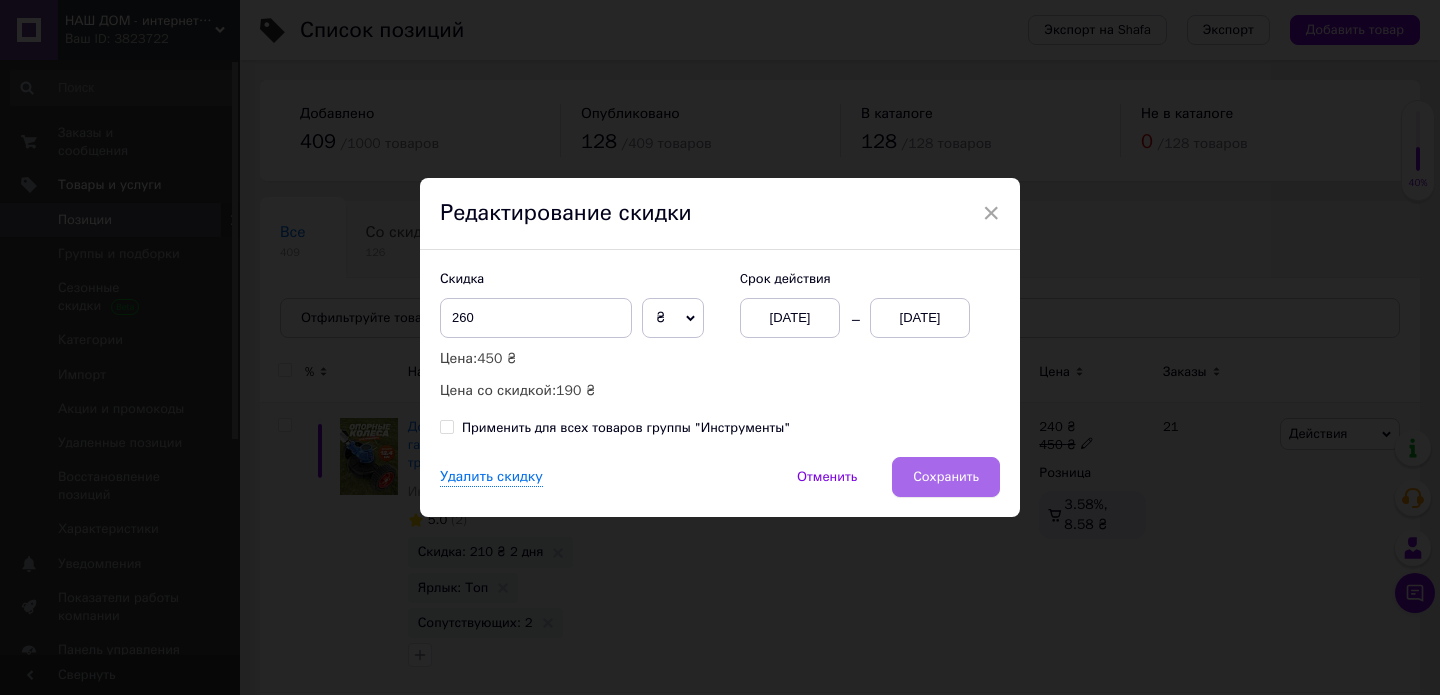 click on "Сохранить" at bounding box center [946, 477] 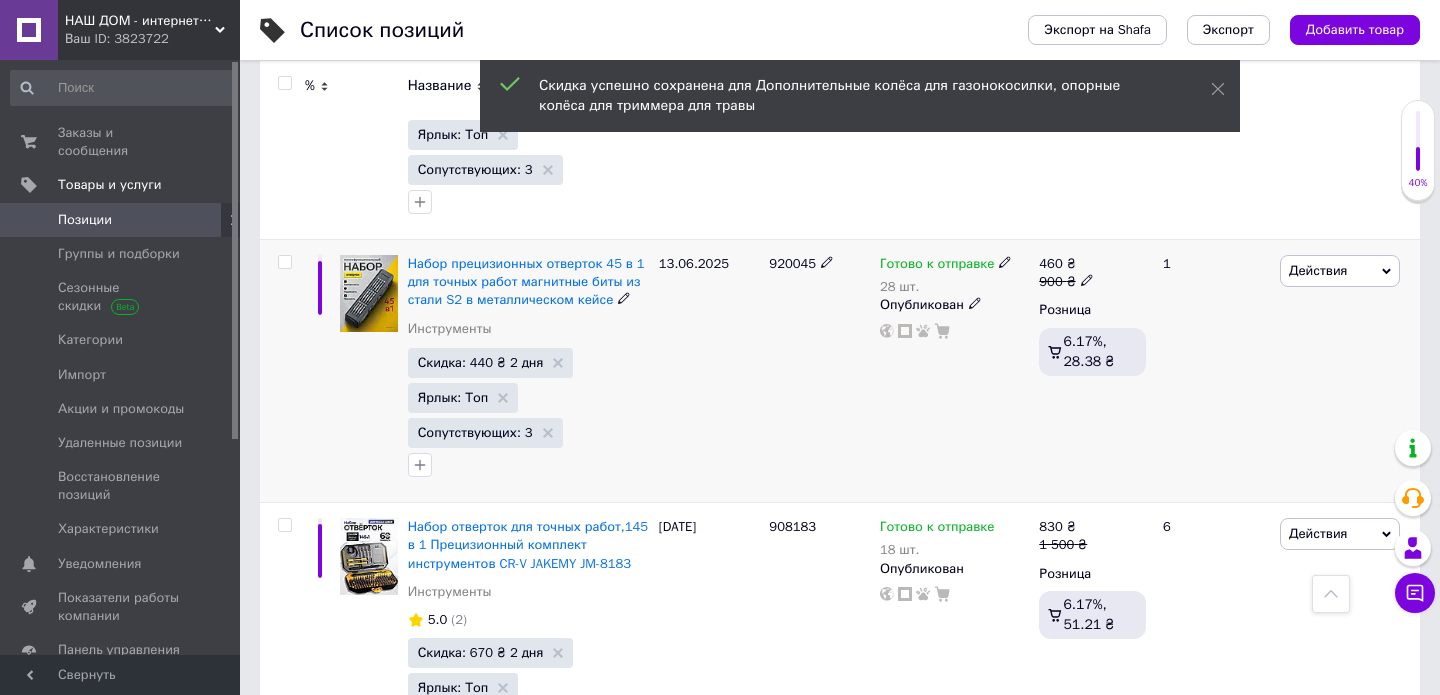 scroll, scrollTop: 1653, scrollLeft: 0, axis: vertical 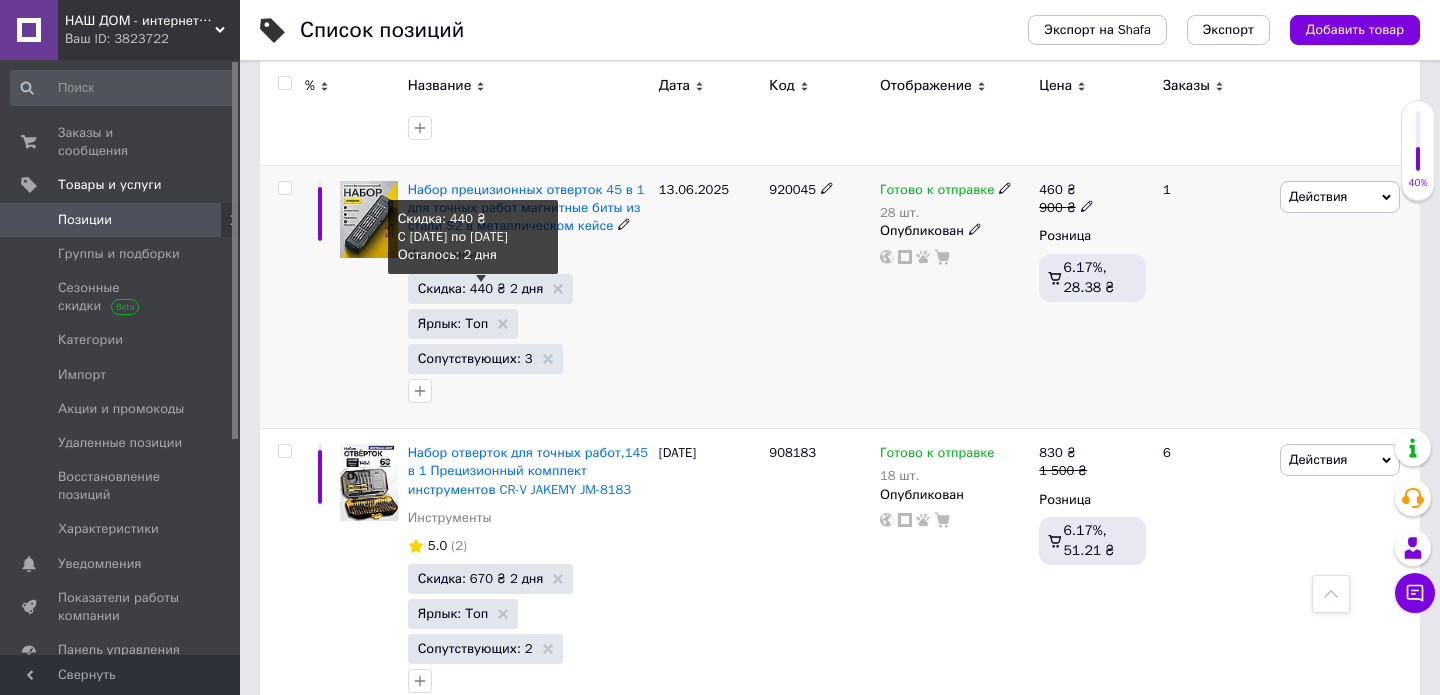 click on "Скидка: 440 ₴ 2 дня" at bounding box center (481, 288) 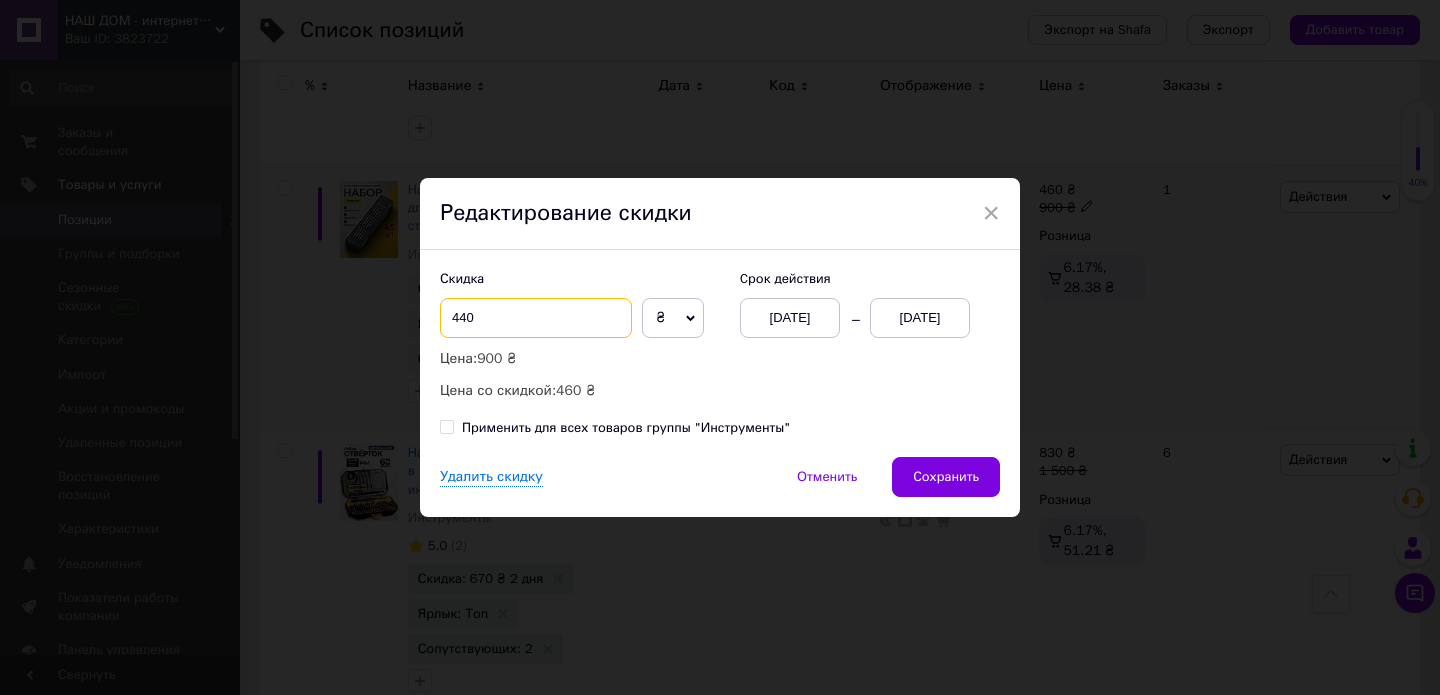 click on "440" at bounding box center [536, 318] 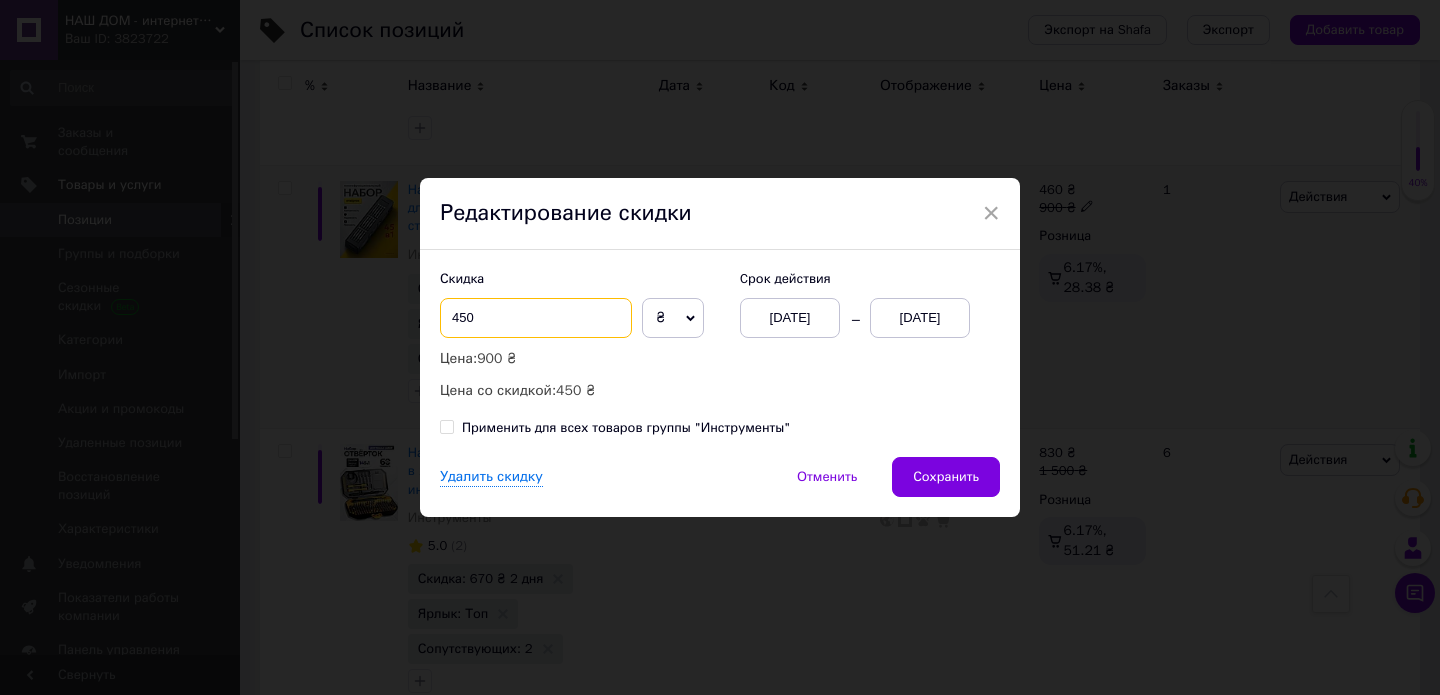 type on "450" 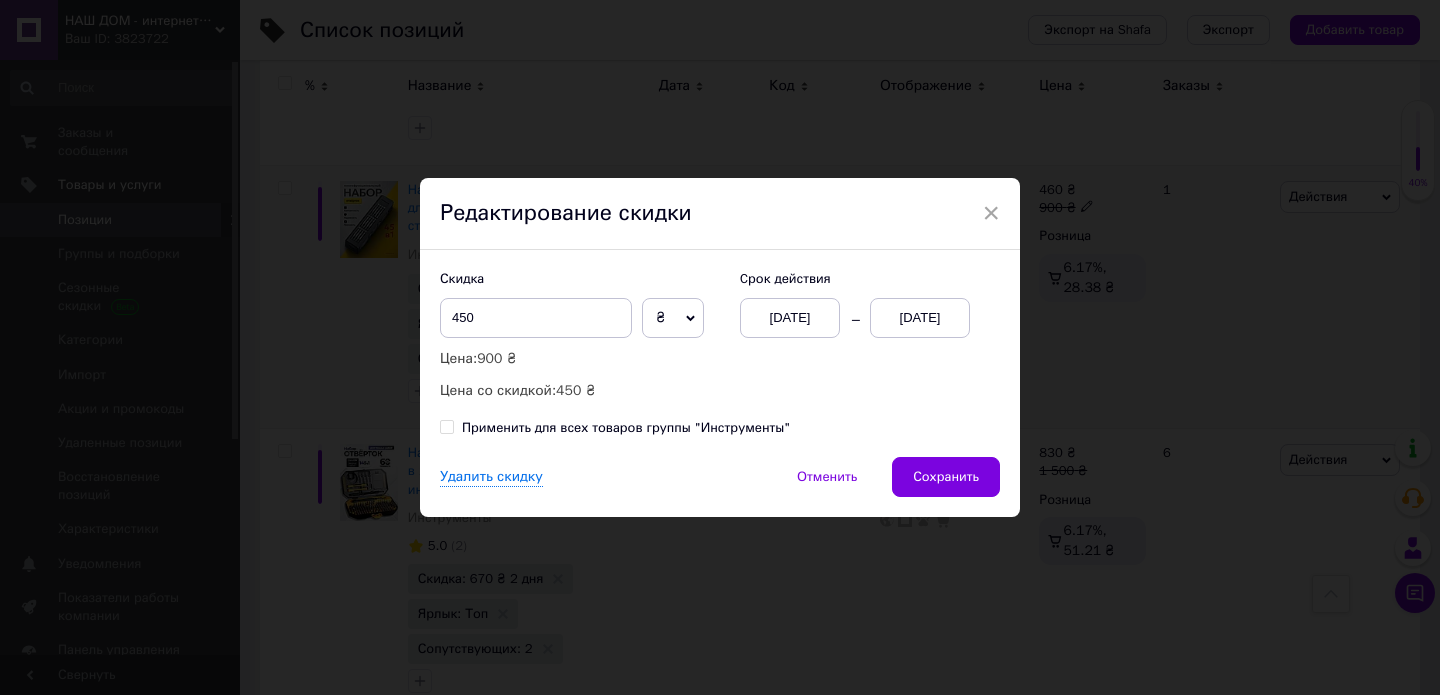 click on "Сохранить" at bounding box center (946, 477) 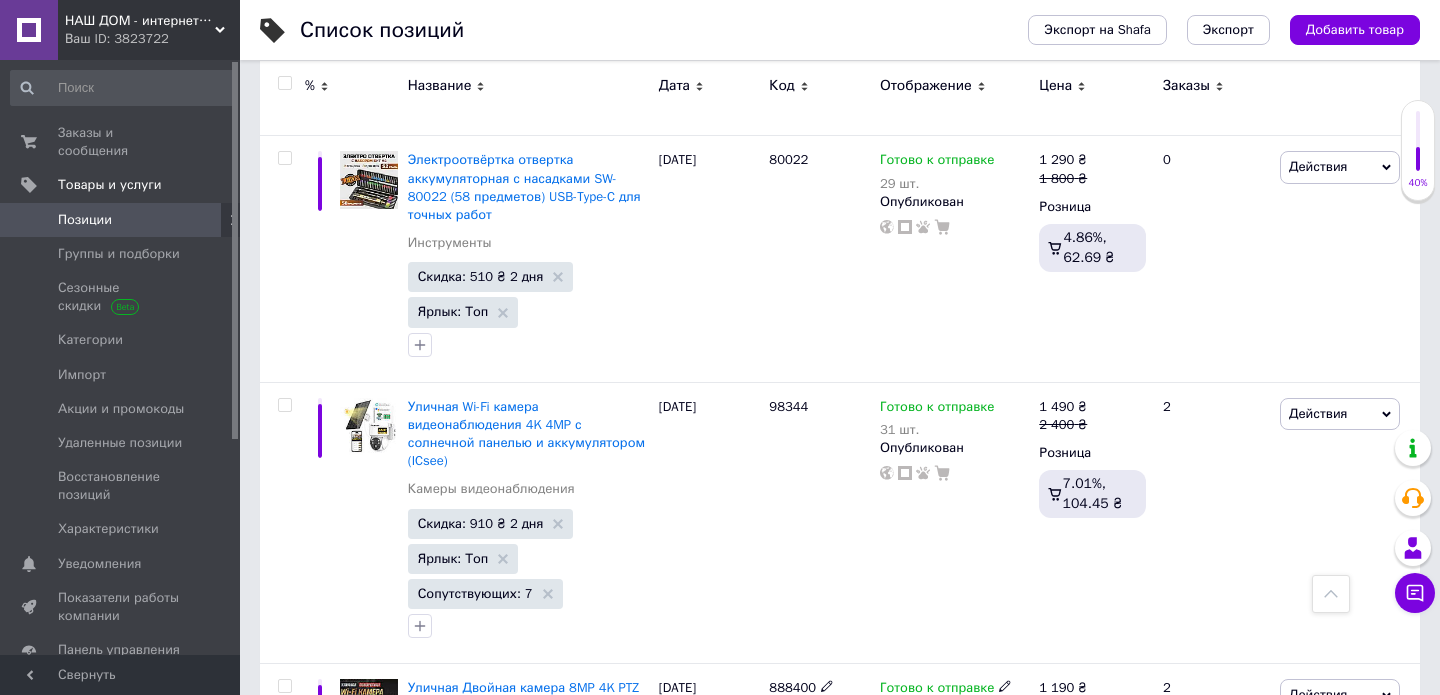 scroll, scrollTop: 3022, scrollLeft: 0, axis: vertical 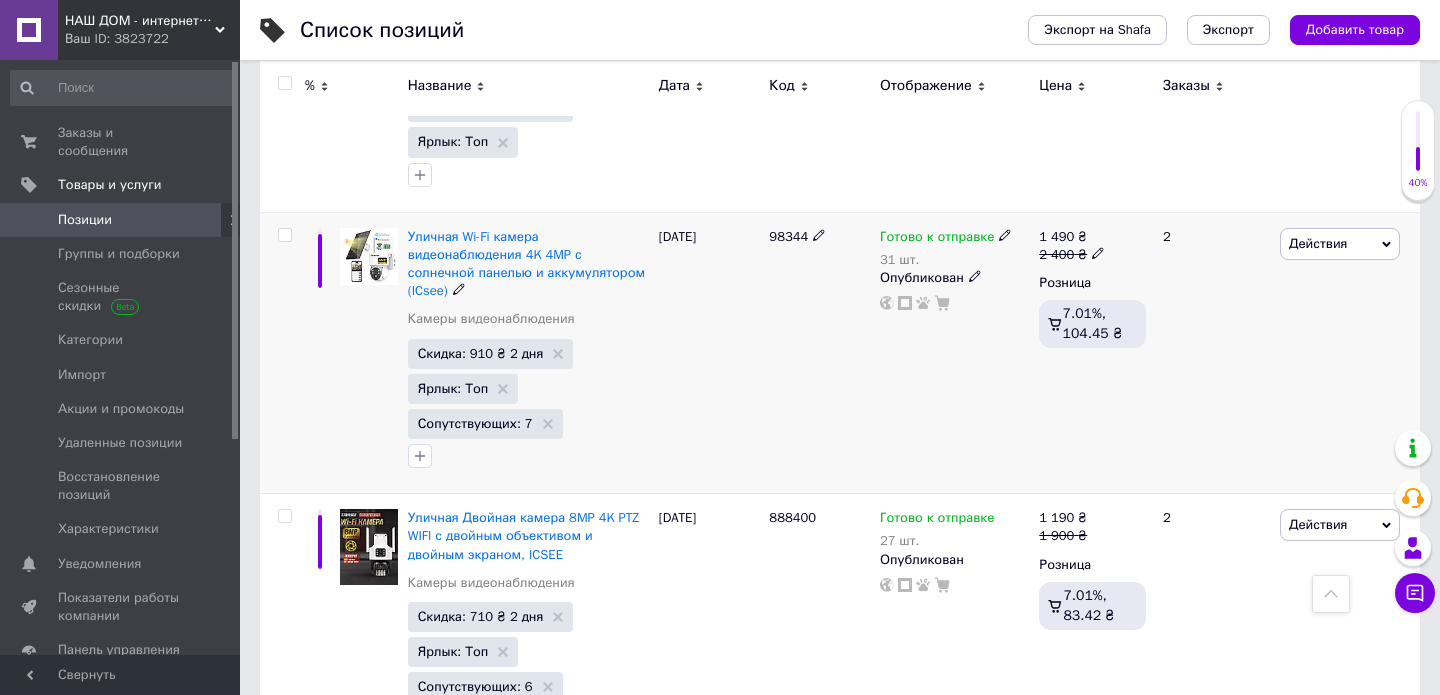 click on "2 400   ₴" at bounding box center [1072, 255] 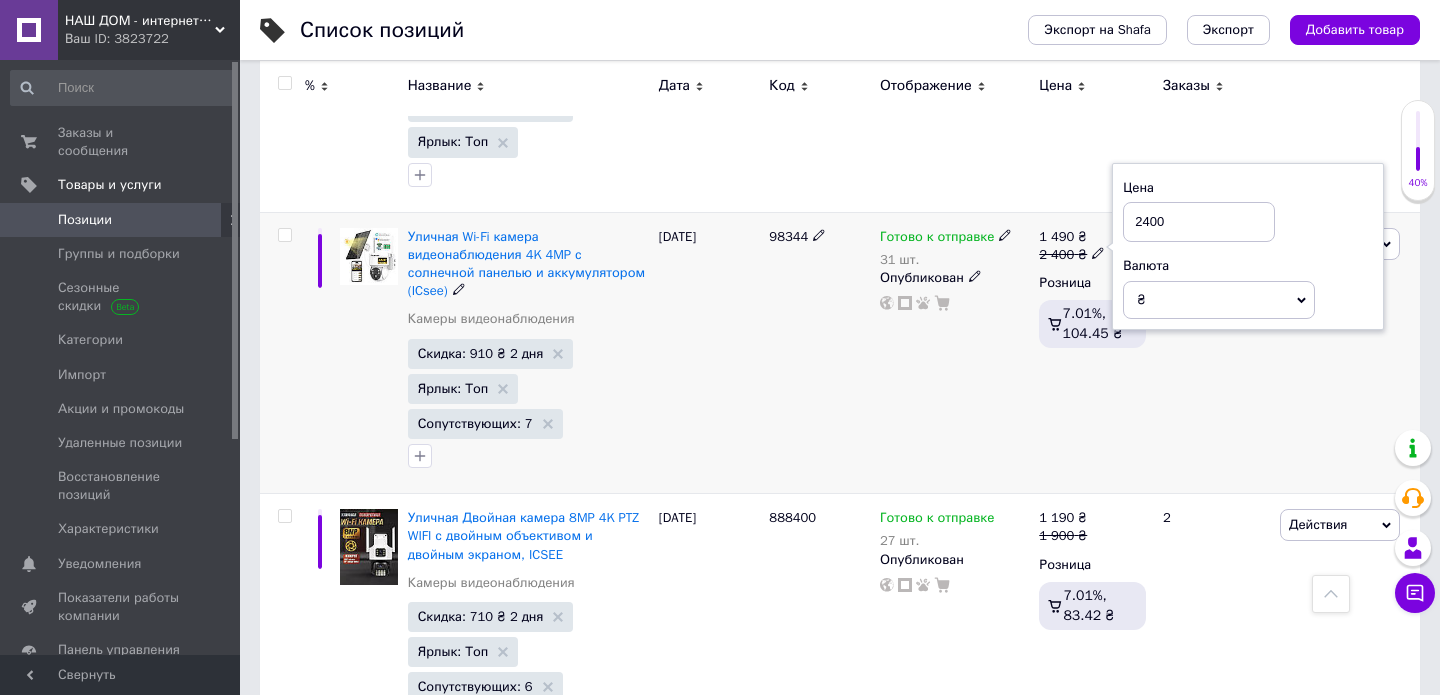 click on "2400" at bounding box center (1199, 222) 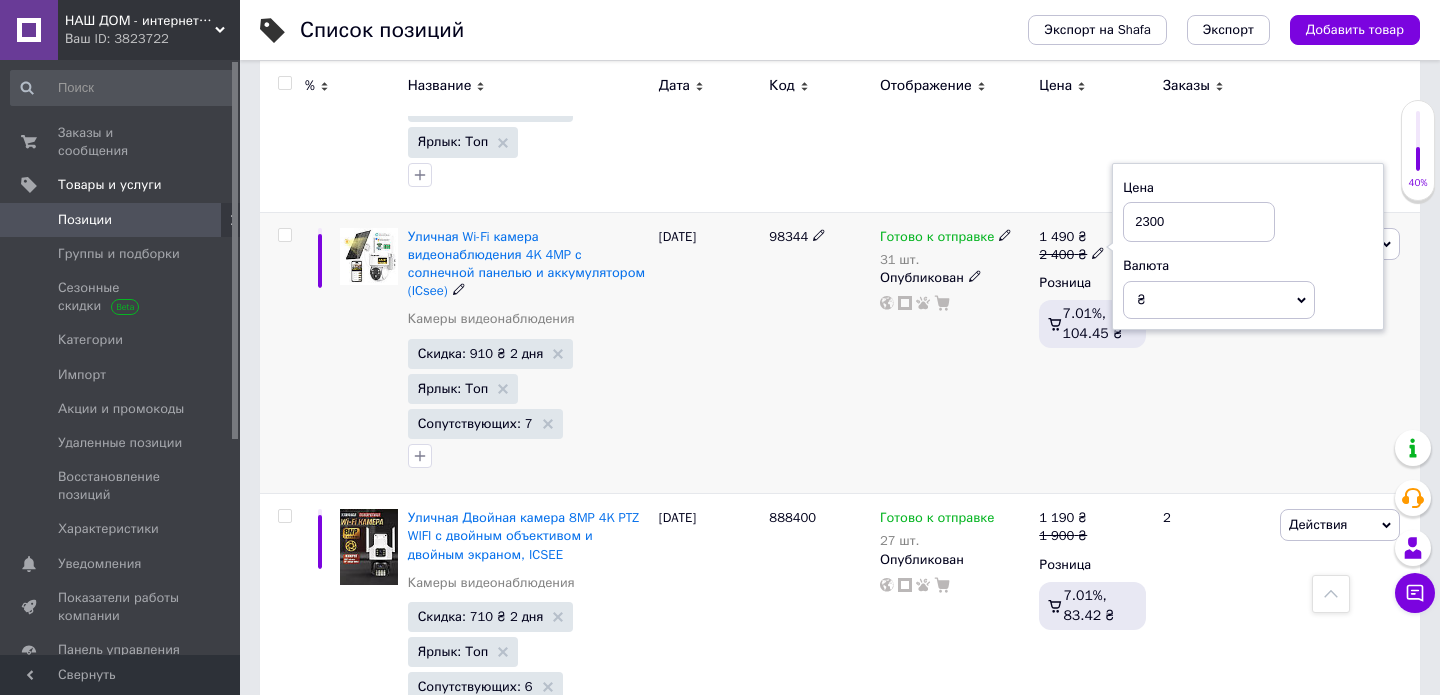 type on "2300" 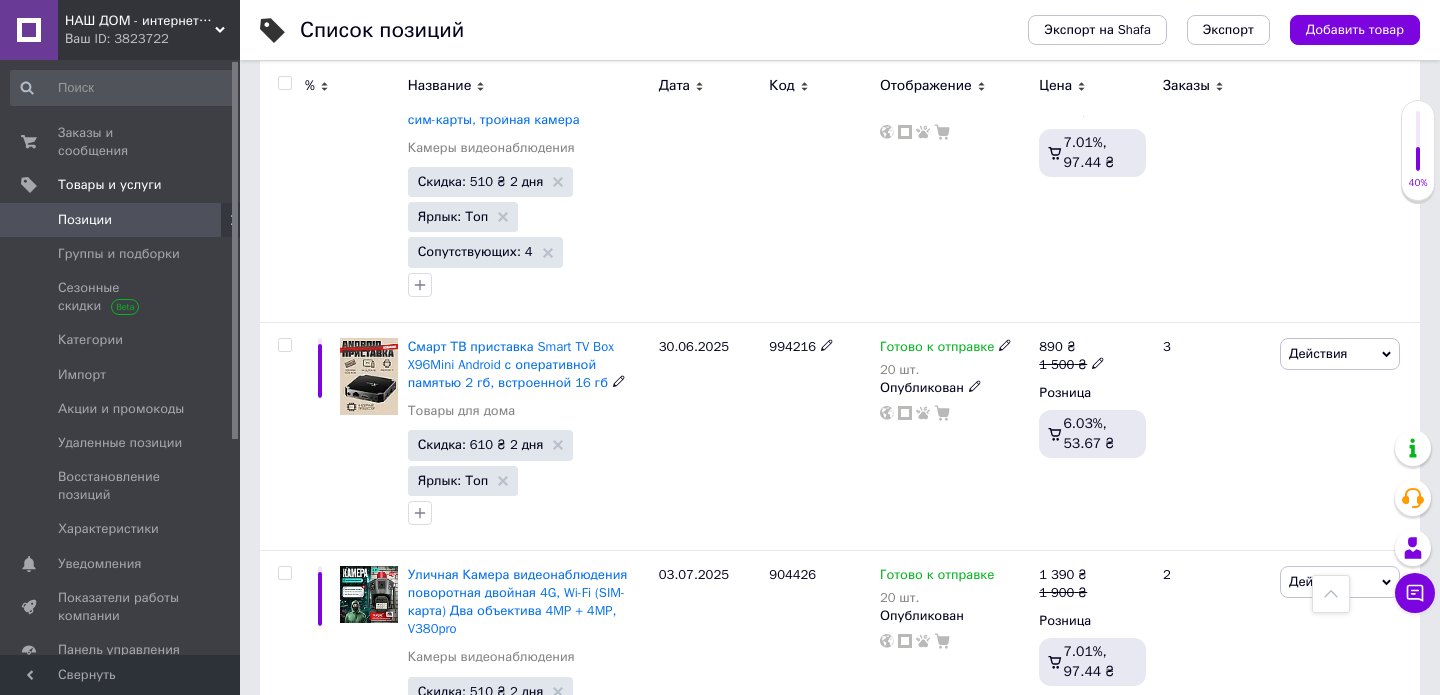 scroll, scrollTop: 6920, scrollLeft: 0, axis: vertical 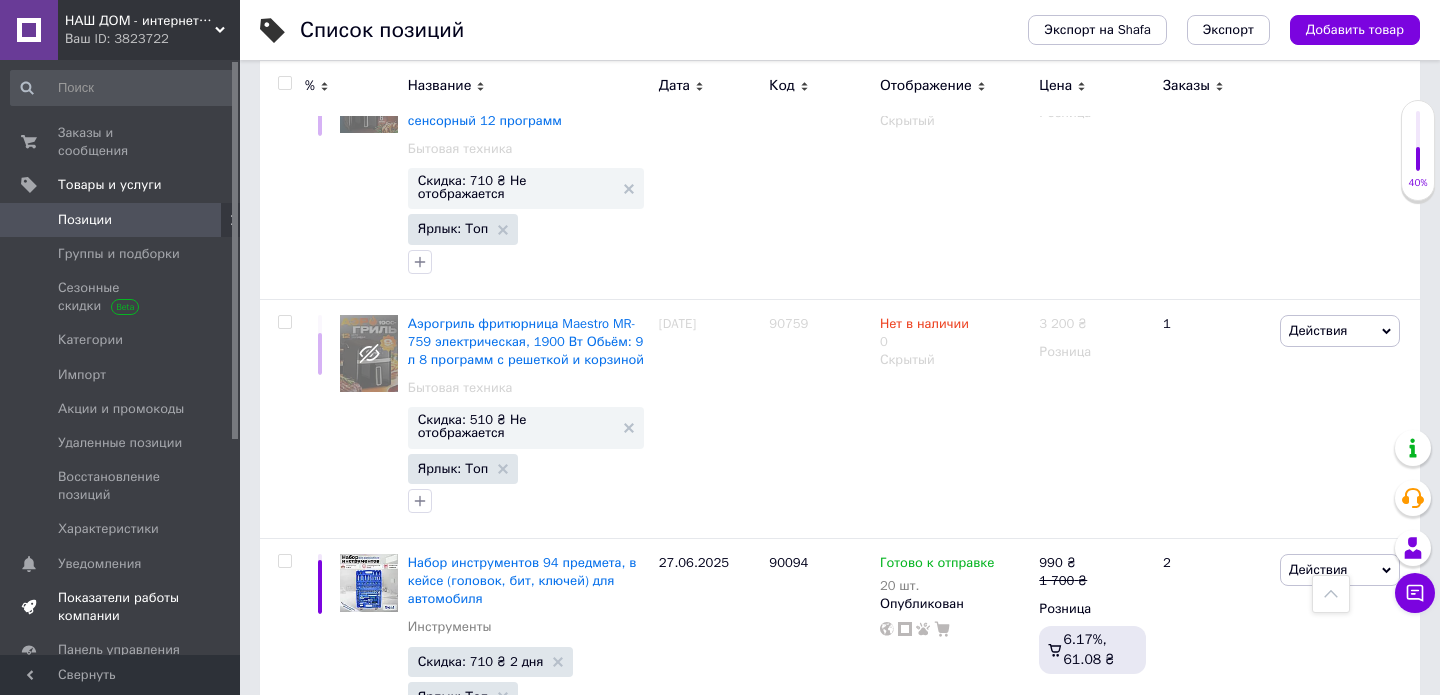 click on "Показатели работы компании" at bounding box center [121, 607] 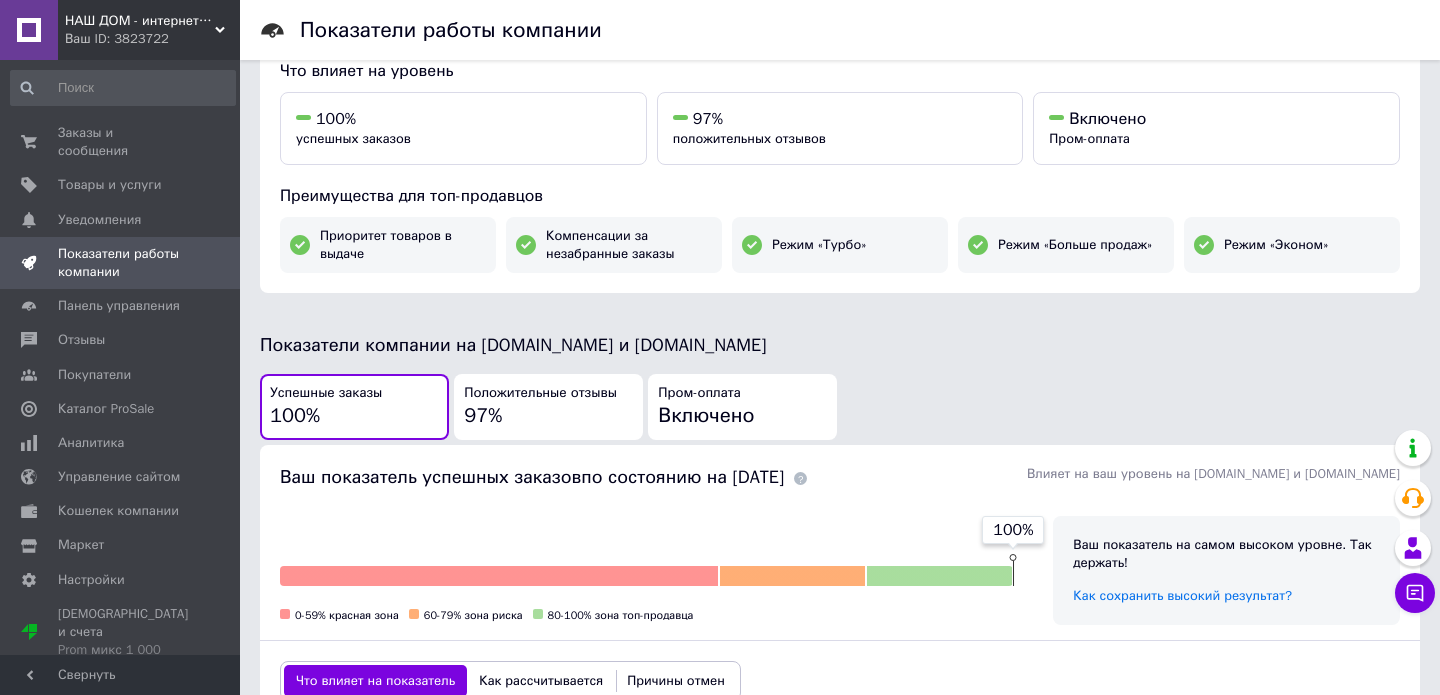 scroll, scrollTop: 0, scrollLeft: 0, axis: both 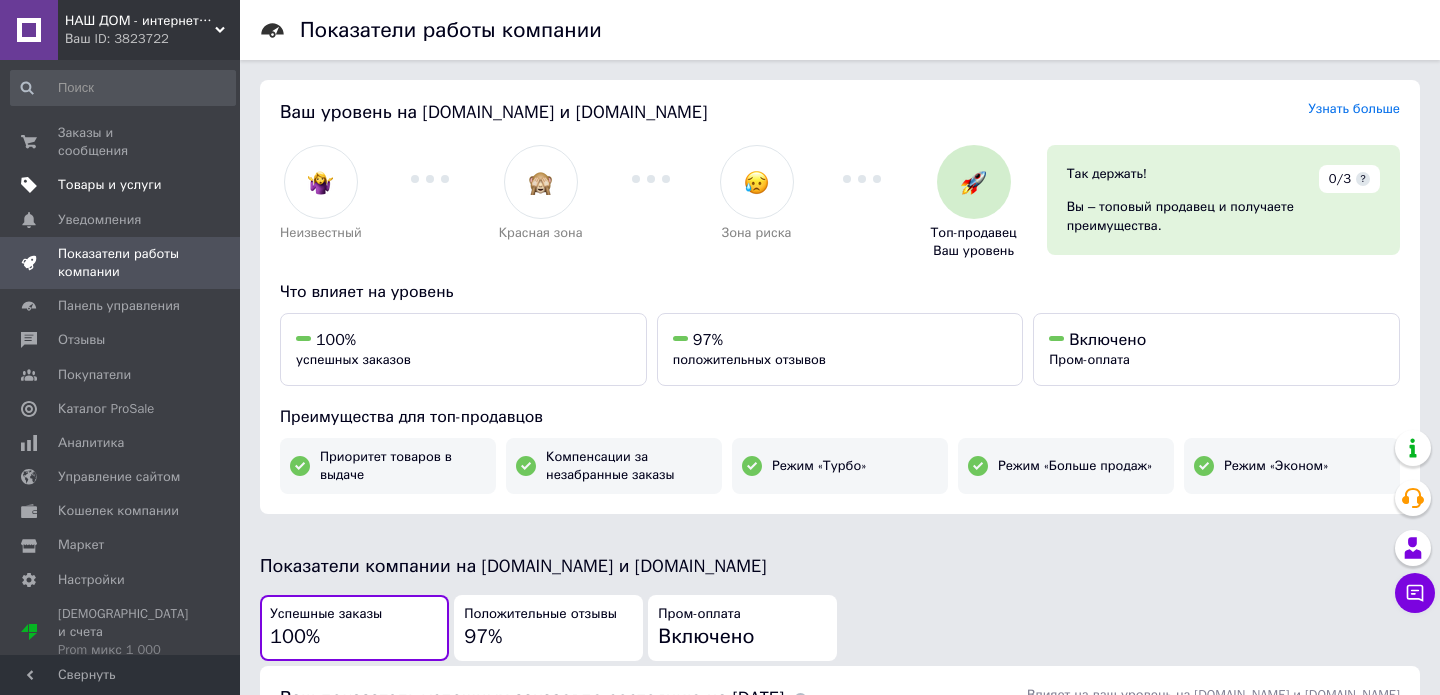 click on "Товары и услуги" at bounding box center (110, 185) 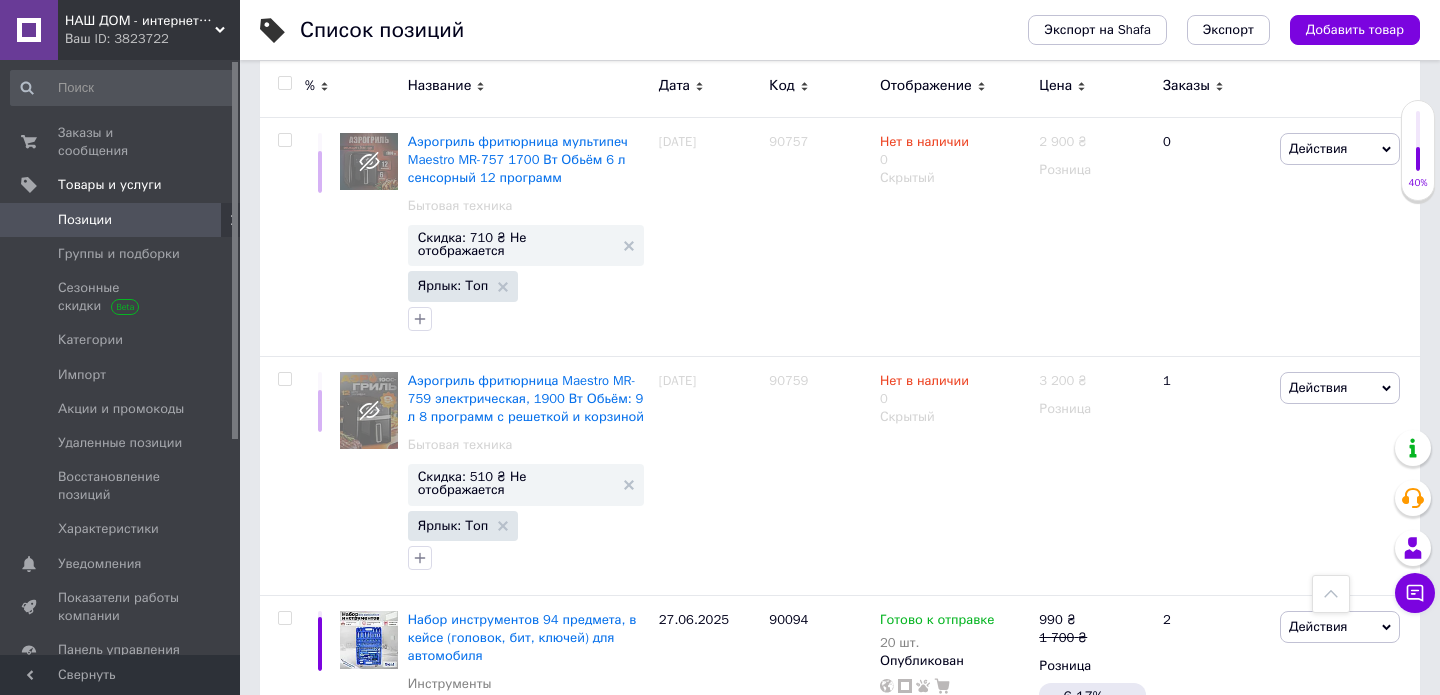 scroll, scrollTop: 7353, scrollLeft: 0, axis: vertical 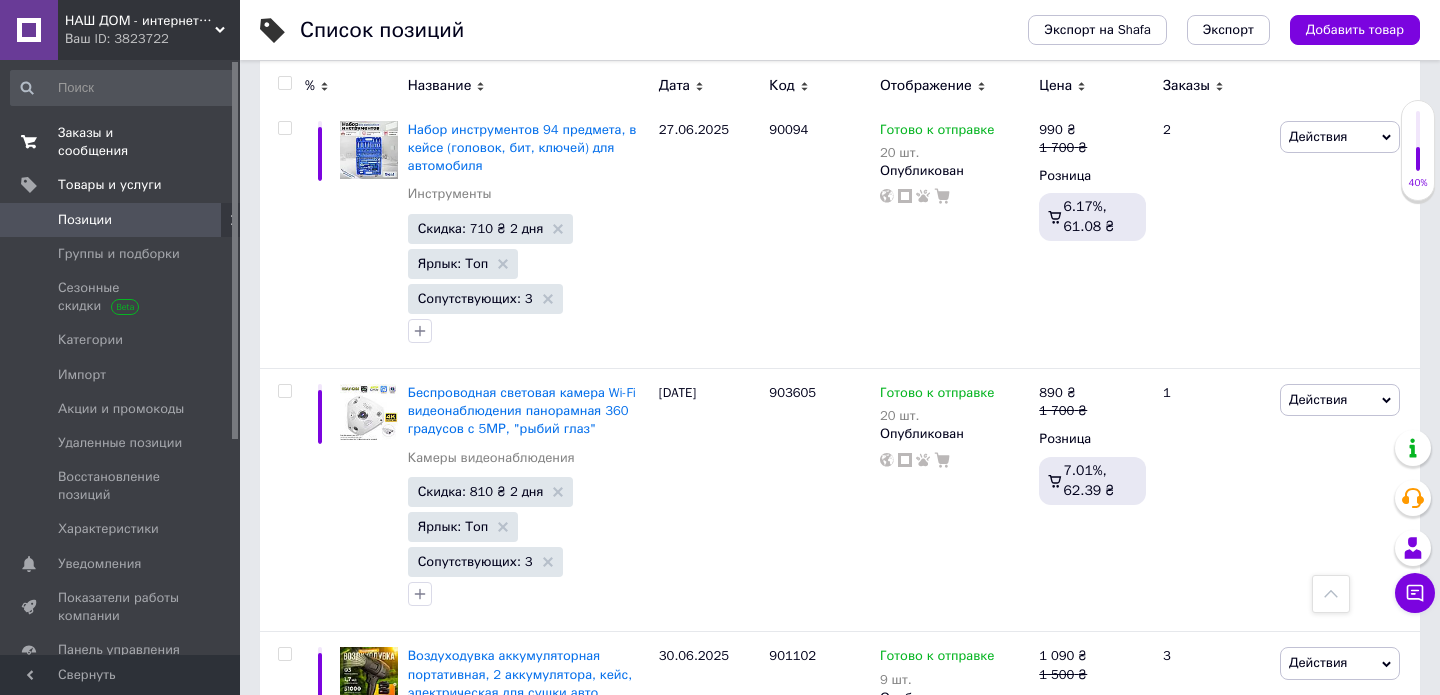 click on "Заказы и сообщения" at bounding box center [121, 142] 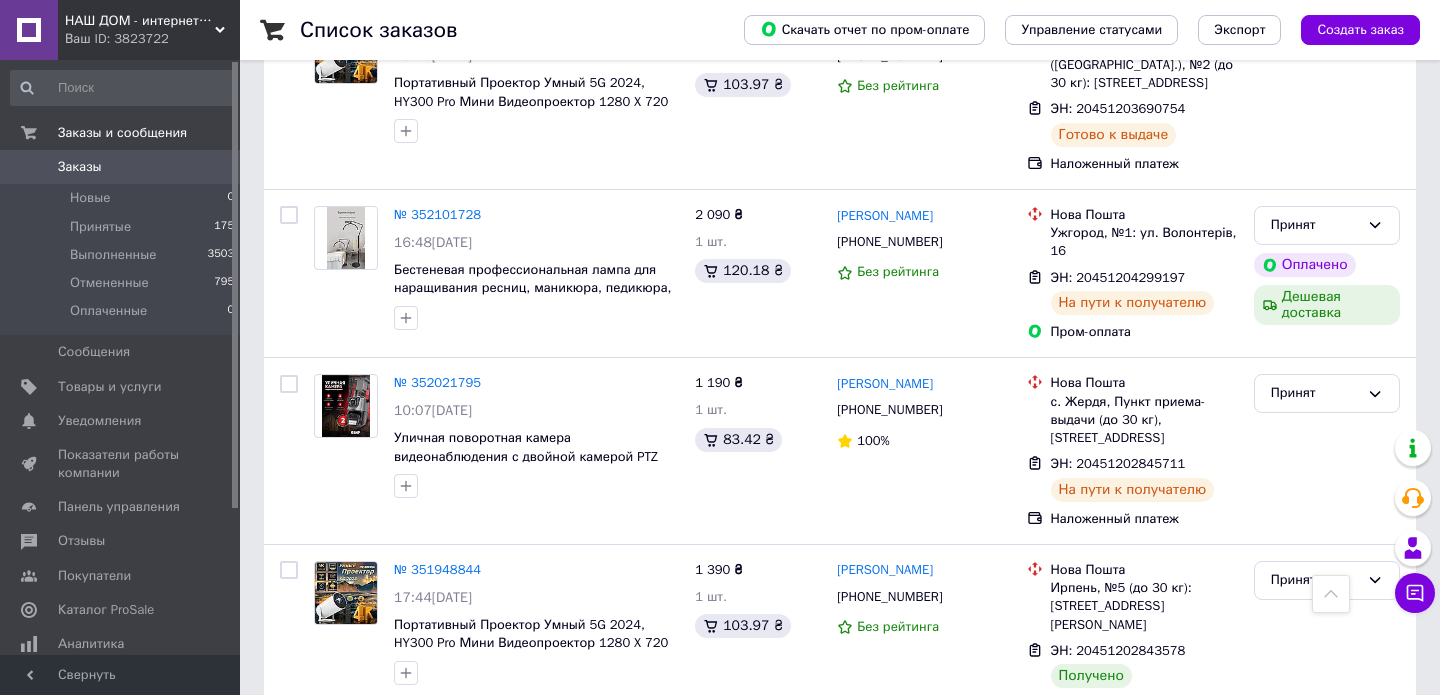 scroll, scrollTop: 1030, scrollLeft: 0, axis: vertical 